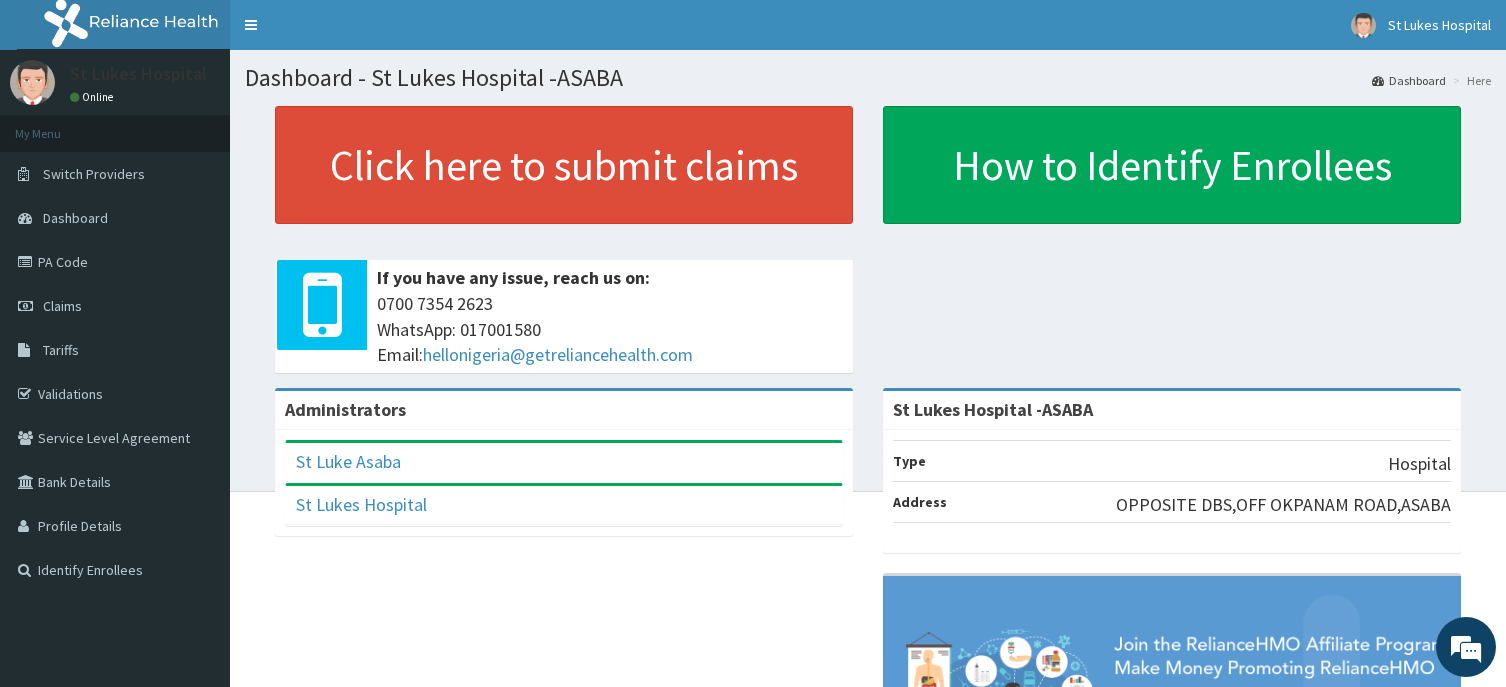 scroll, scrollTop: 0, scrollLeft: 0, axis: both 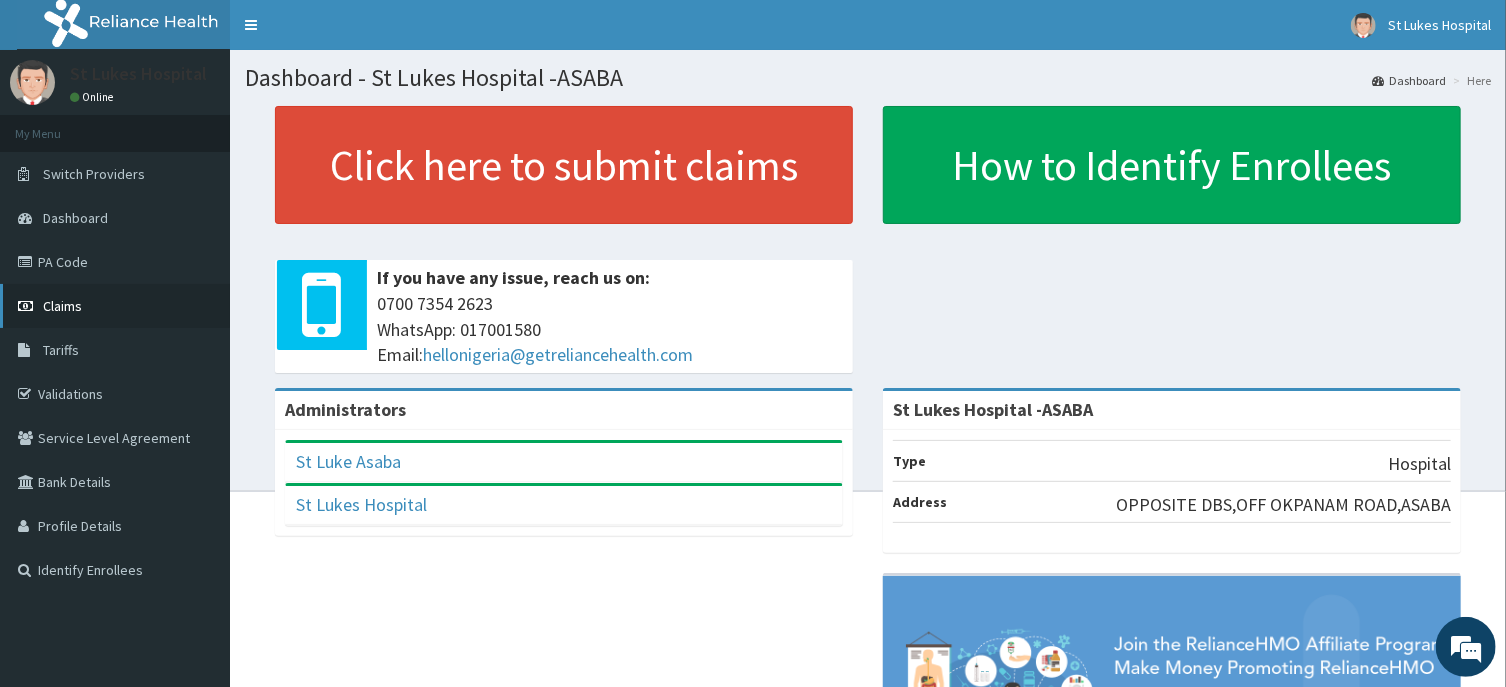 click on "Claims" at bounding box center [62, 306] 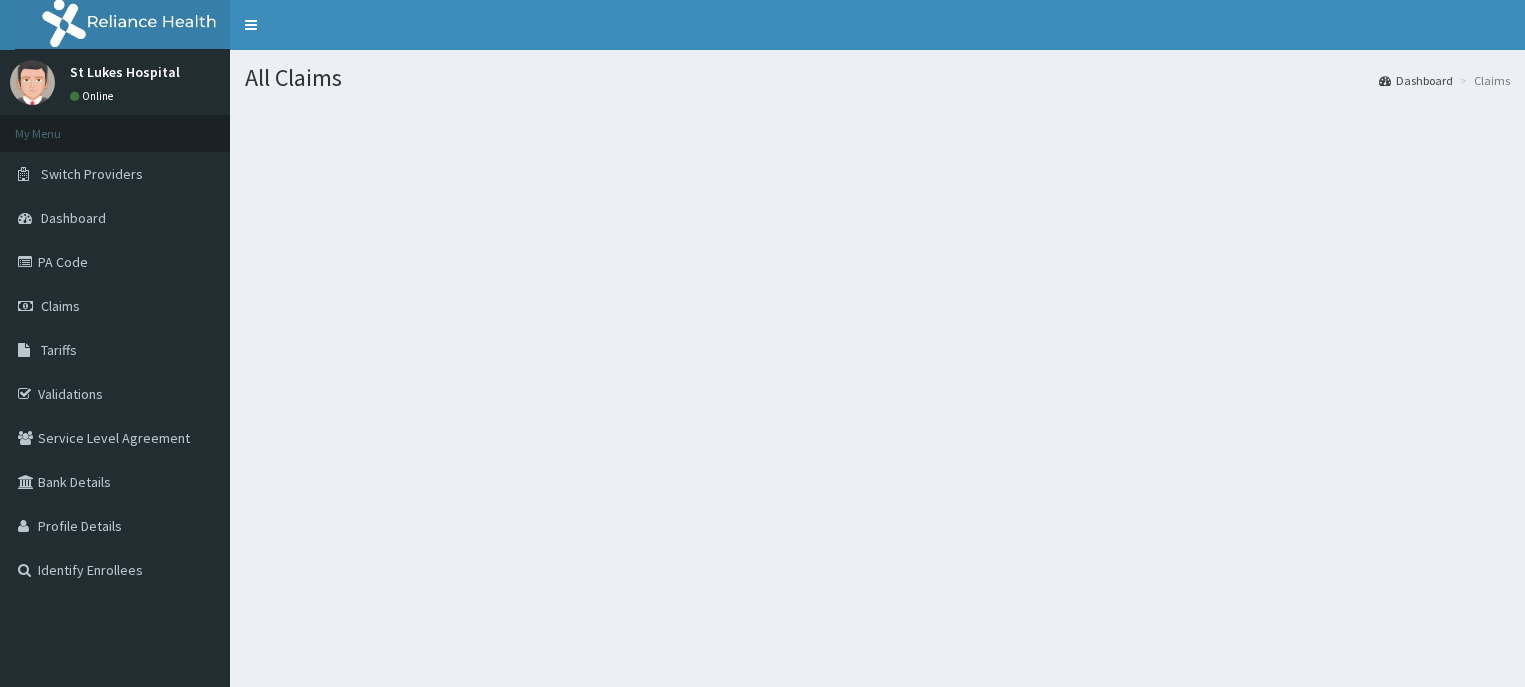 scroll, scrollTop: 0, scrollLeft: 0, axis: both 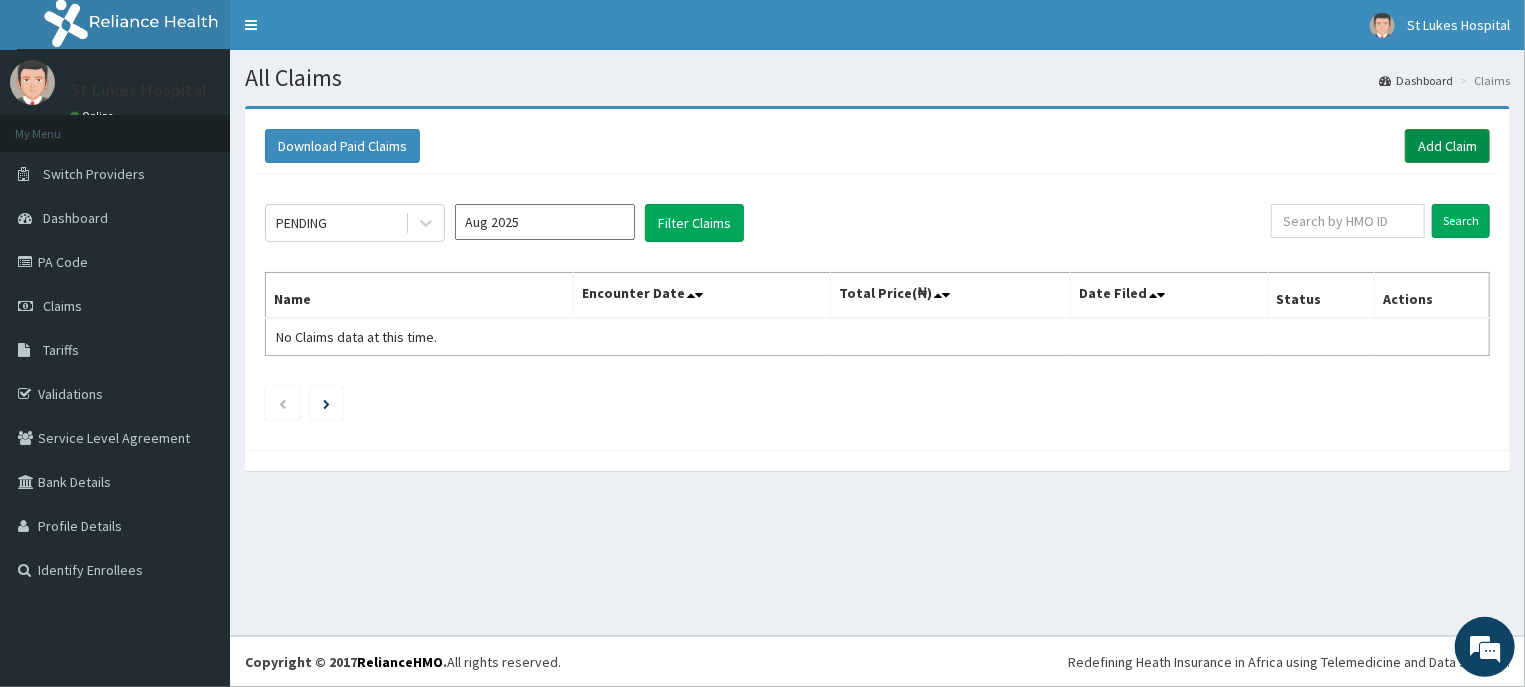click on "Add Claim" at bounding box center (1447, 146) 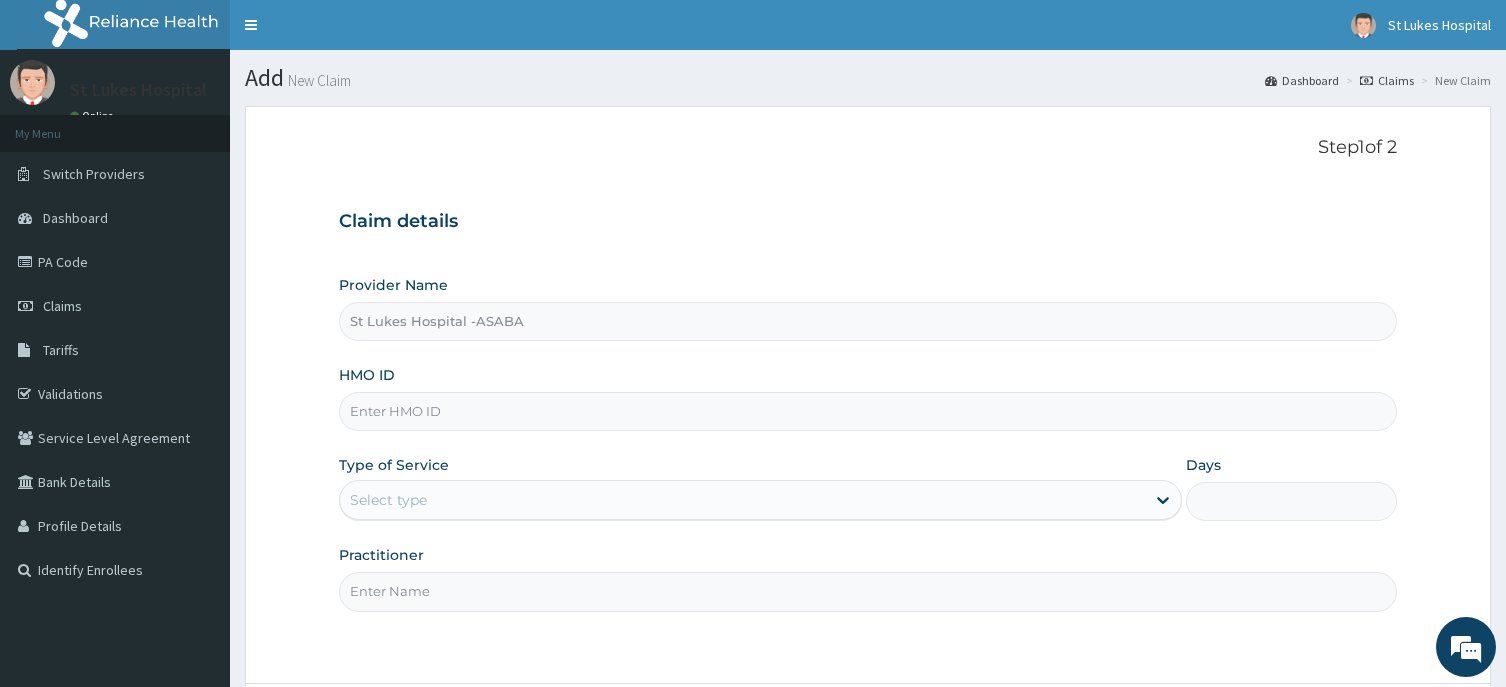 scroll, scrollTop: 0, scrollLeft: 0, axis: both 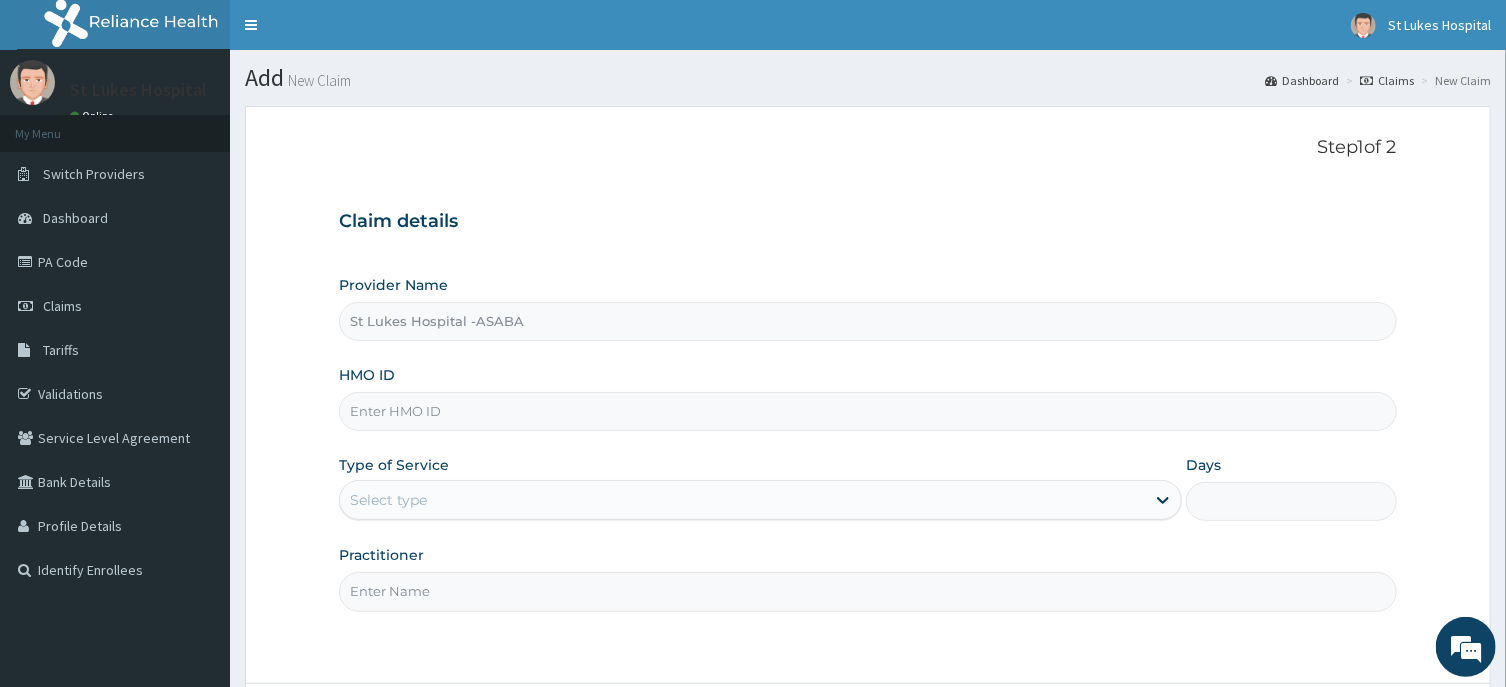 click on "HMO ID" at bounding box center [867, 411] 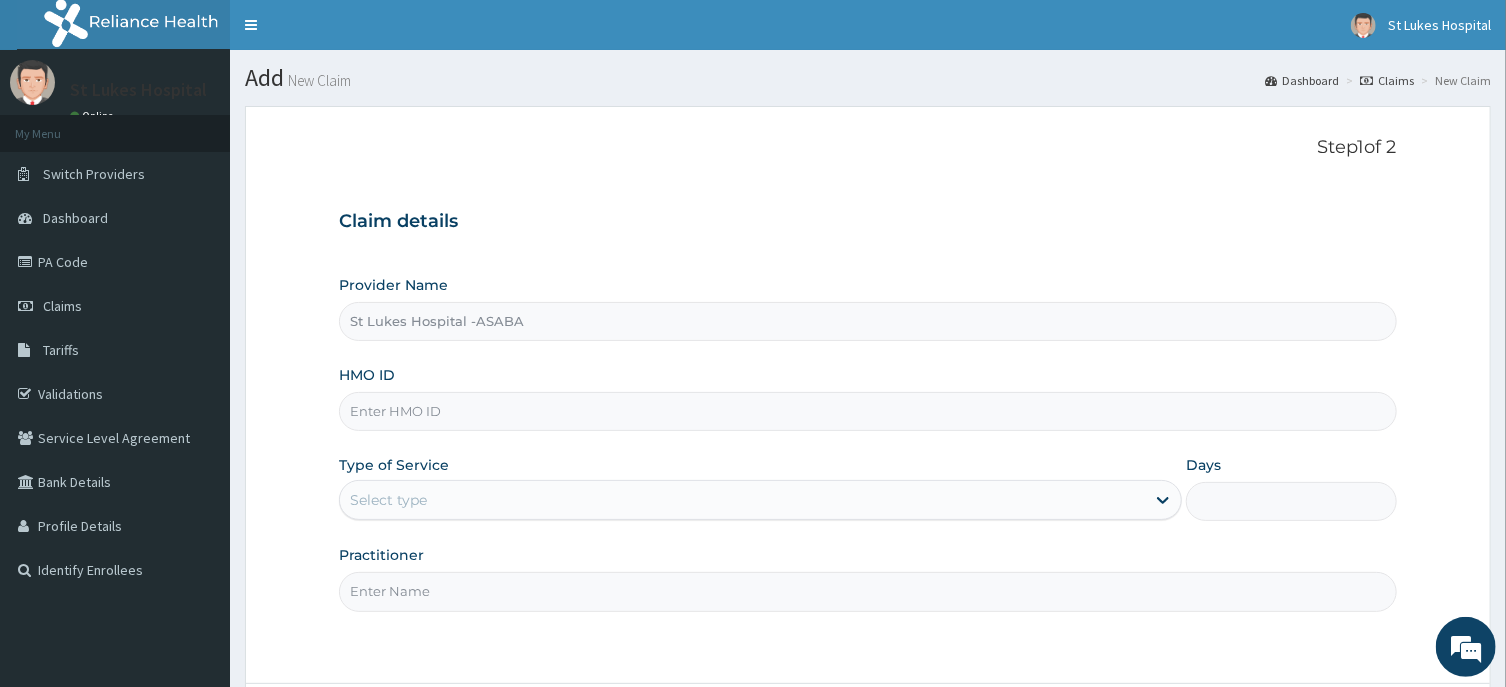 scroll, scrollTop: 0, scrollLeft: 0, axis: both 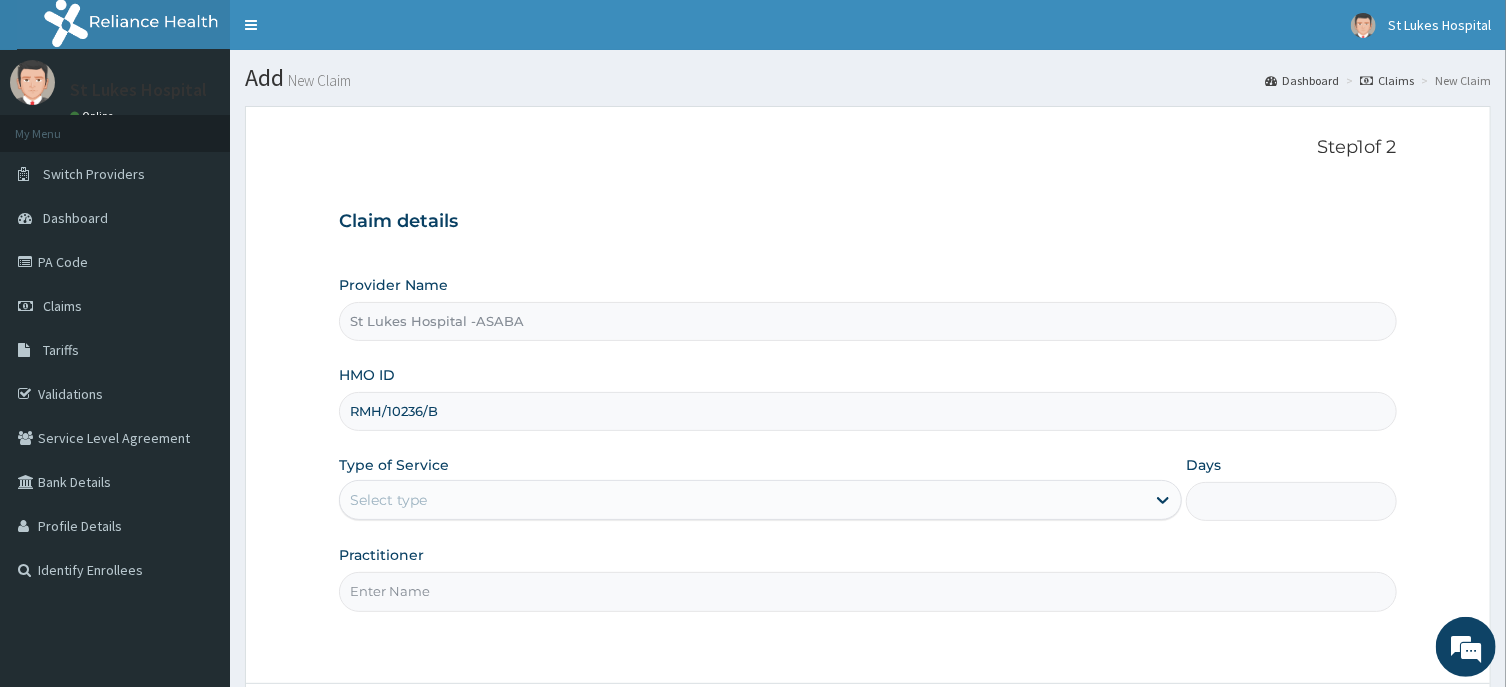 type on "RMH/10236/B" 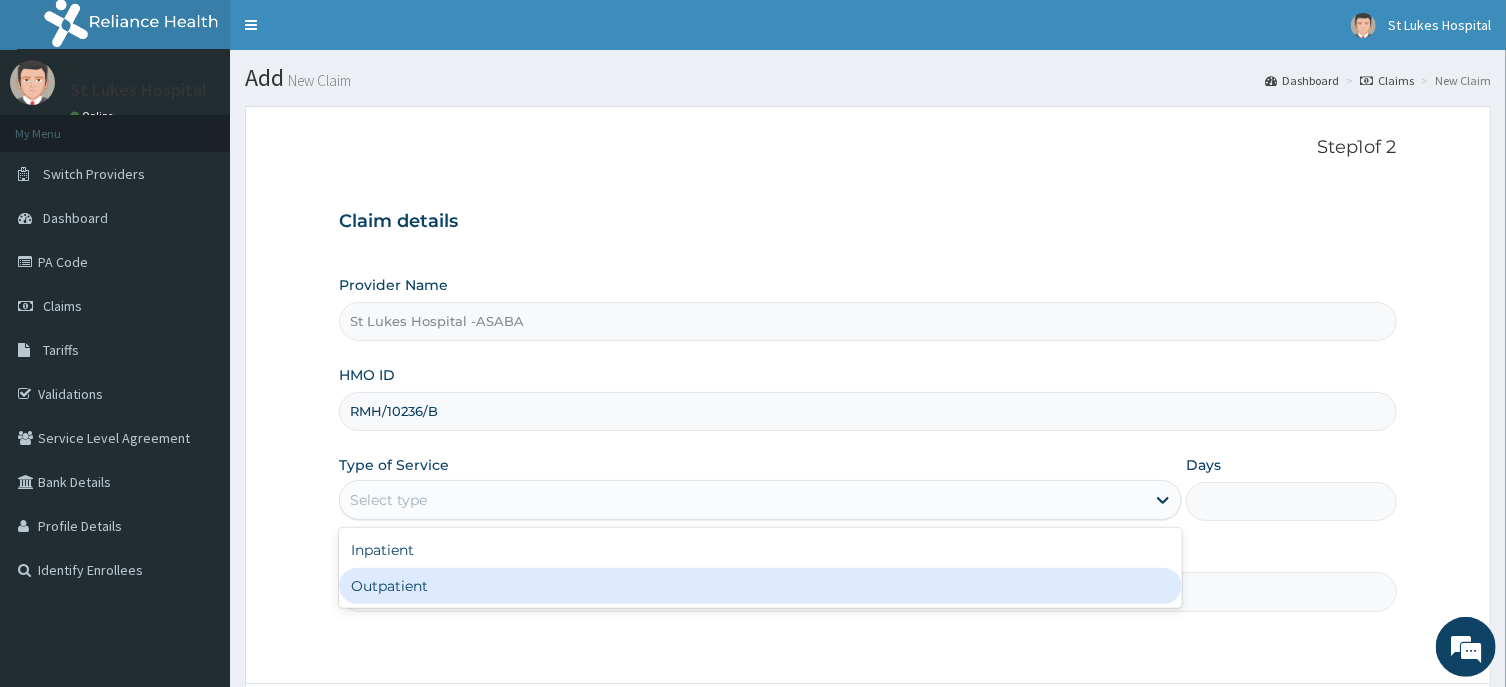 click on "Outpatient" at bounding box center (760, 586) 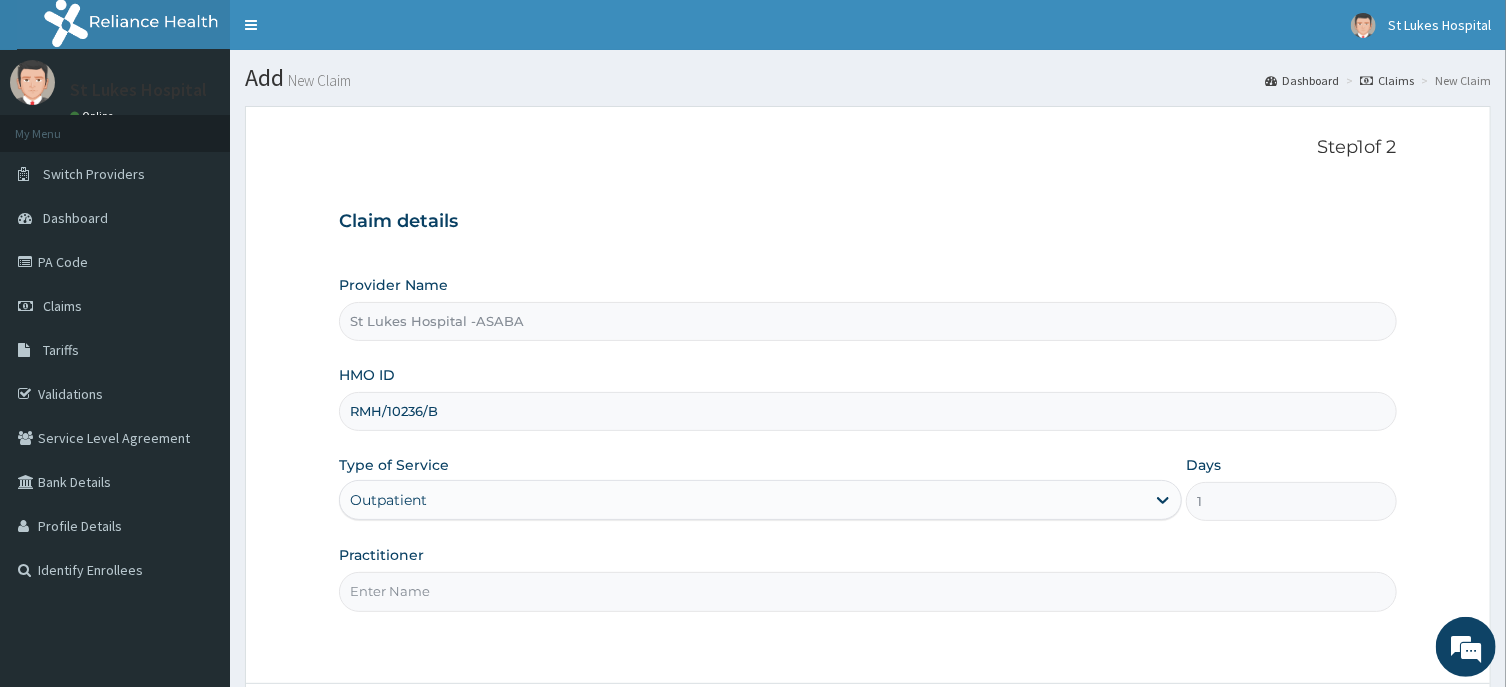 click on "Practitioner" at bounding box center [867, 591] 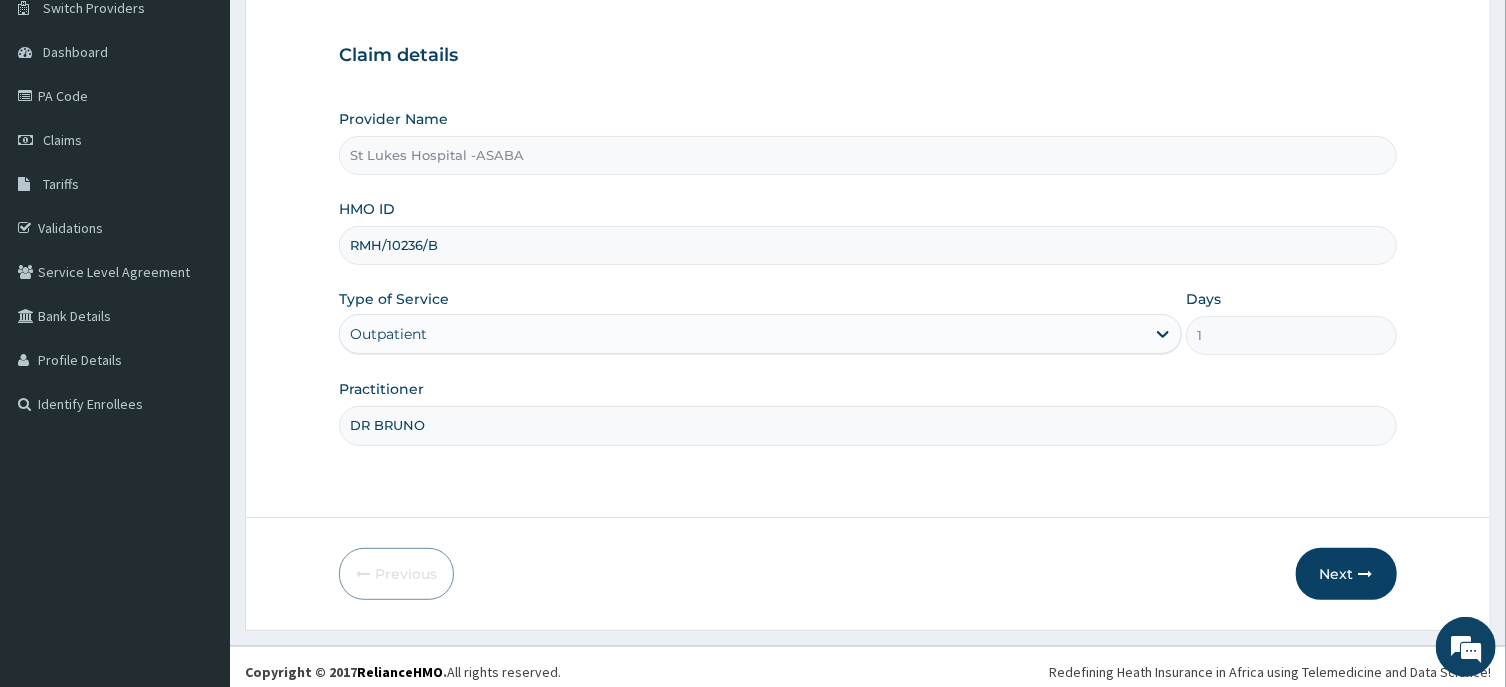 scroll, scrollTop: 176, scrollLeft: 0, axis: vertical 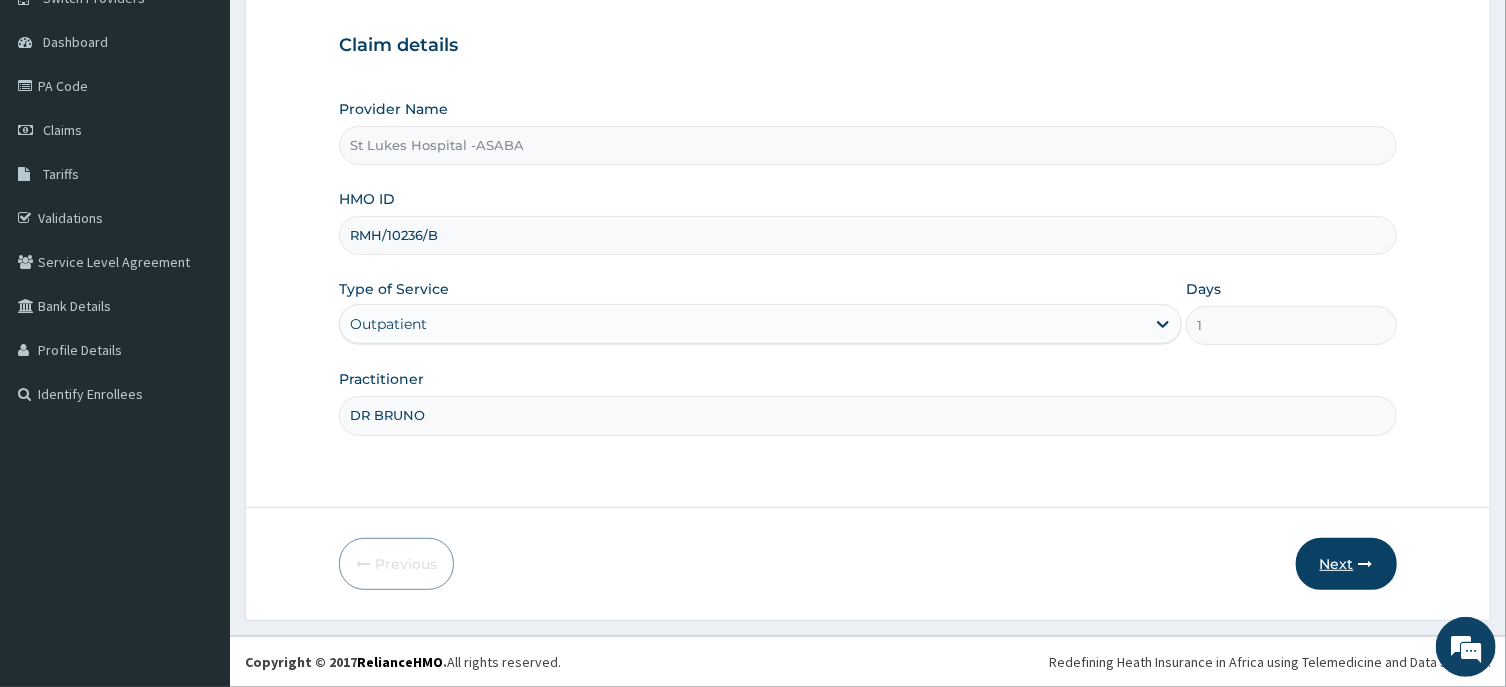 type on "DR BRUNO" 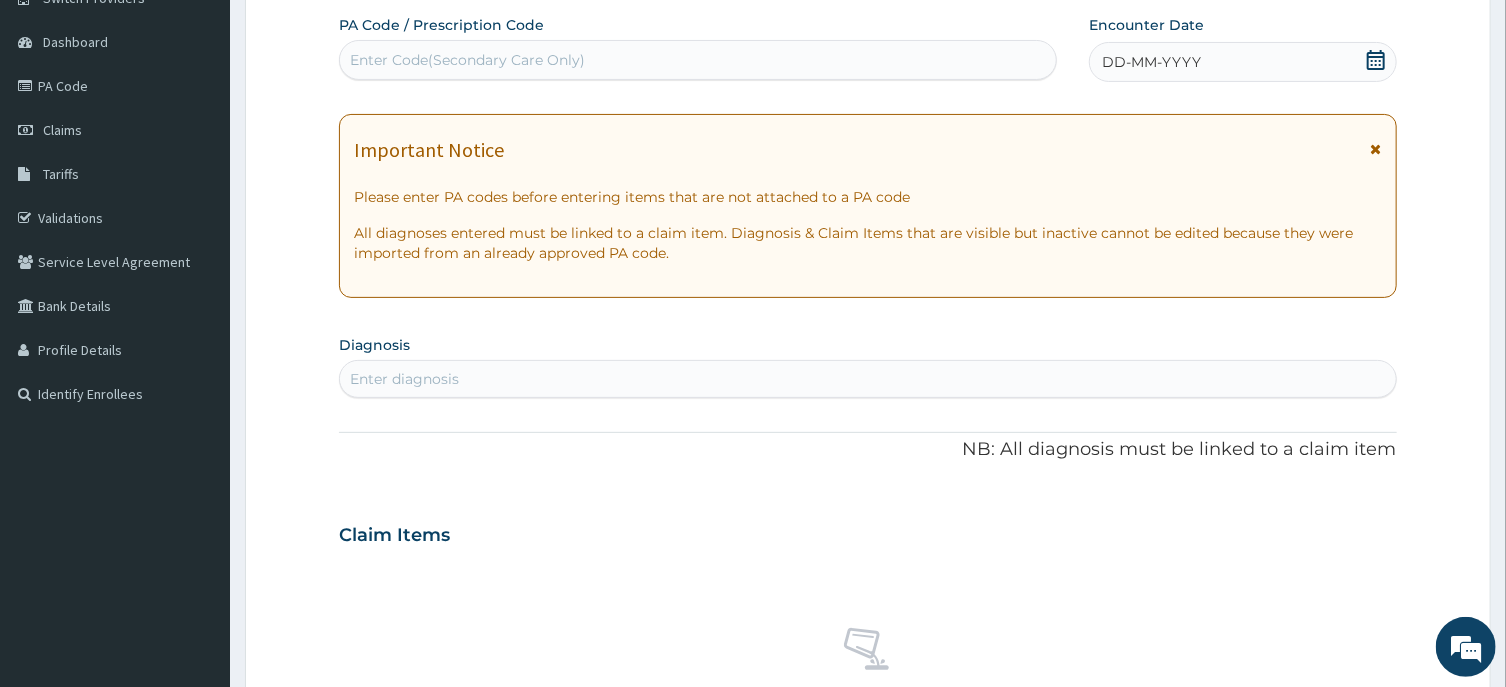 click on "Enter Code(Secondary Care Only)" at bounding box center [698, 60] 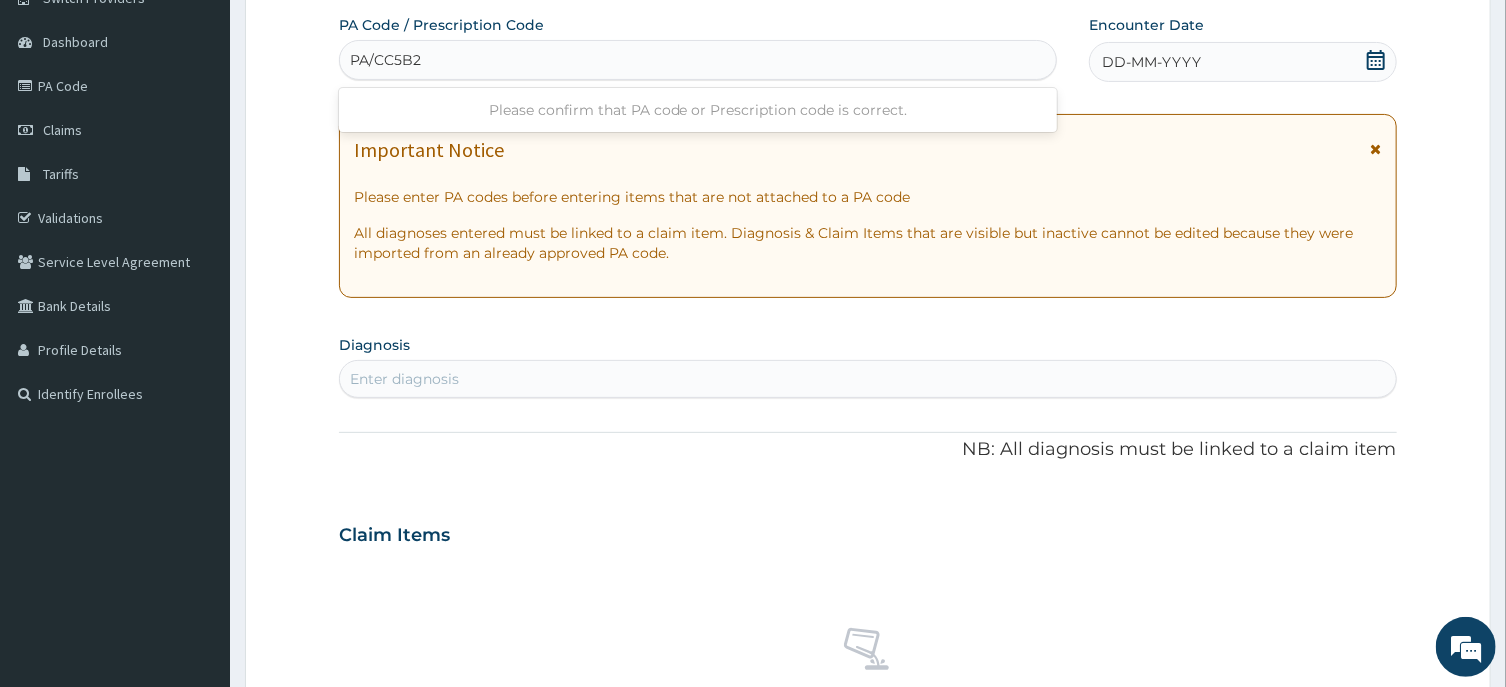 type on "PA/CC5B26" 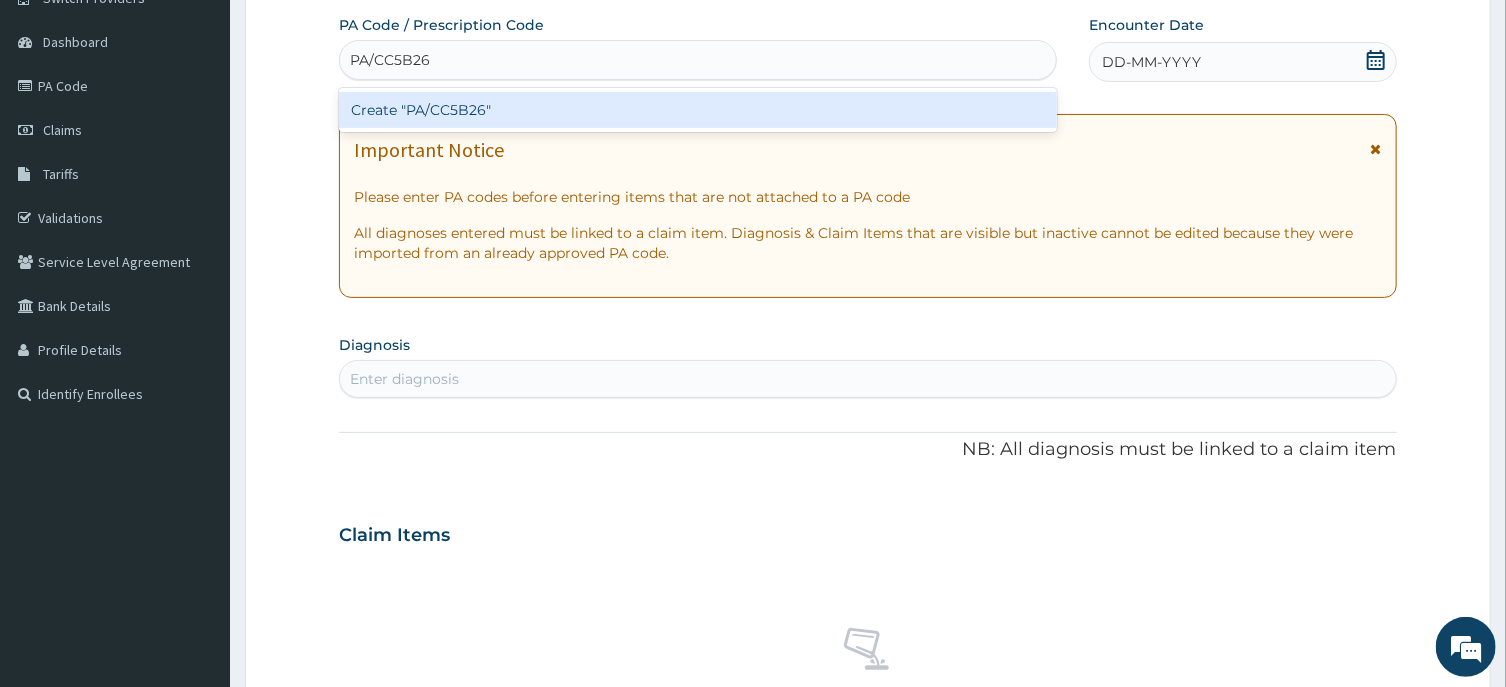 click on "Create "PA/CC5B26"" at bounding box center (698, 110) 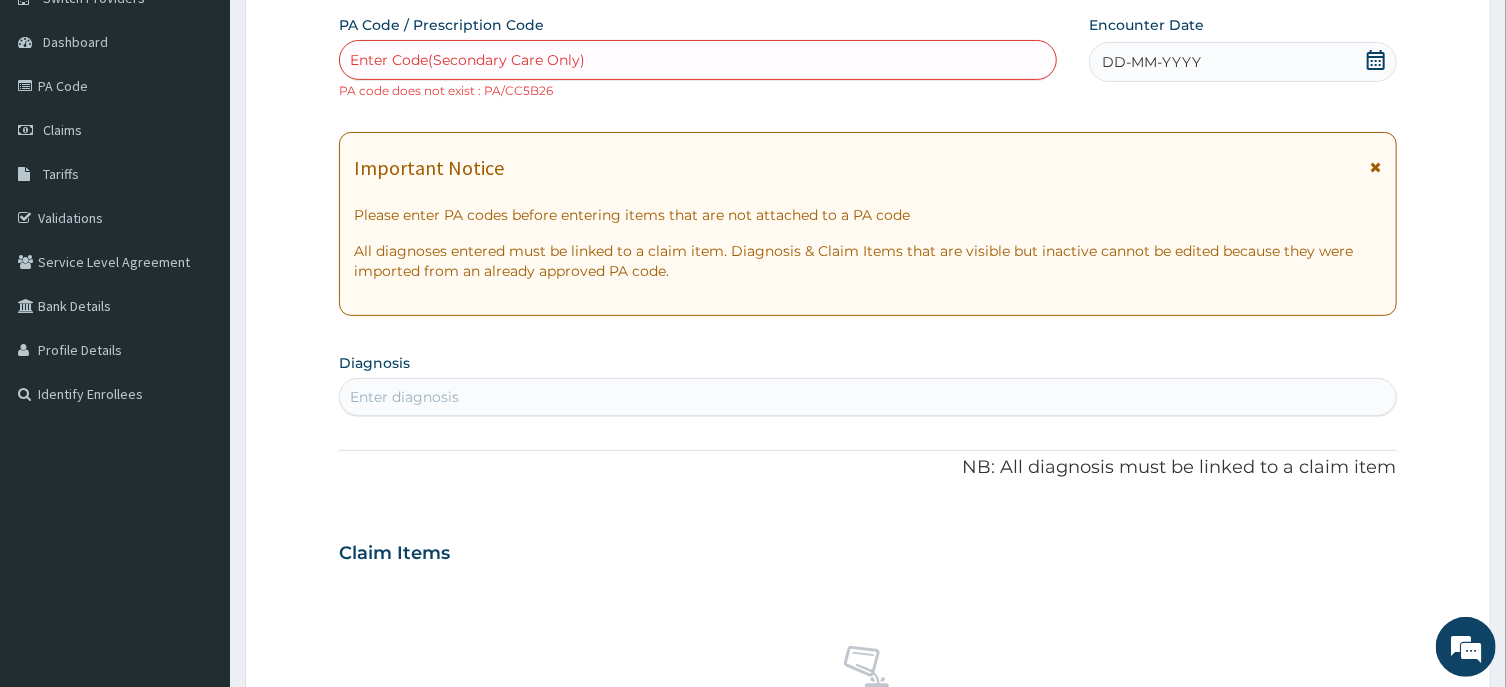 click on "Enter Code(Secondary Care Only)" at bounding box center (467, 60) 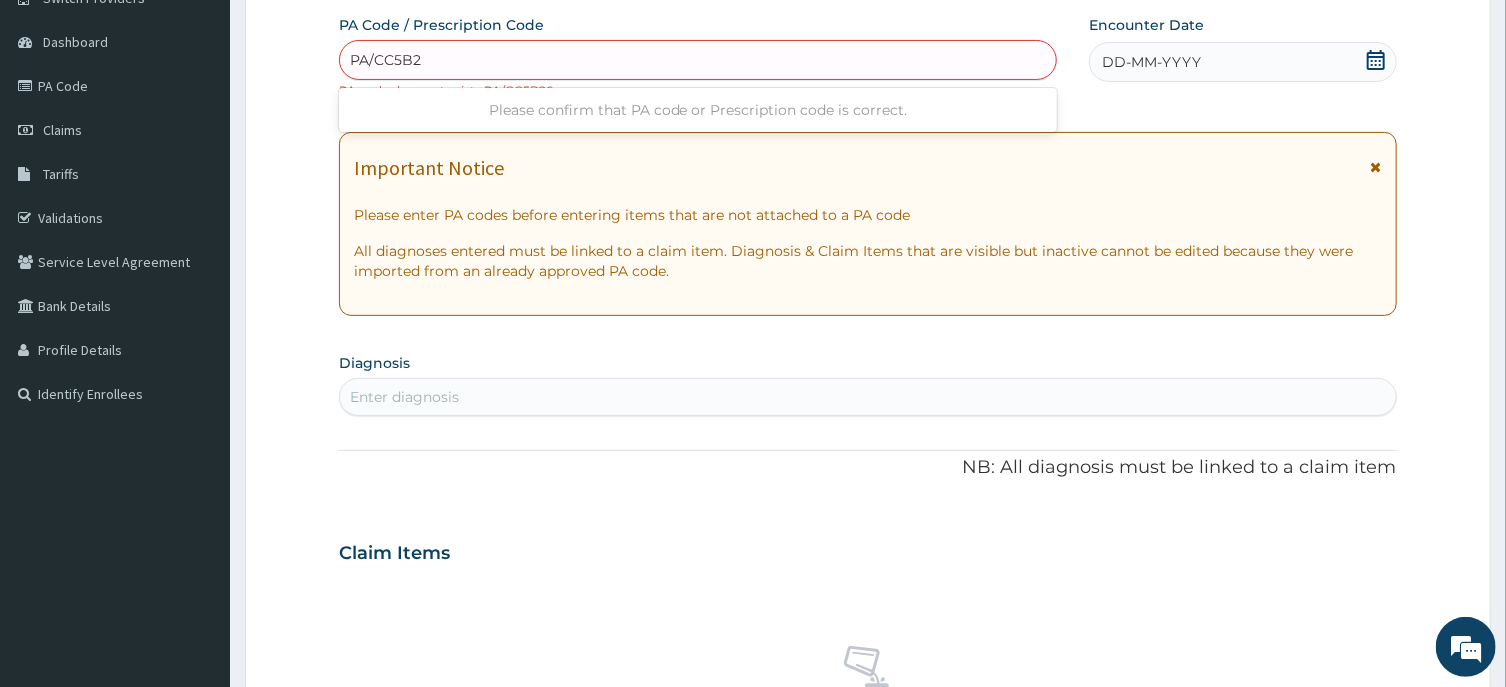 type on "PA/CC5B26" 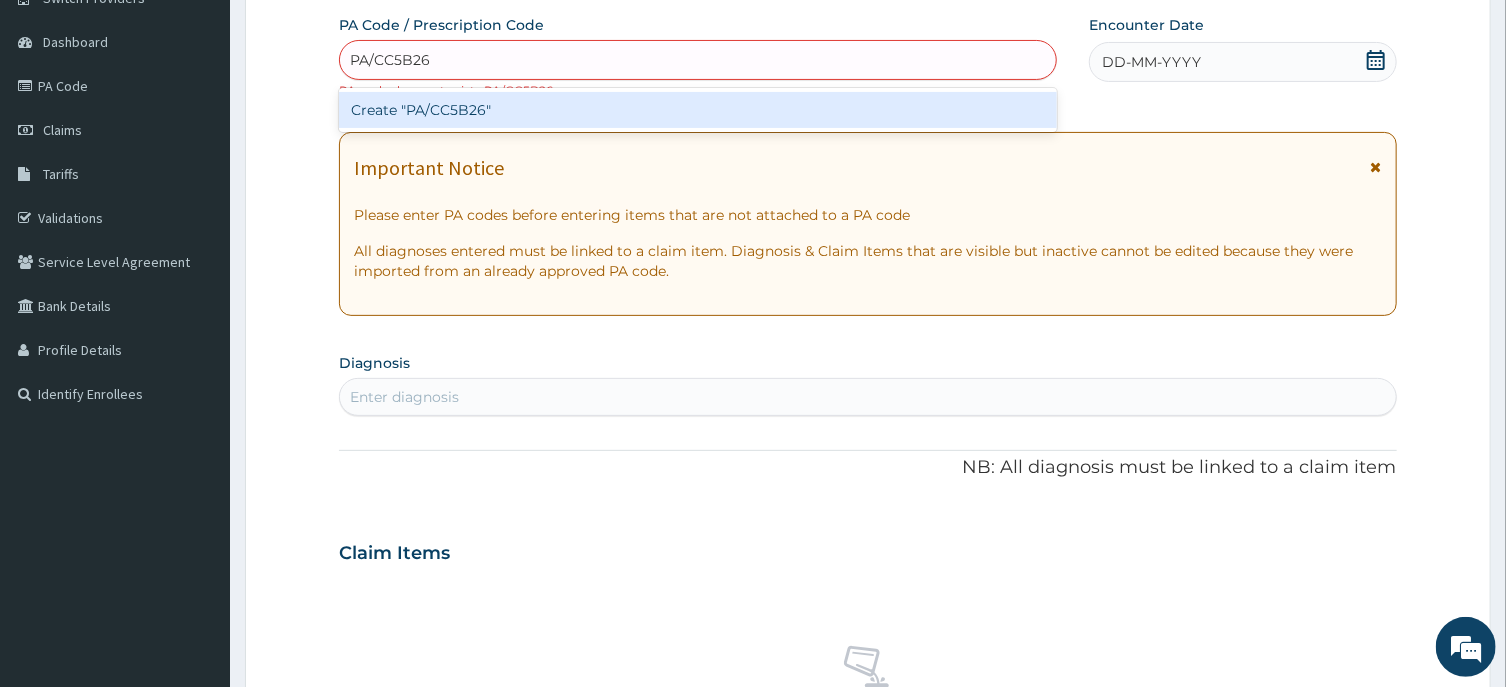 click on "Create "PA/CC5B26"" at bounding box center [698, 110] 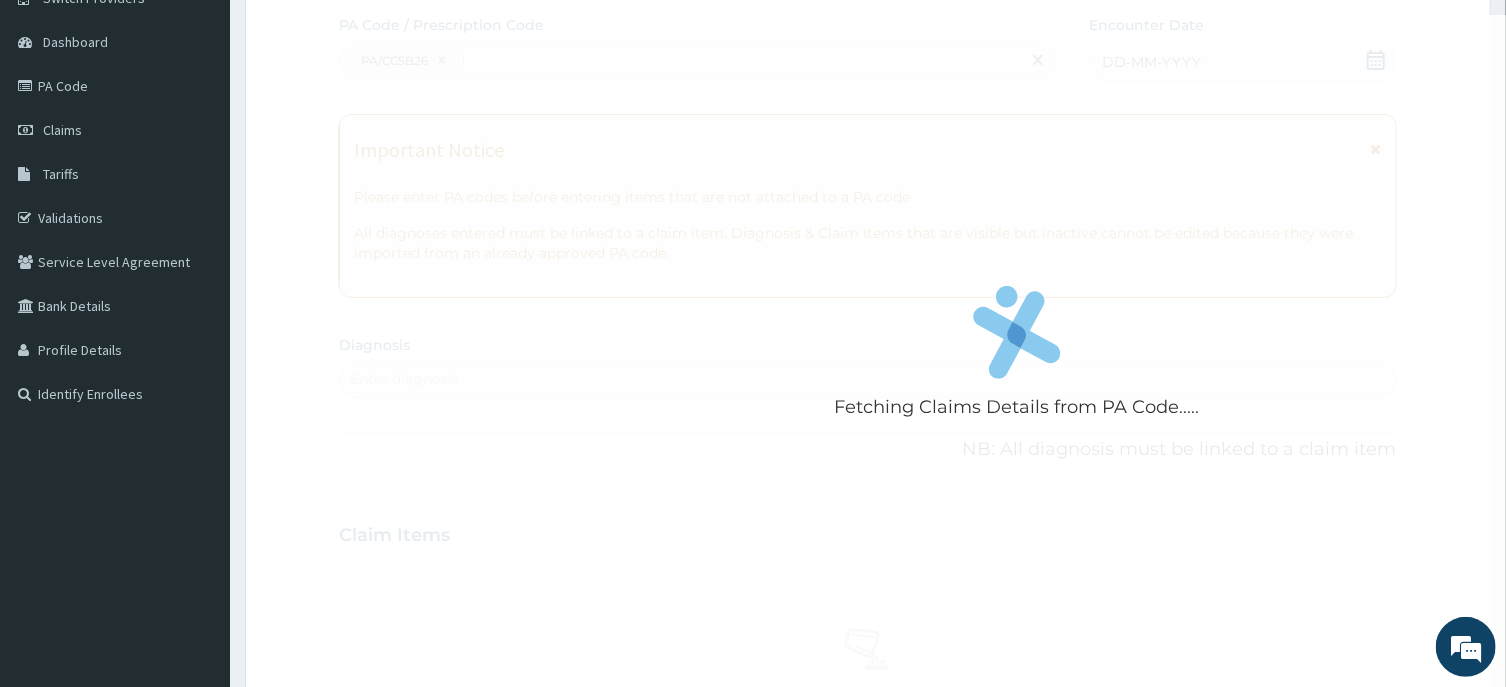 type 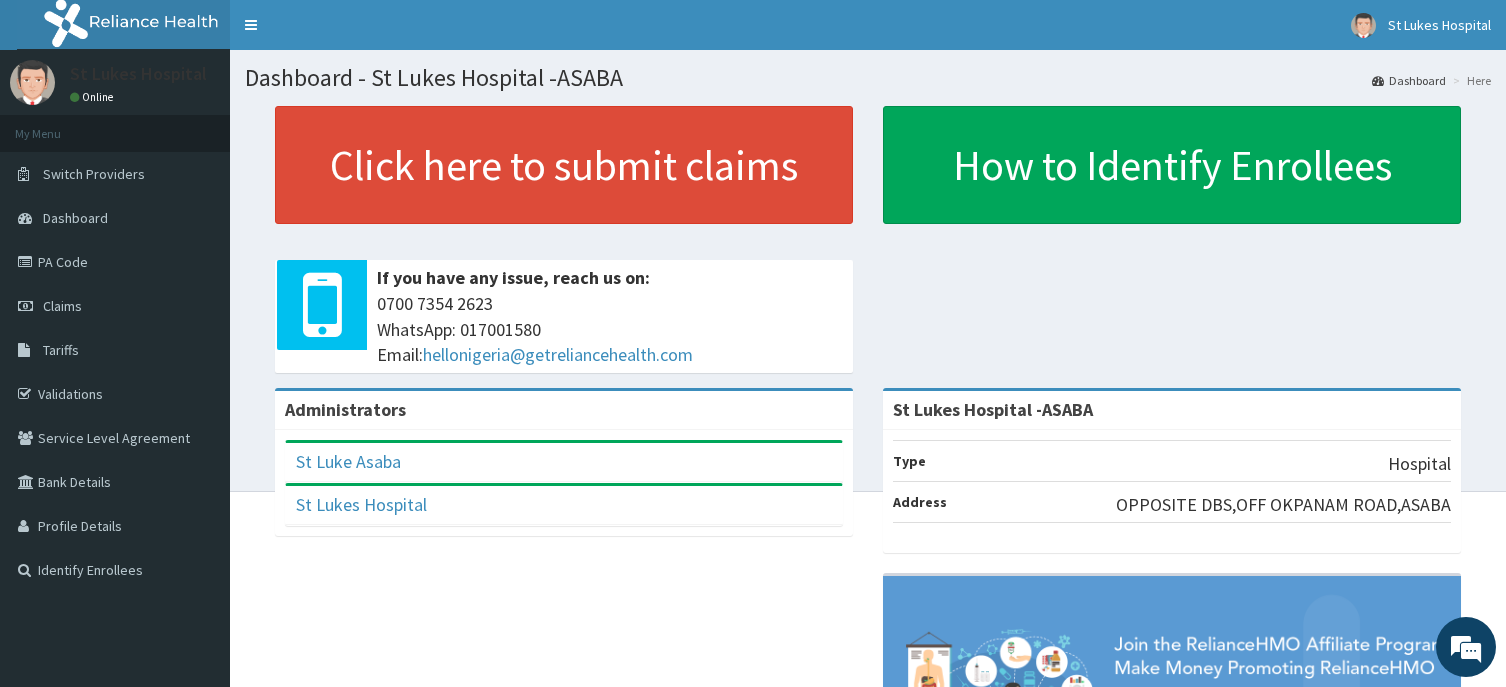 scroll, scrollTop: 0, scrollLeft: 0, axis: both 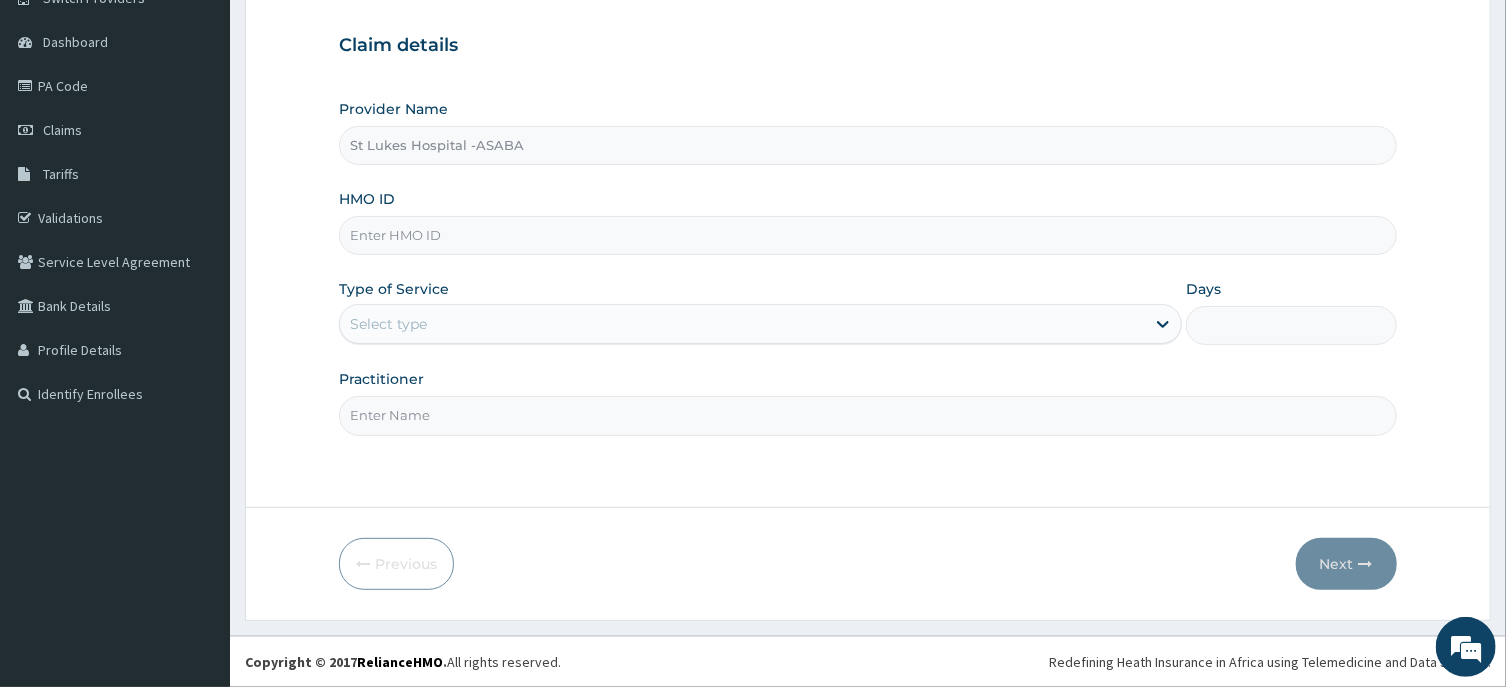 click on "HMO ID" at bounding box center [867, 235] 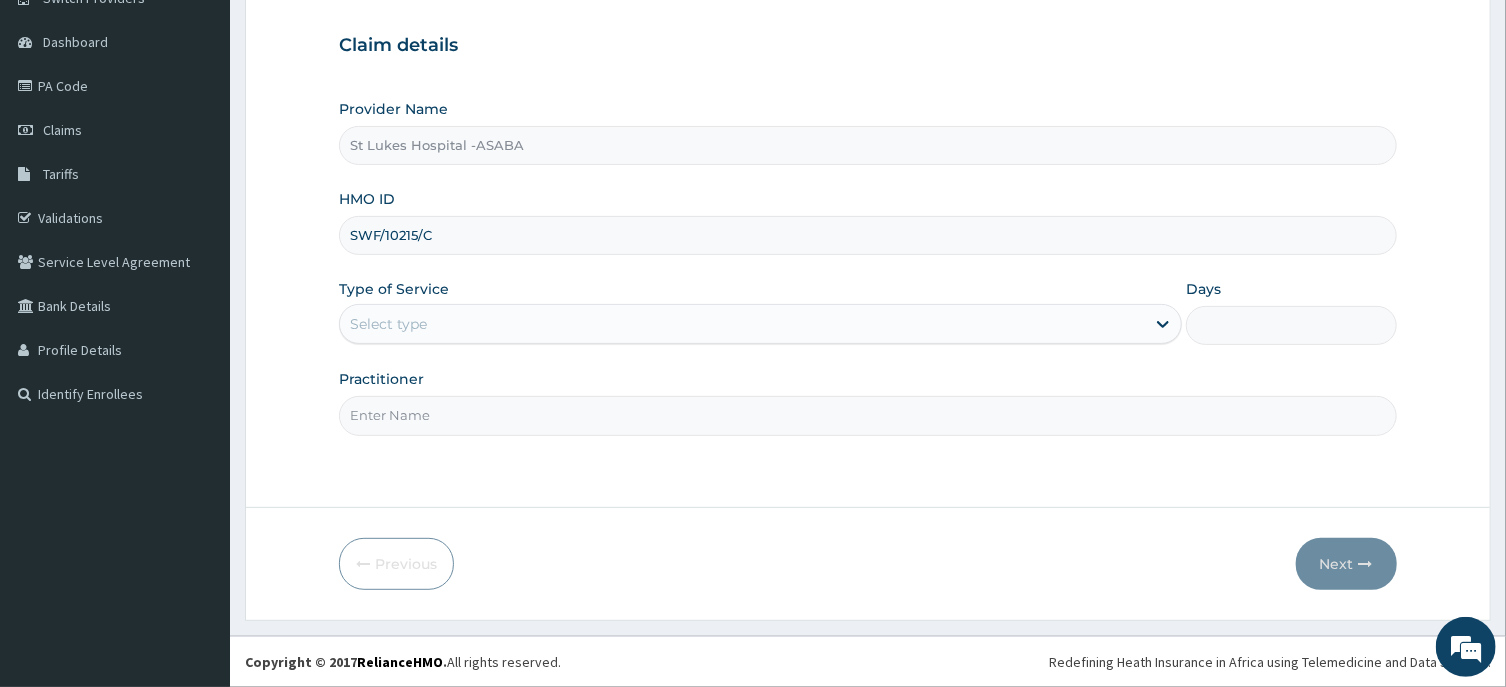 type on "SWF/10215/C" 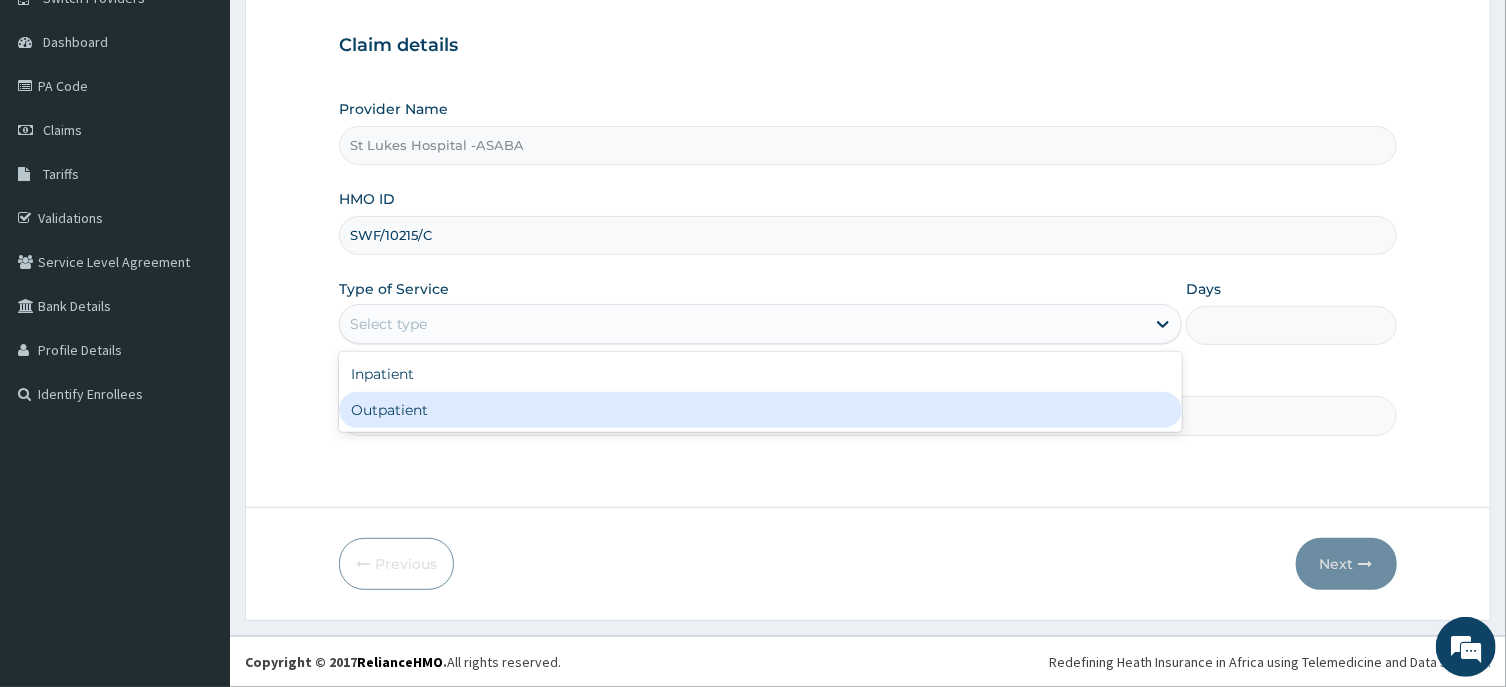 click on "Outpatient" at bounding box center [760, 410] 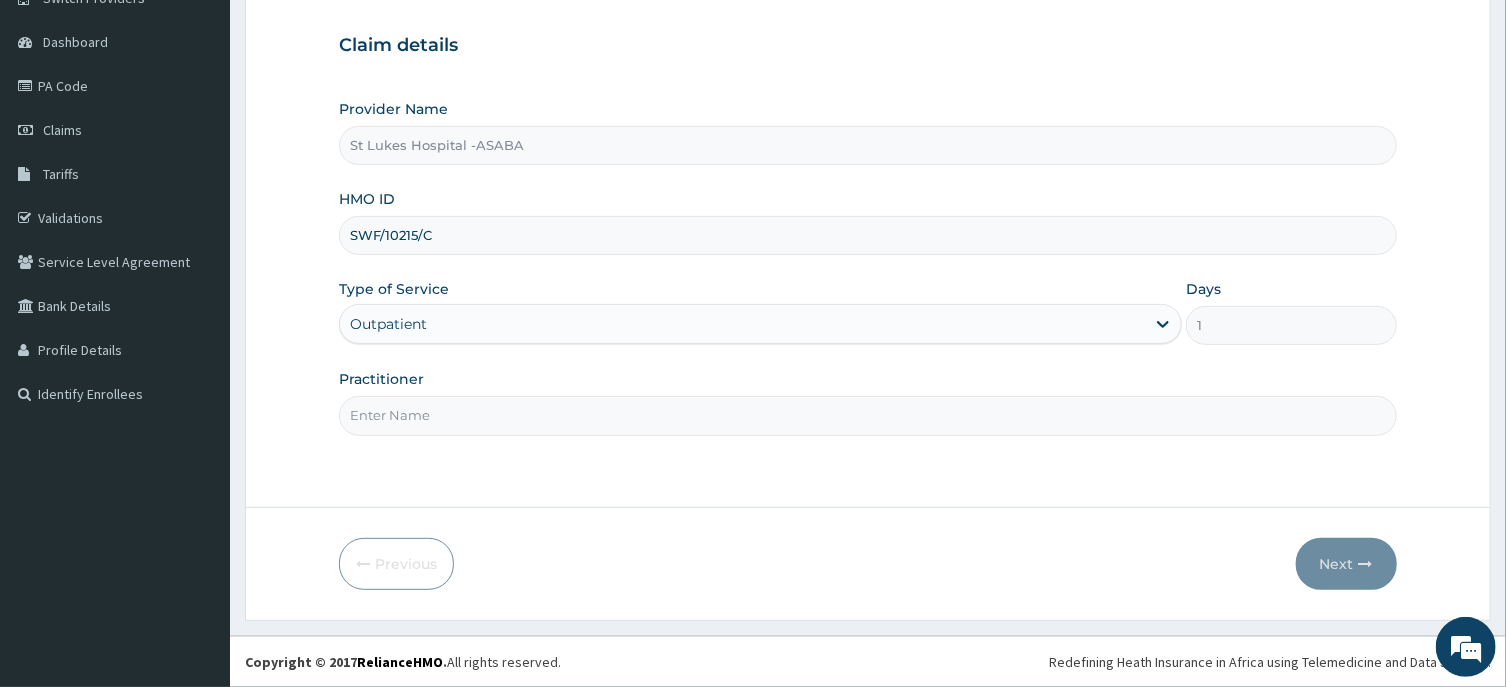 click on "Practitioner" at bounding box center (867, 415) 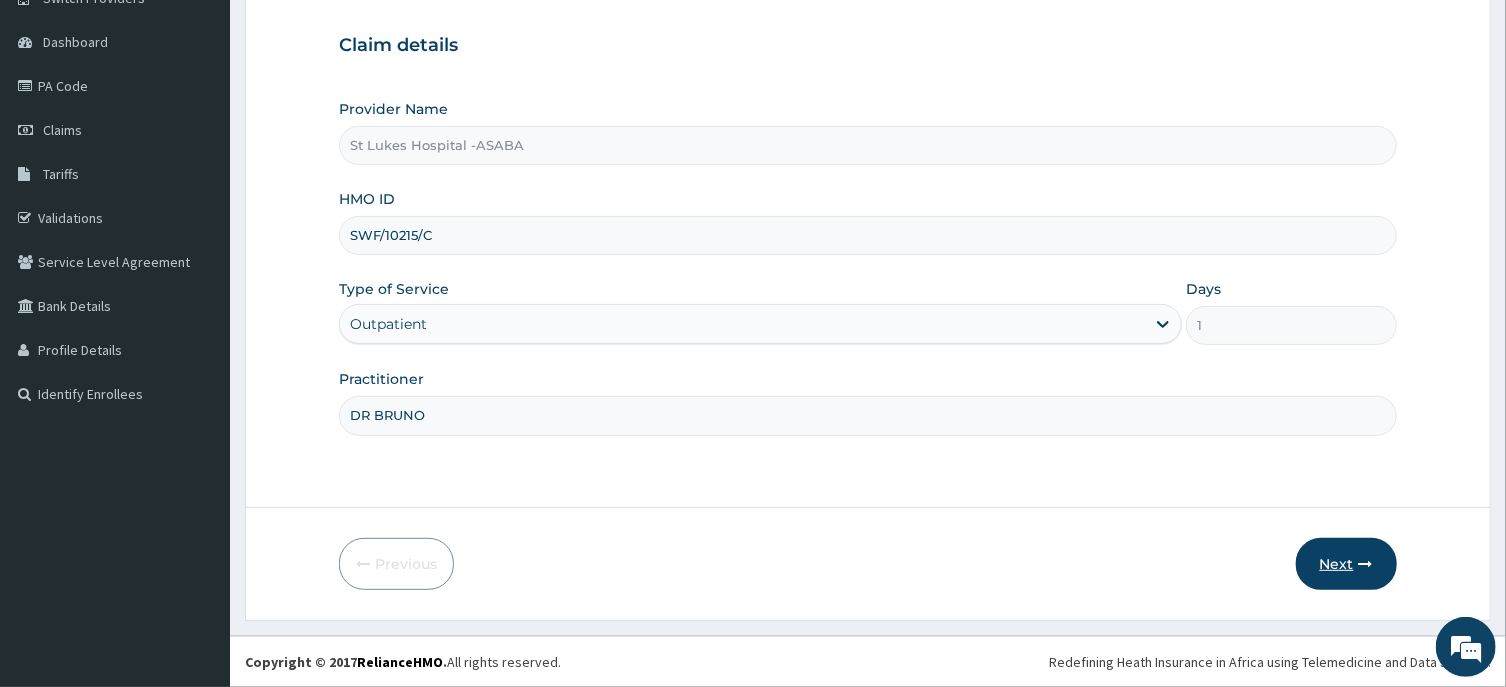 type on "DR BRUNO" 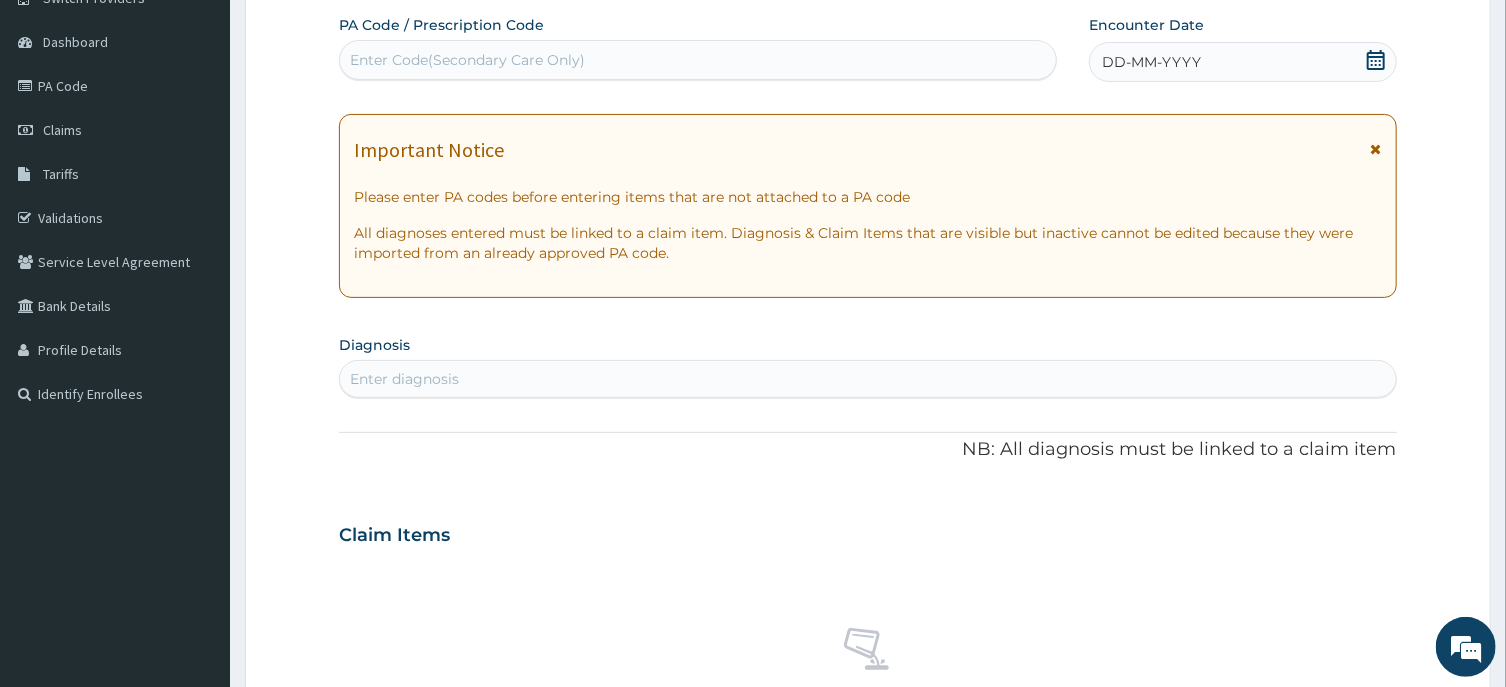 click on "Enter Code(Secondary Care Only)" at bounding box center [698, 60] 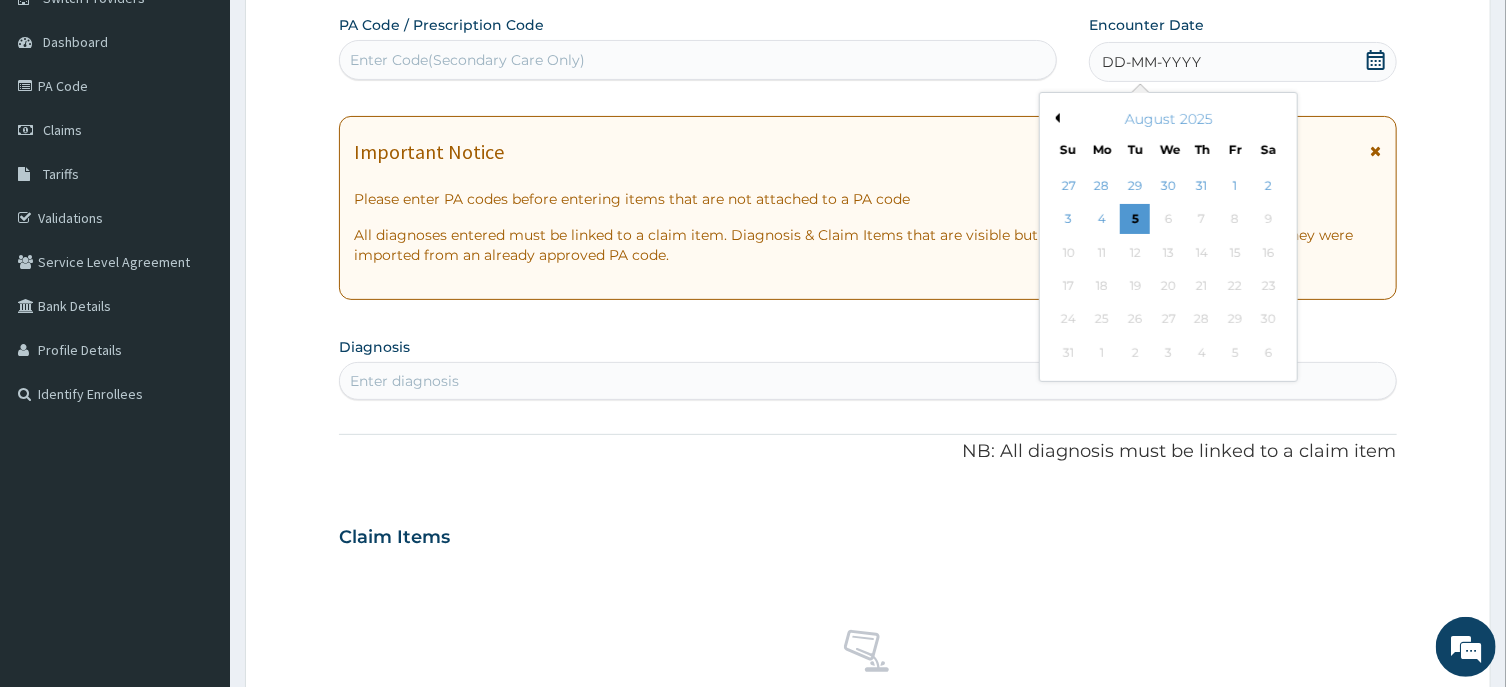 click on "Previous Month" at bounding box center (1055, 118) 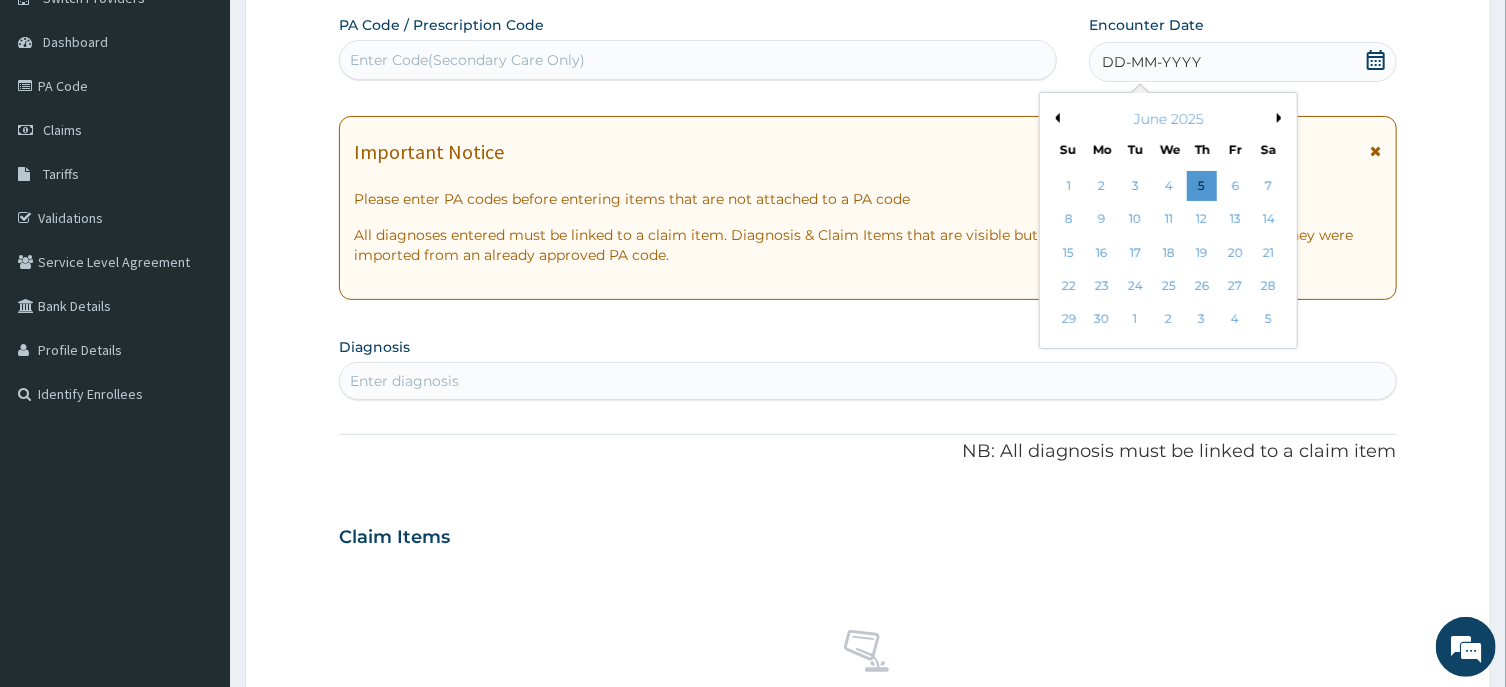 click on "Previous Month" at bounding box center [1055, 118] 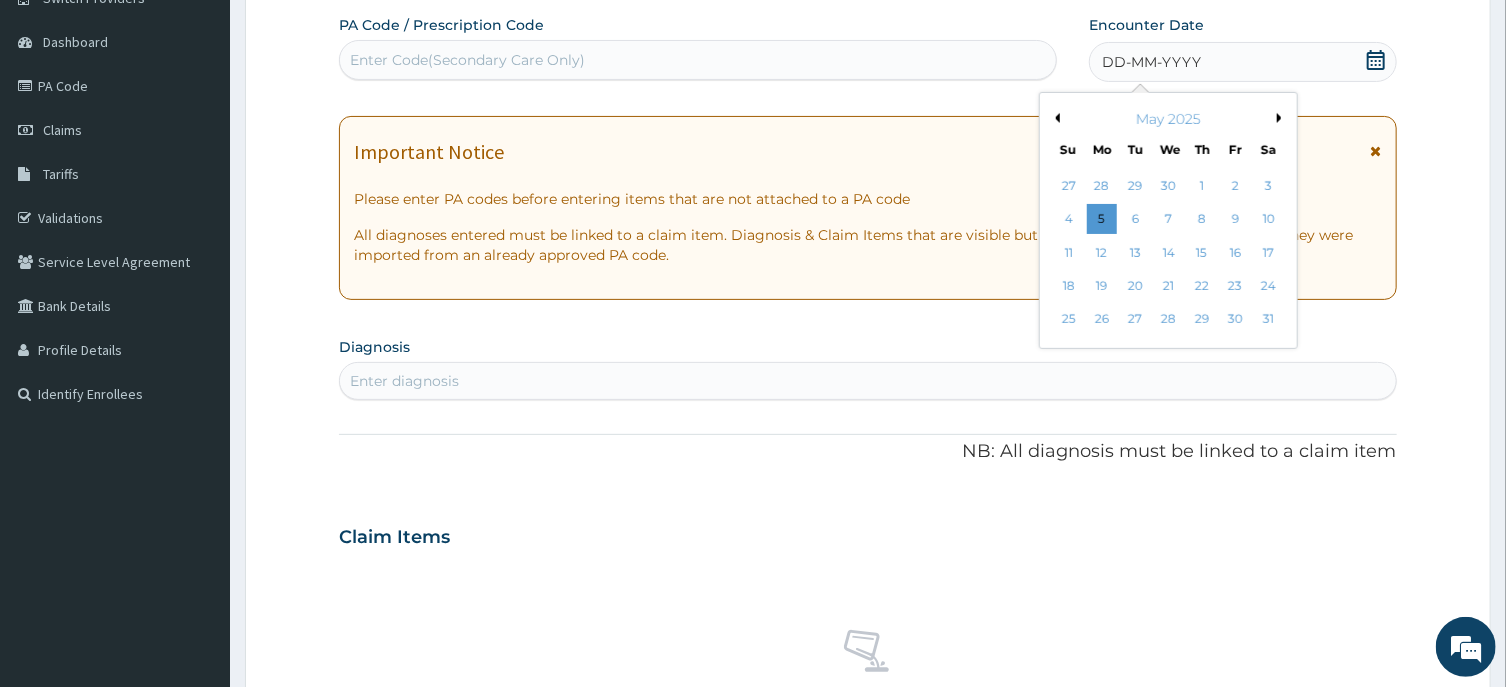click on "Previous Month" at bounding box center [1055, 118] 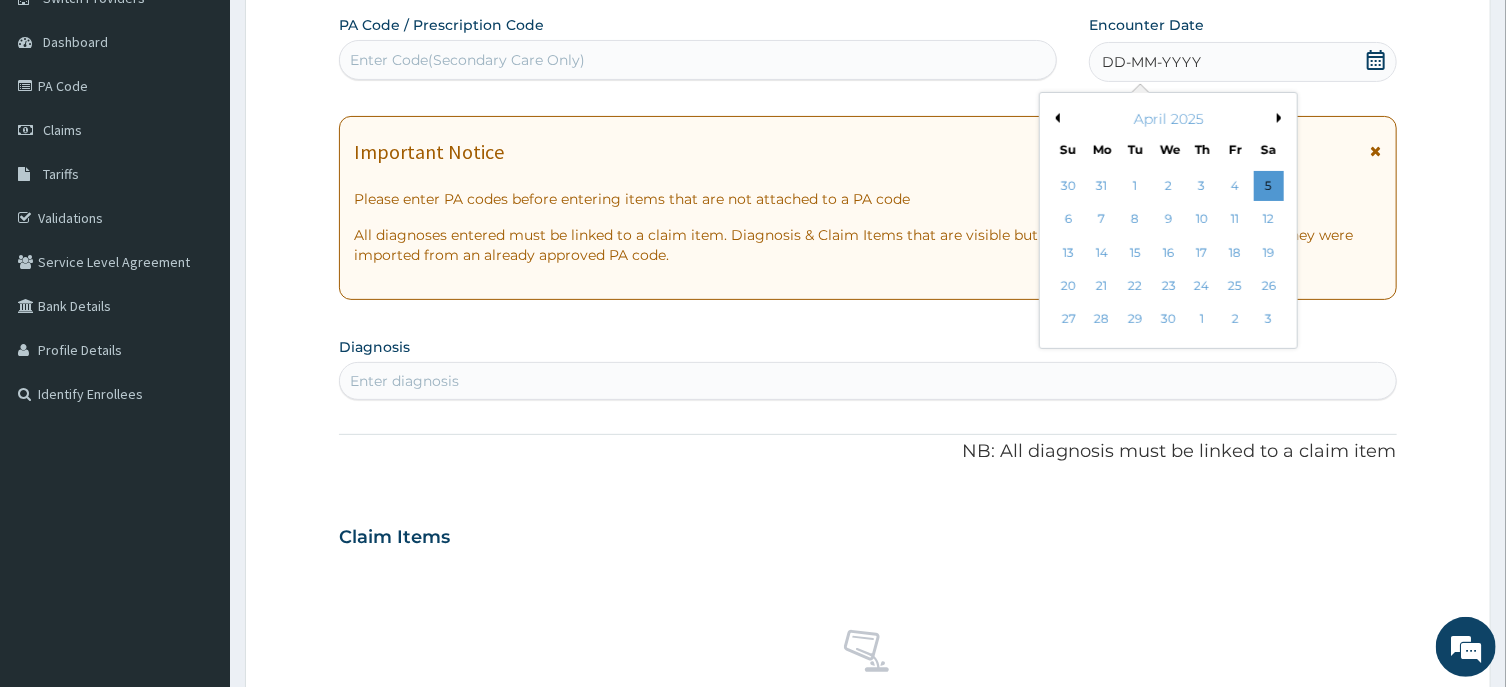 click on "Previous Month" at bounding box center [1055, 118] 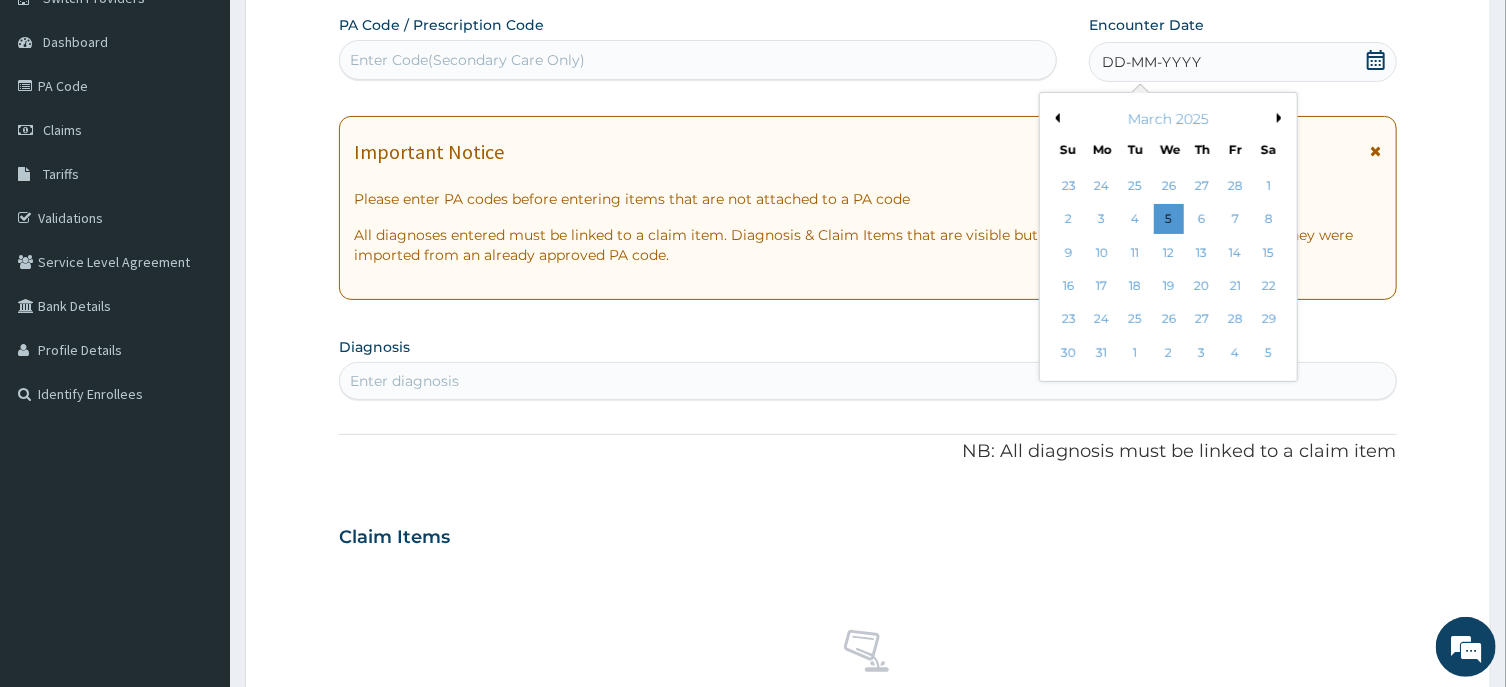 click on "Previous Month" at bounding box center (1055, 118) 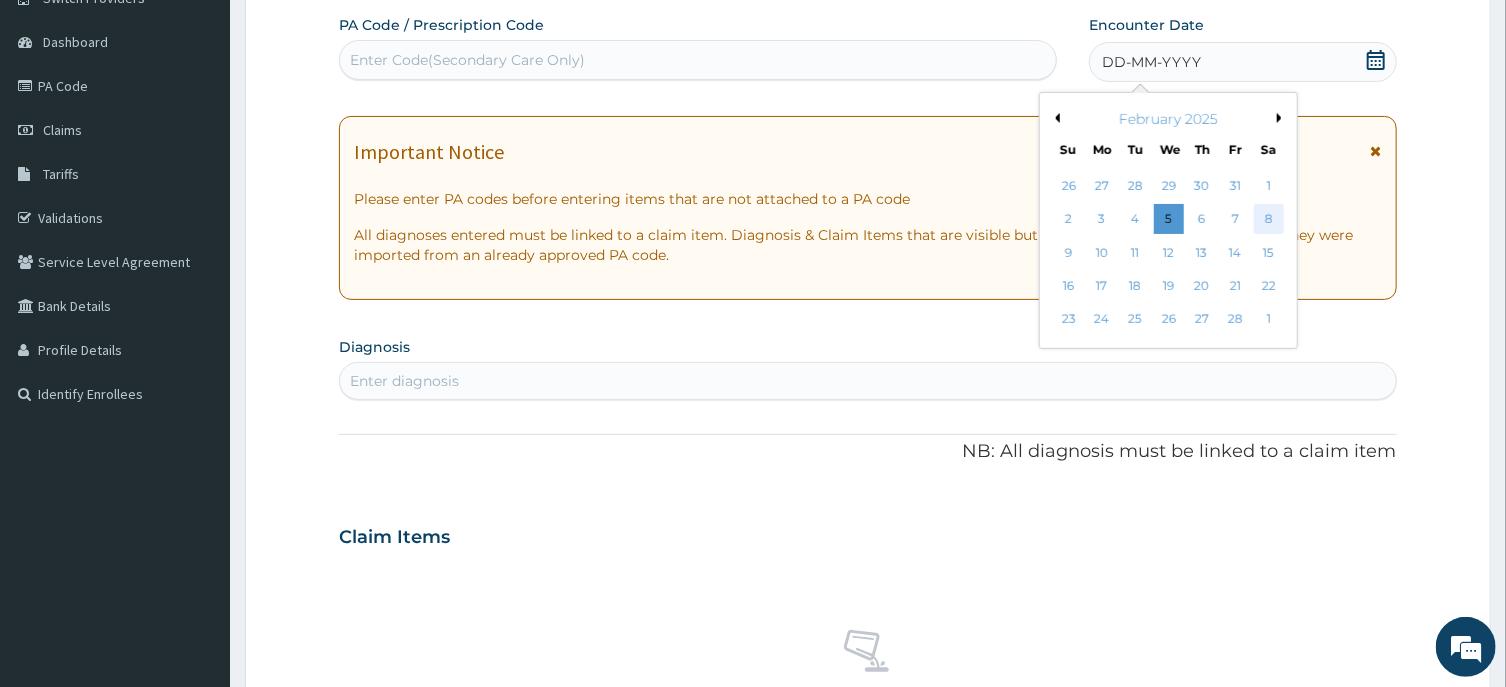 click on "8" at bounding box center (1269, 220) 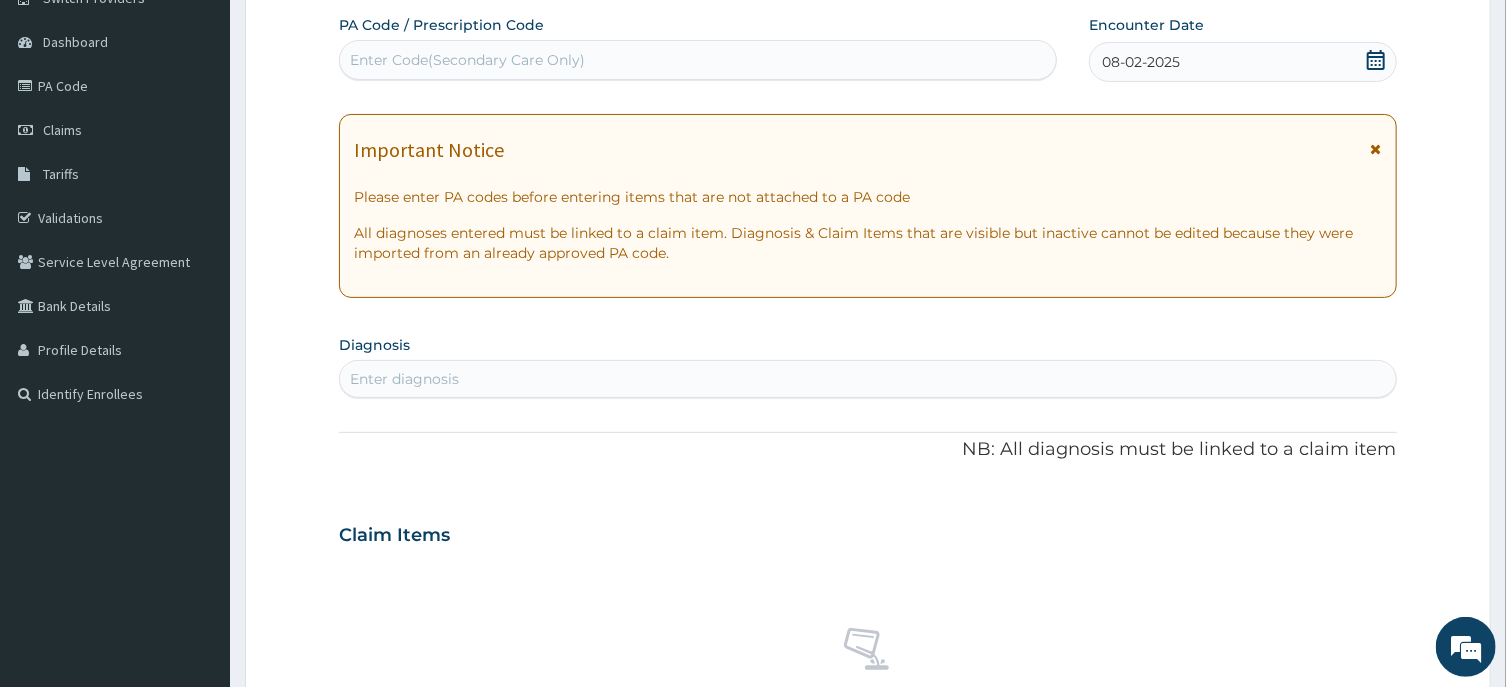 click on "Enter diagnosis" at bounding box center [867, 379] 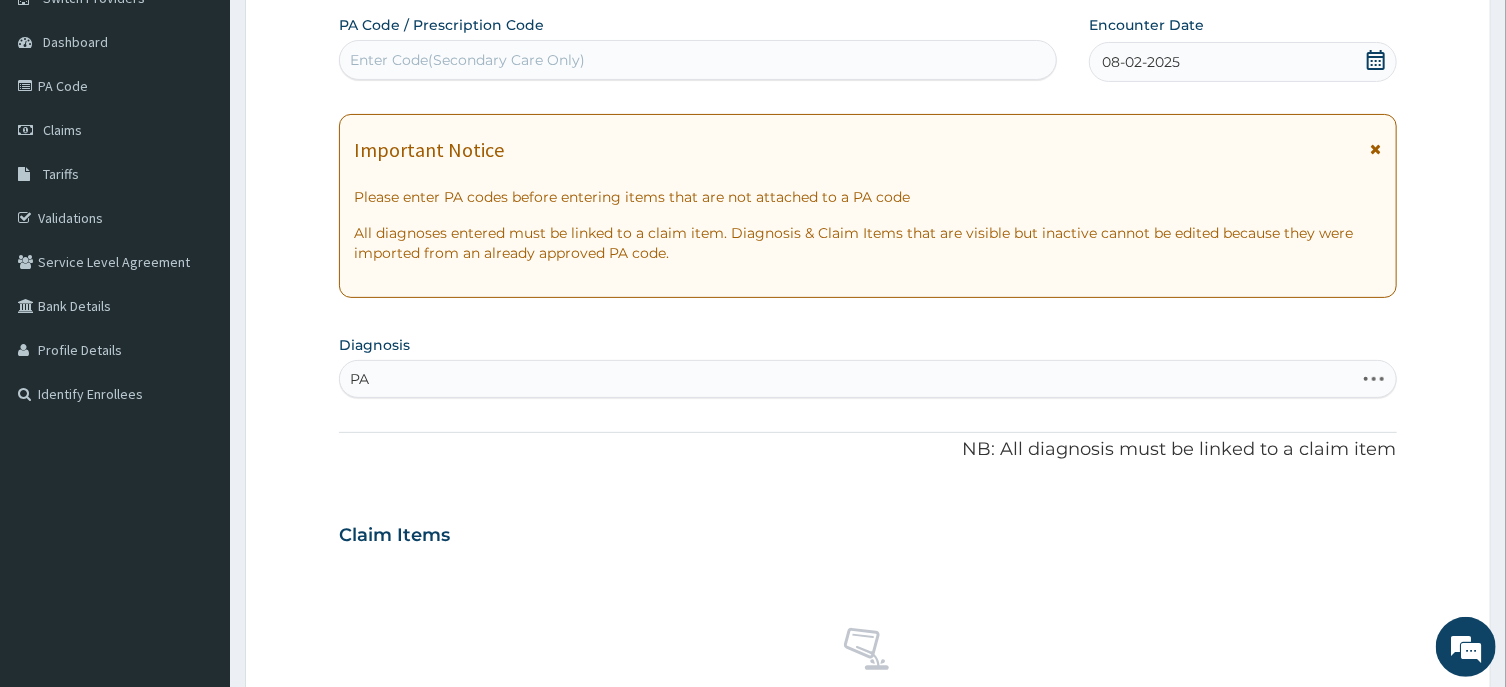type on "P" 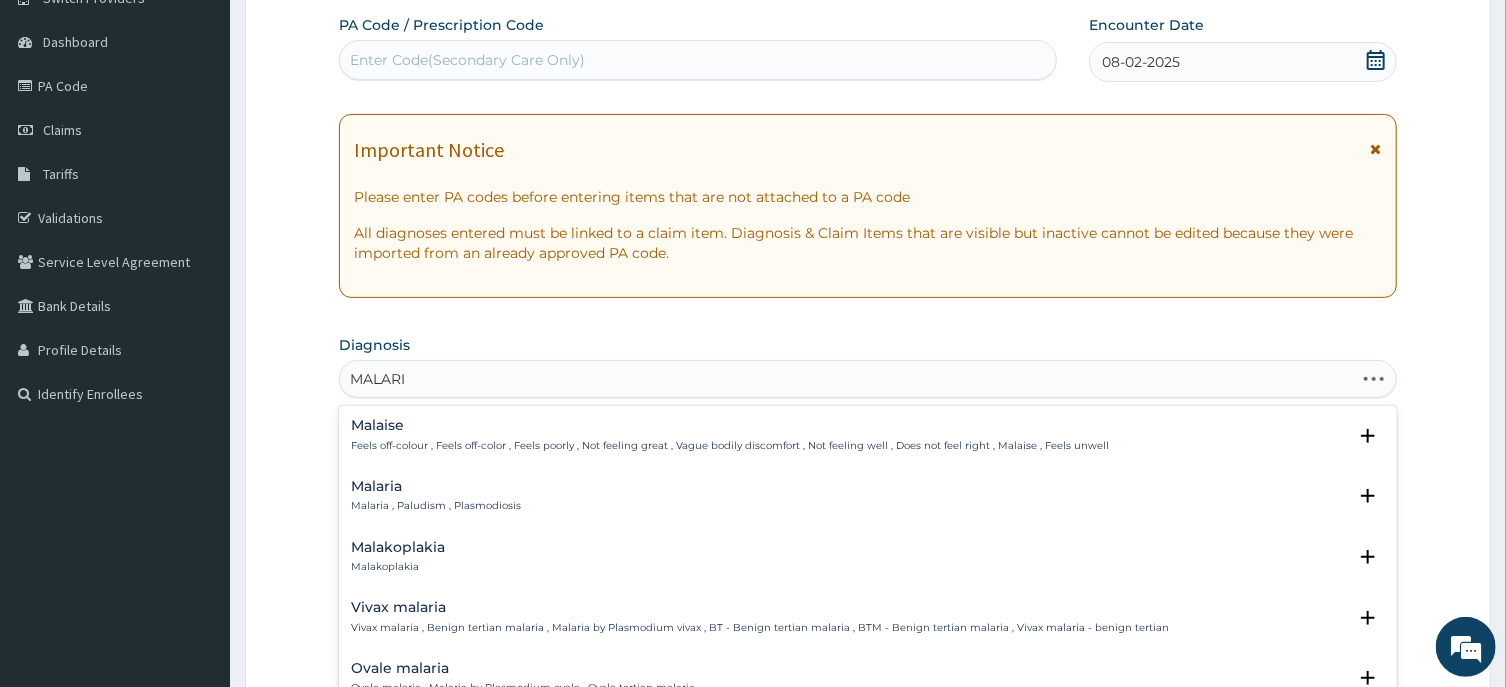 type on "MALARIA" 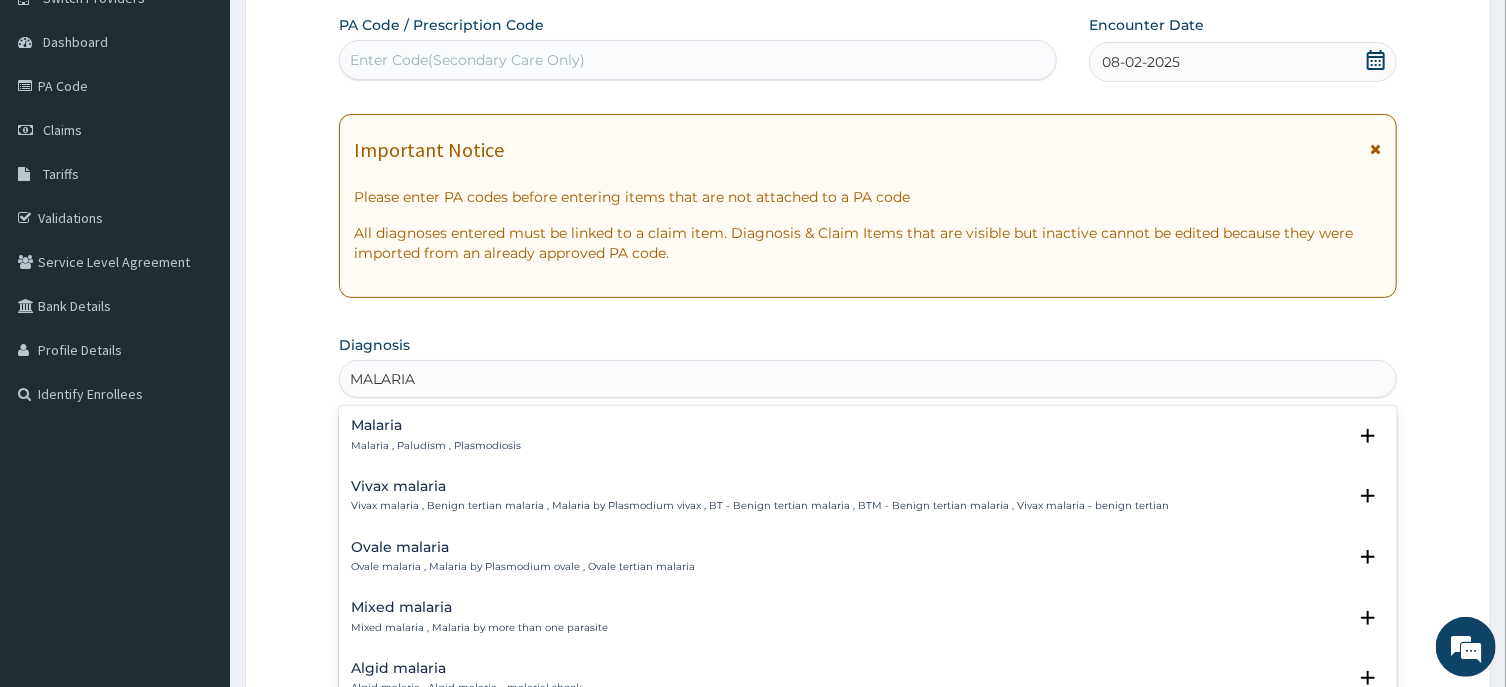 click on "Malaria , Paludism , Plasmodiosis" at bounding box center [436, 446] 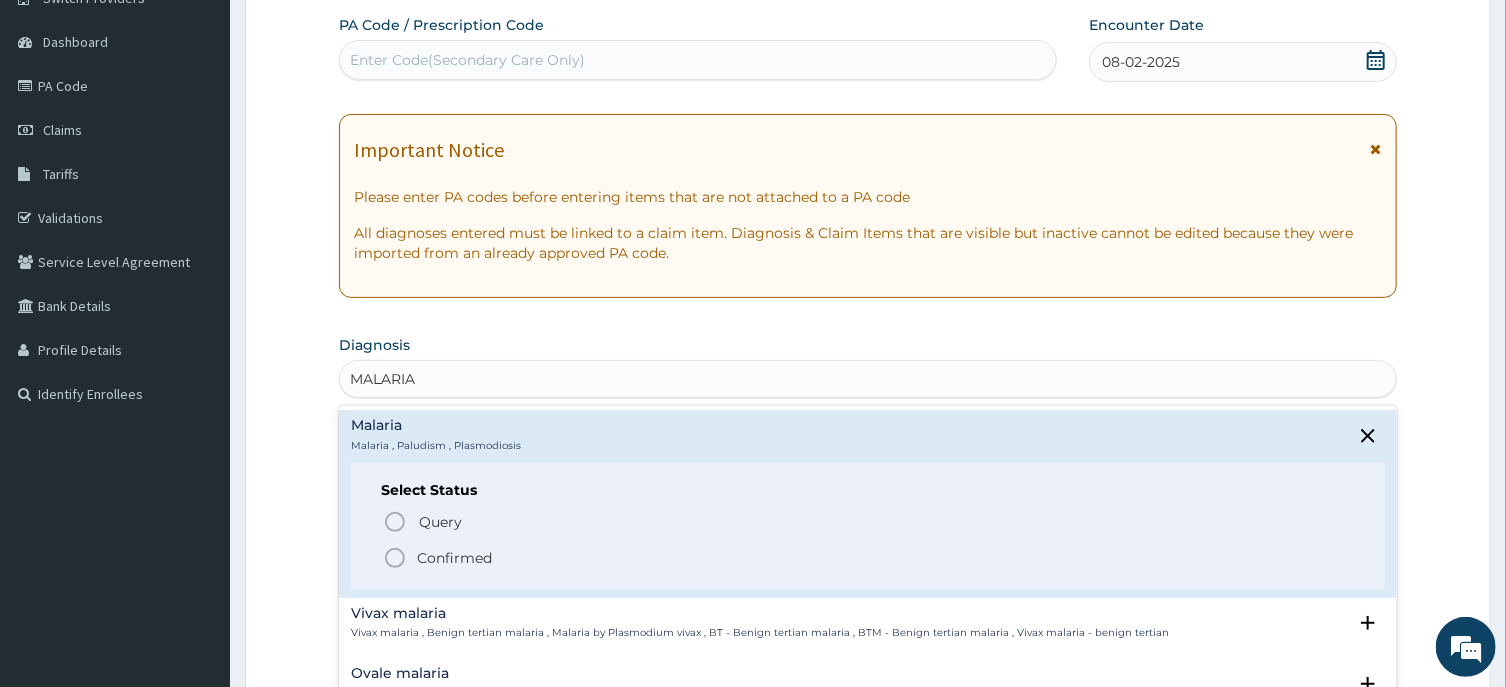 click 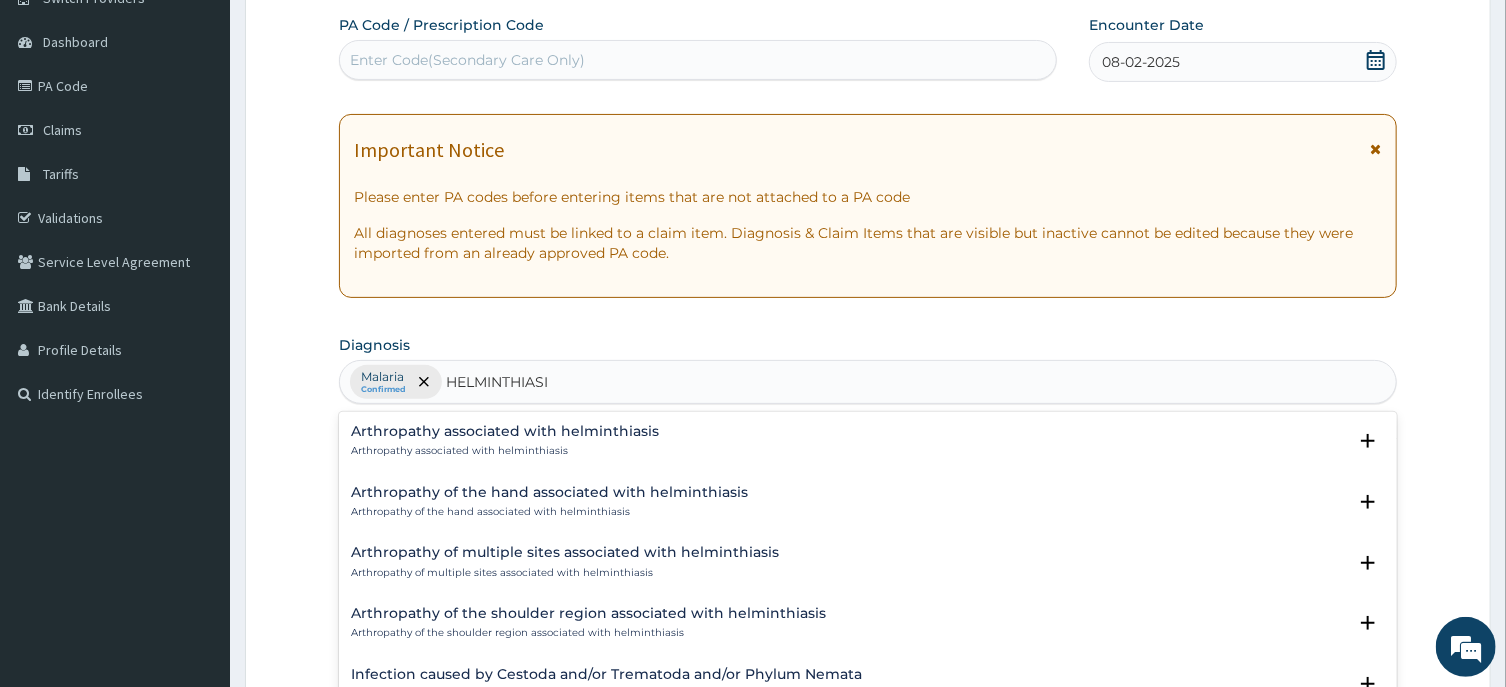 type on "HELMINTHIASIS" 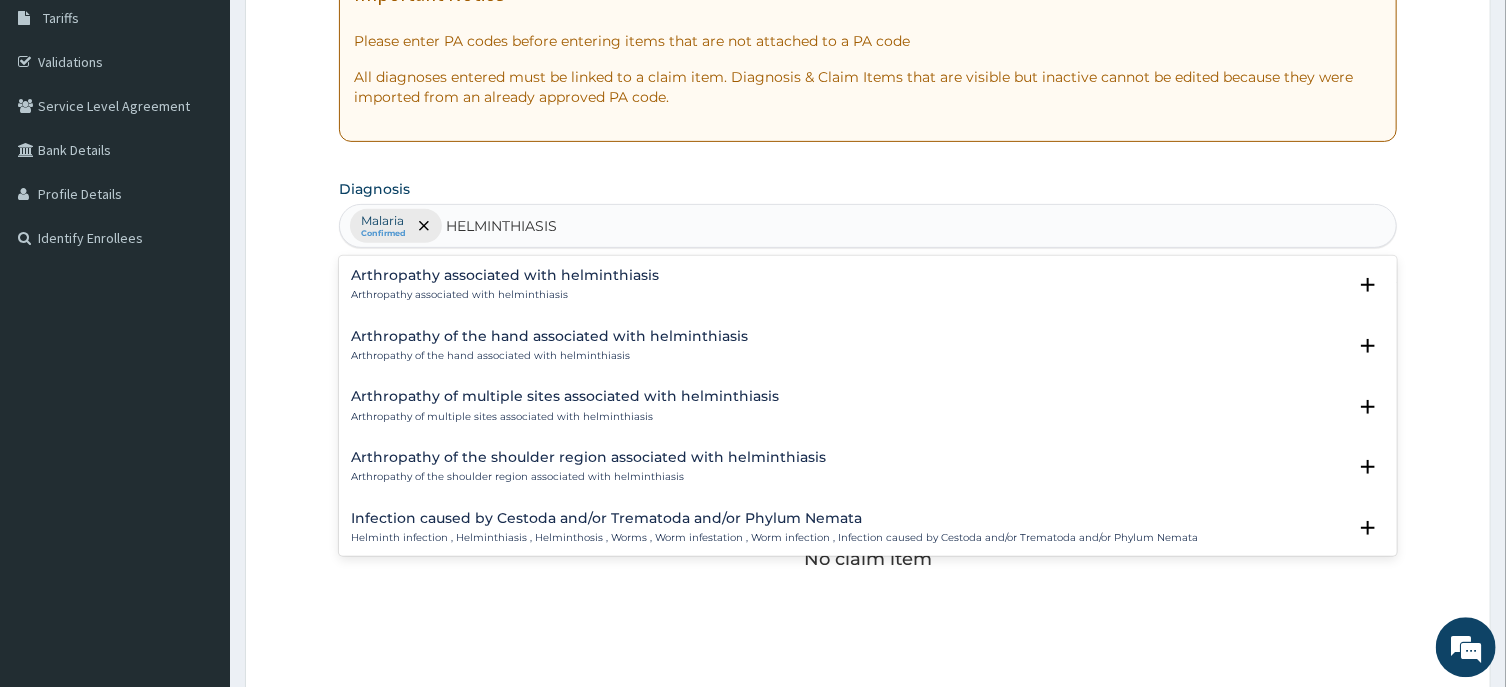 scroll, scrollTop: 390, scrollLeft: 0, axis: vertical 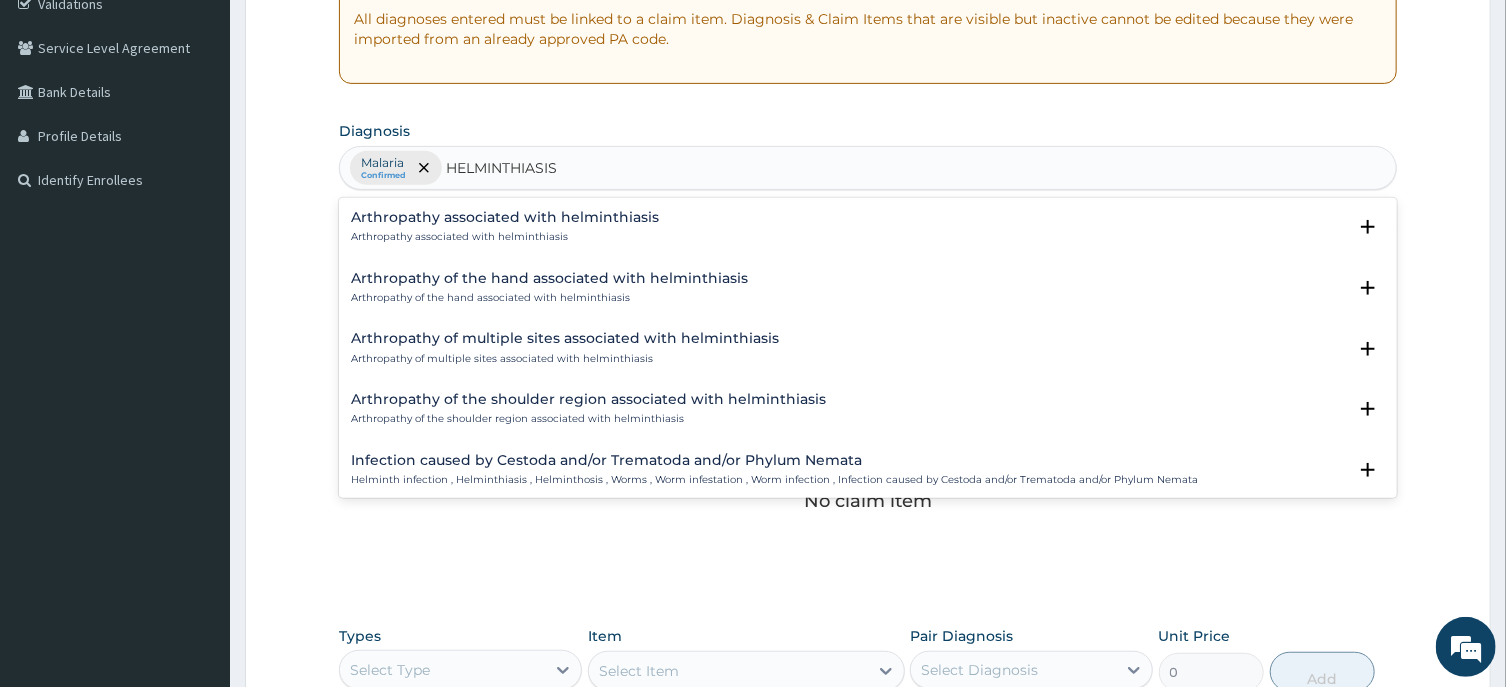 click on "Helminth infection , Helminthiasis , Helminthosis , Worms , Worm infestation , Worm infection , Infection caused by Cestoda and/or Trematoda and/or Phylum Nemata" at bounding box center [774, 480] 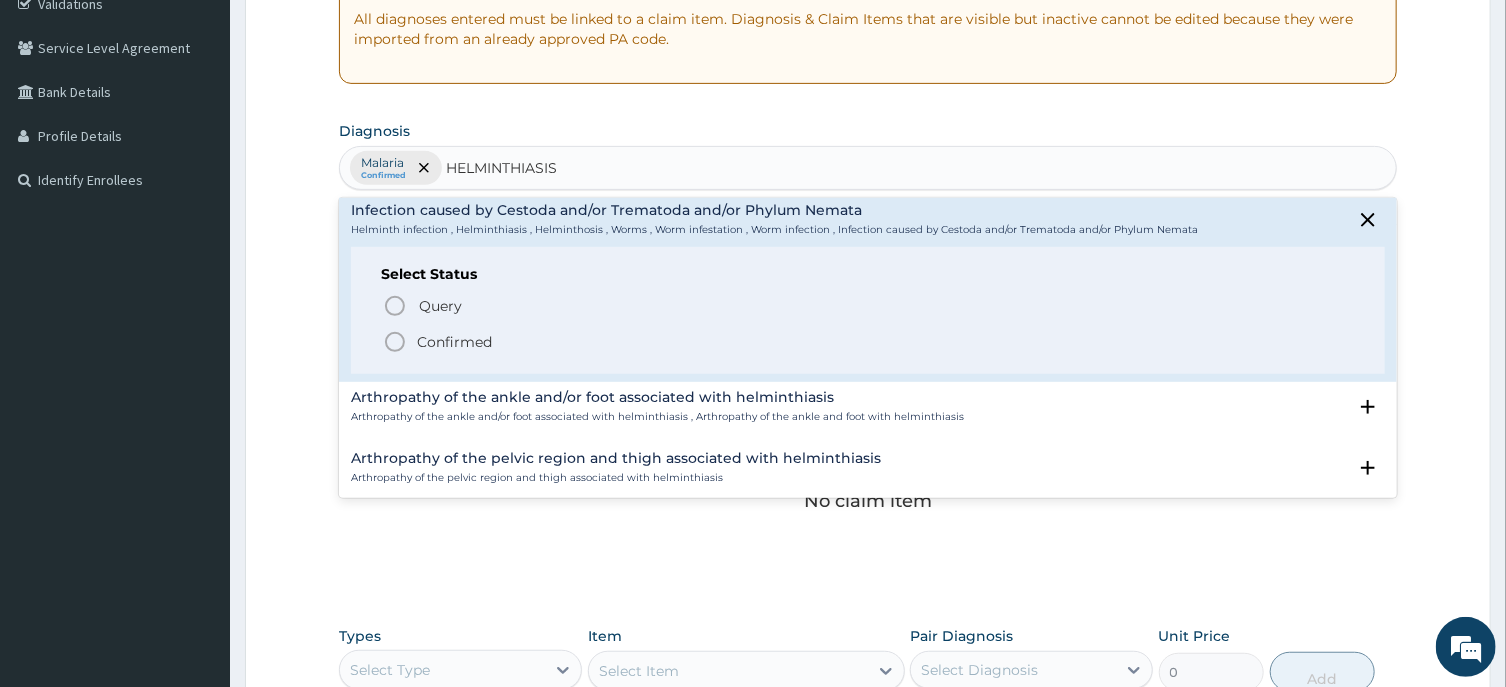 scroll, scrollTop: 251, scrollLeft: 0, axis: vertical 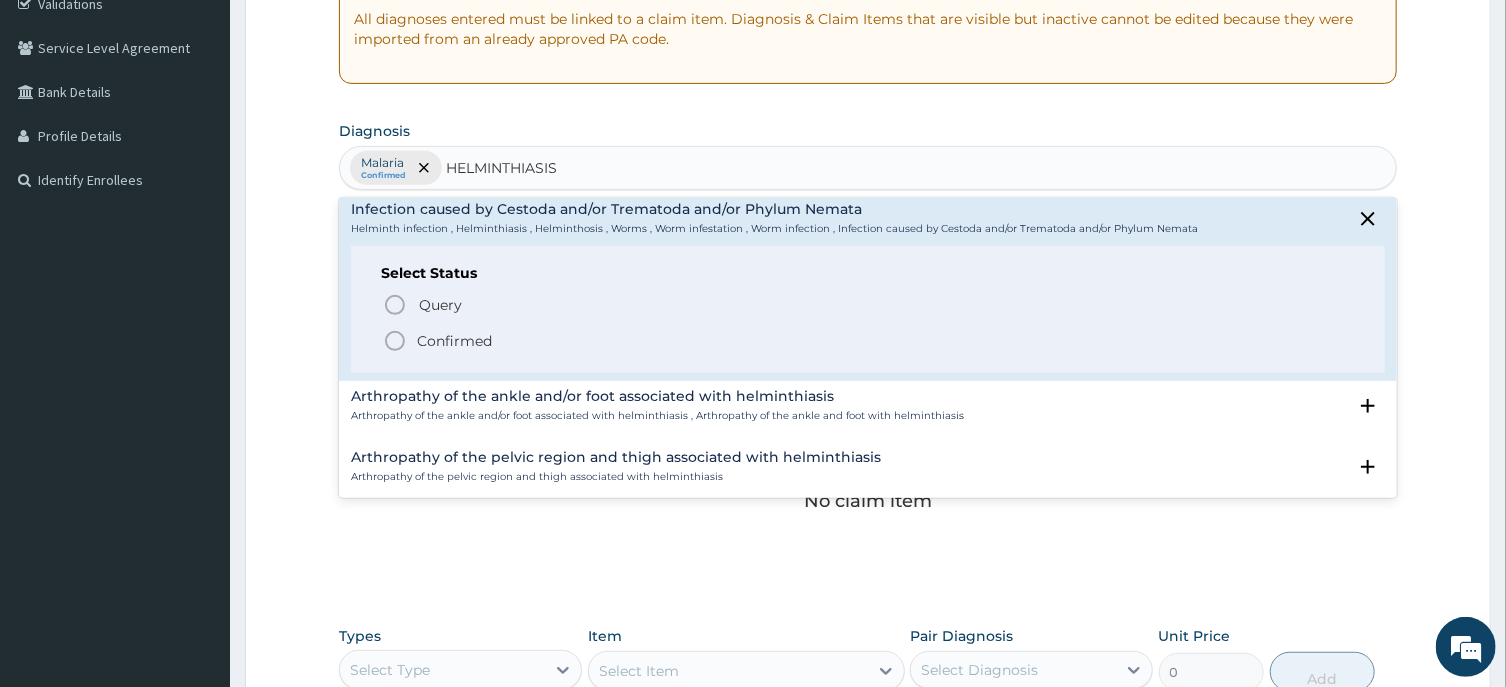 click 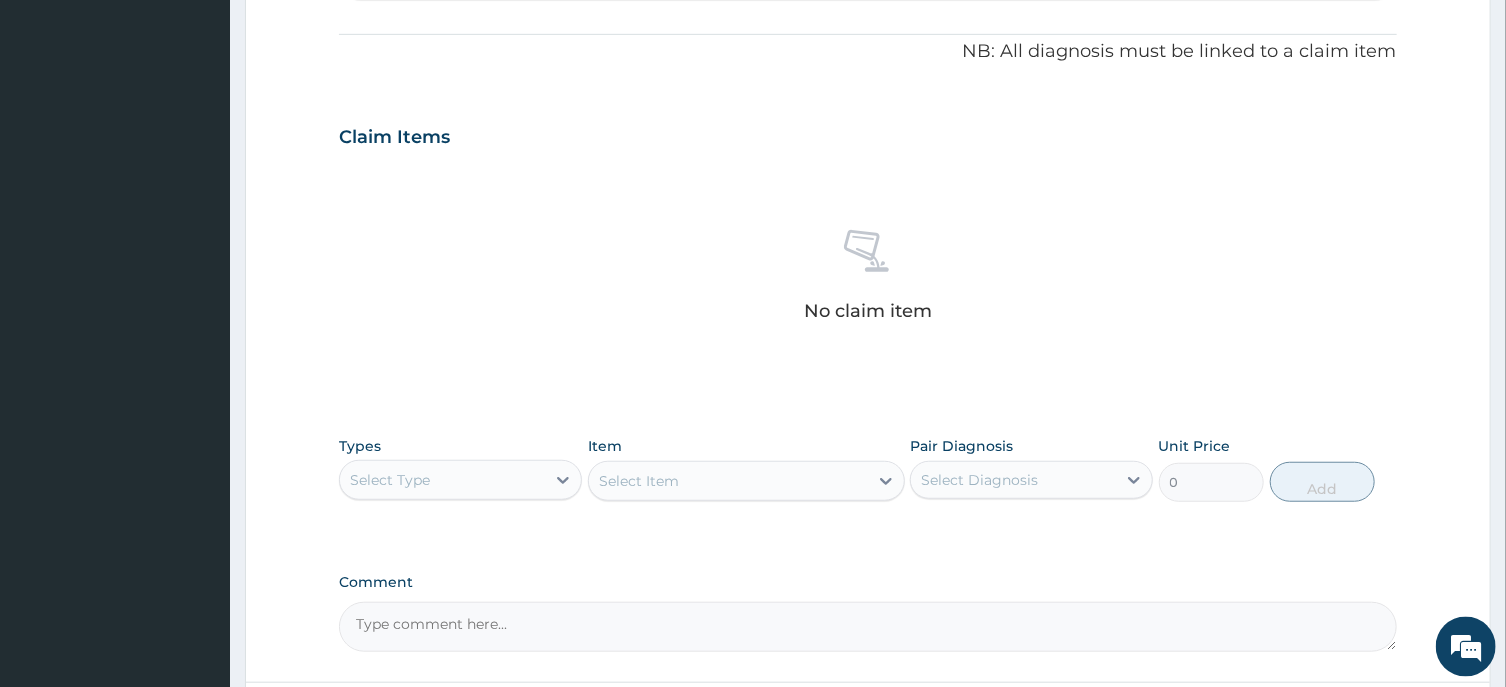 scroll, scrollTop: 755, scrollLeft: 0, axis: vertical 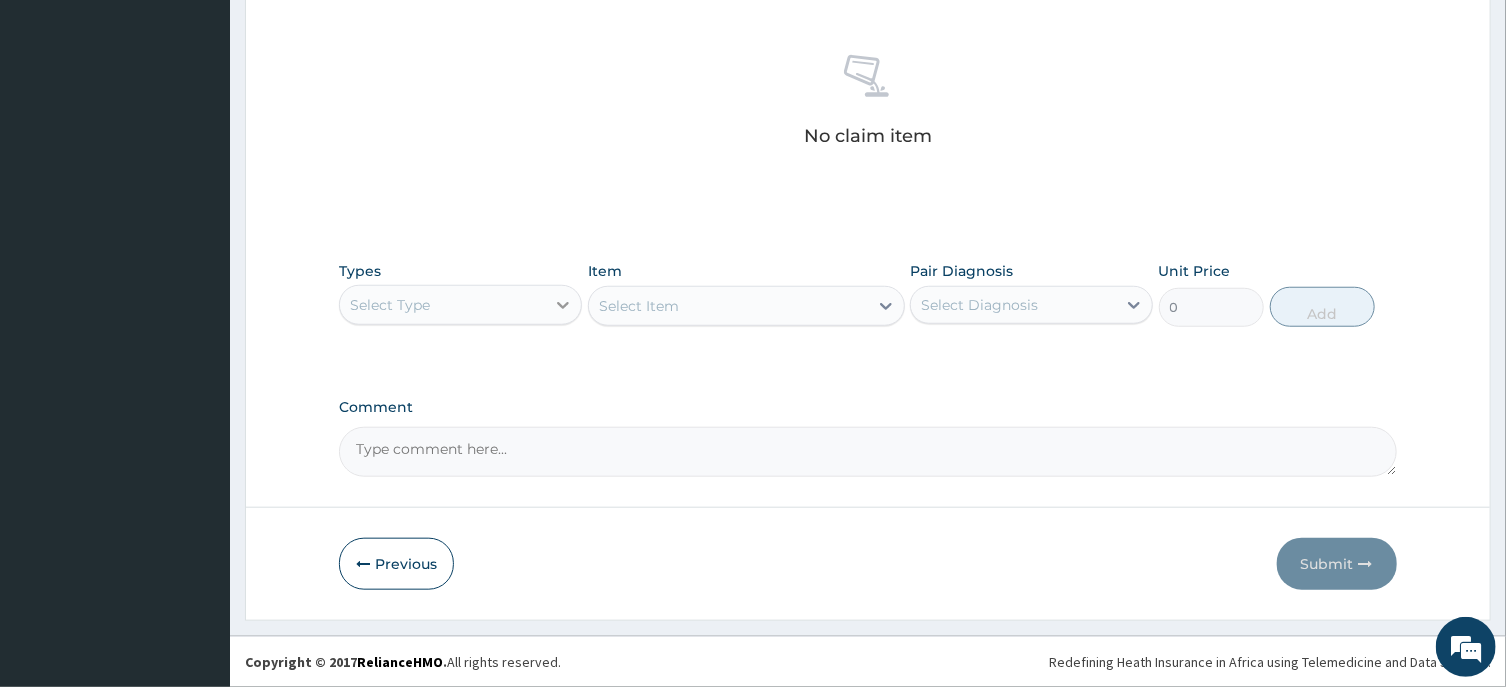 click at bounding box center [563, 305] 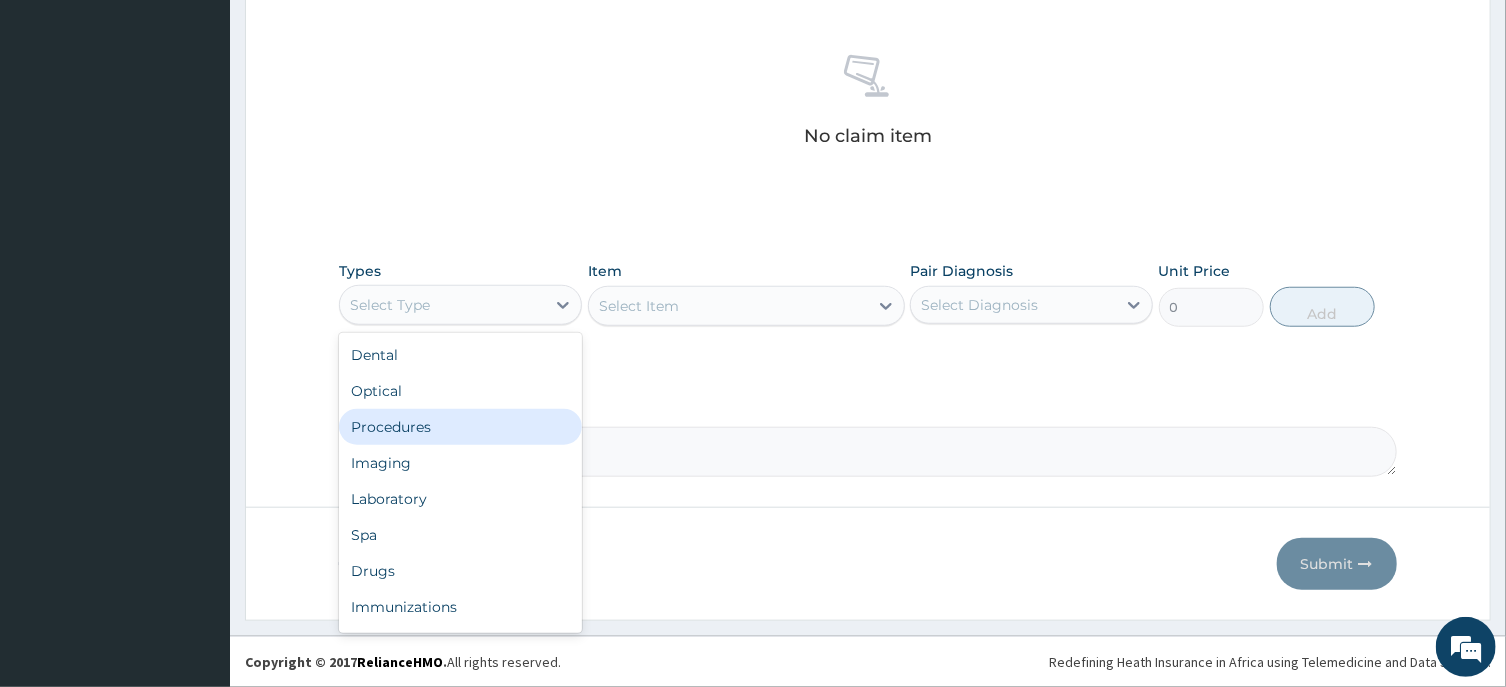click on "Procedures" at bounding box center (460, 427) 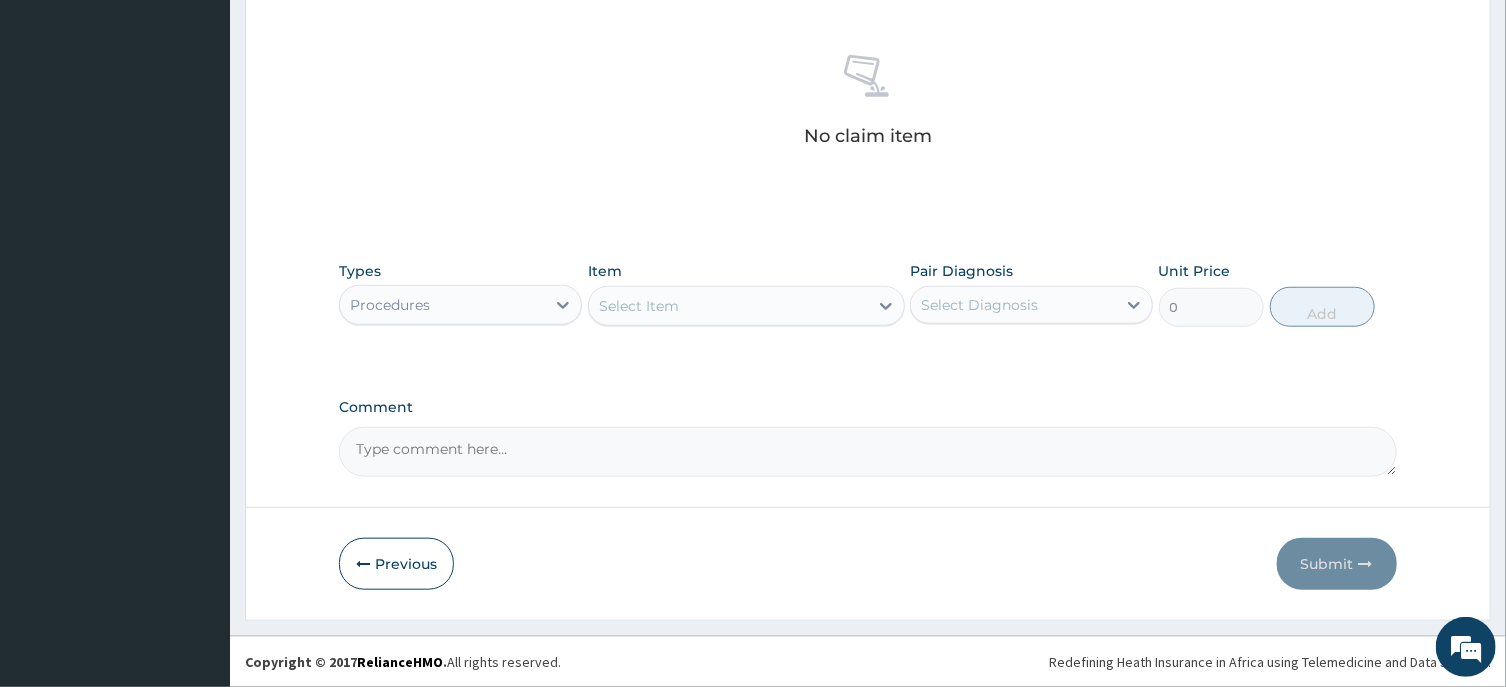 click on "Select Item" at bounding box center [728, 306] 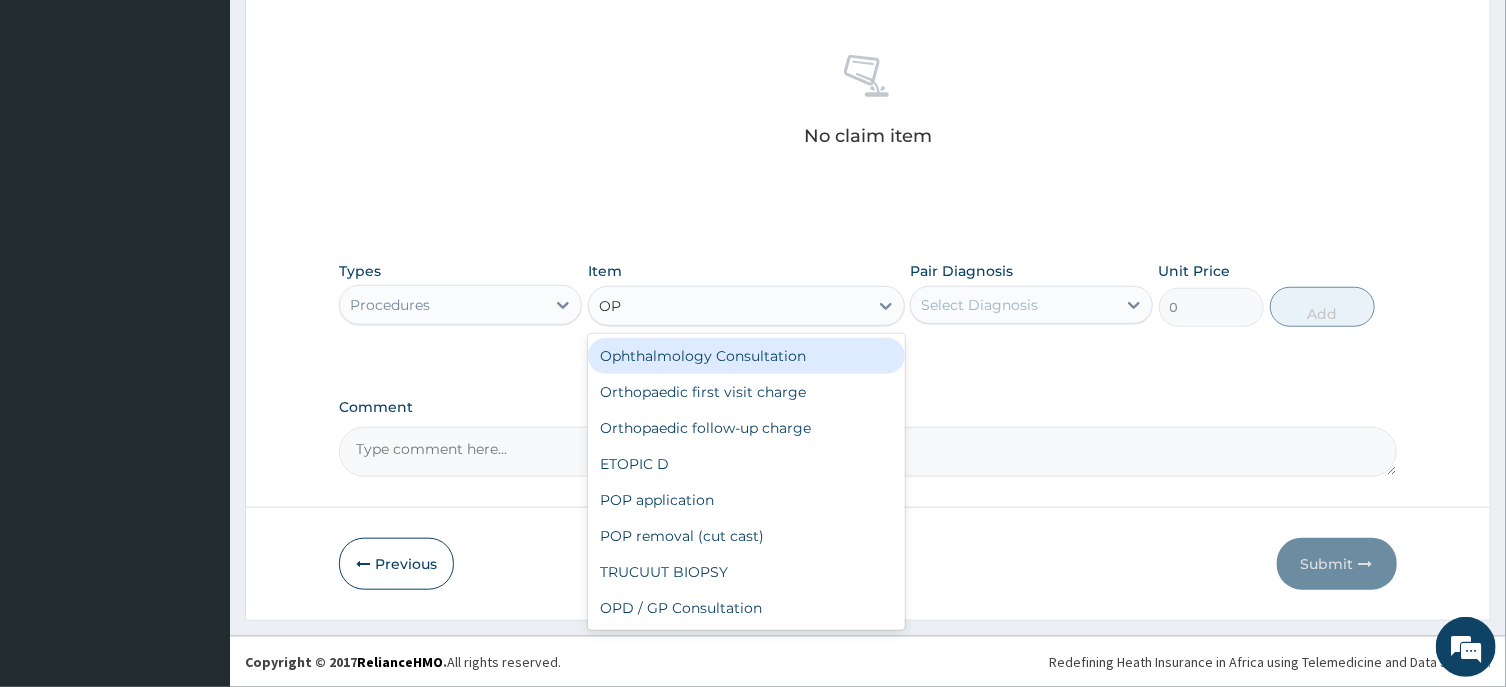 type on "OPD" 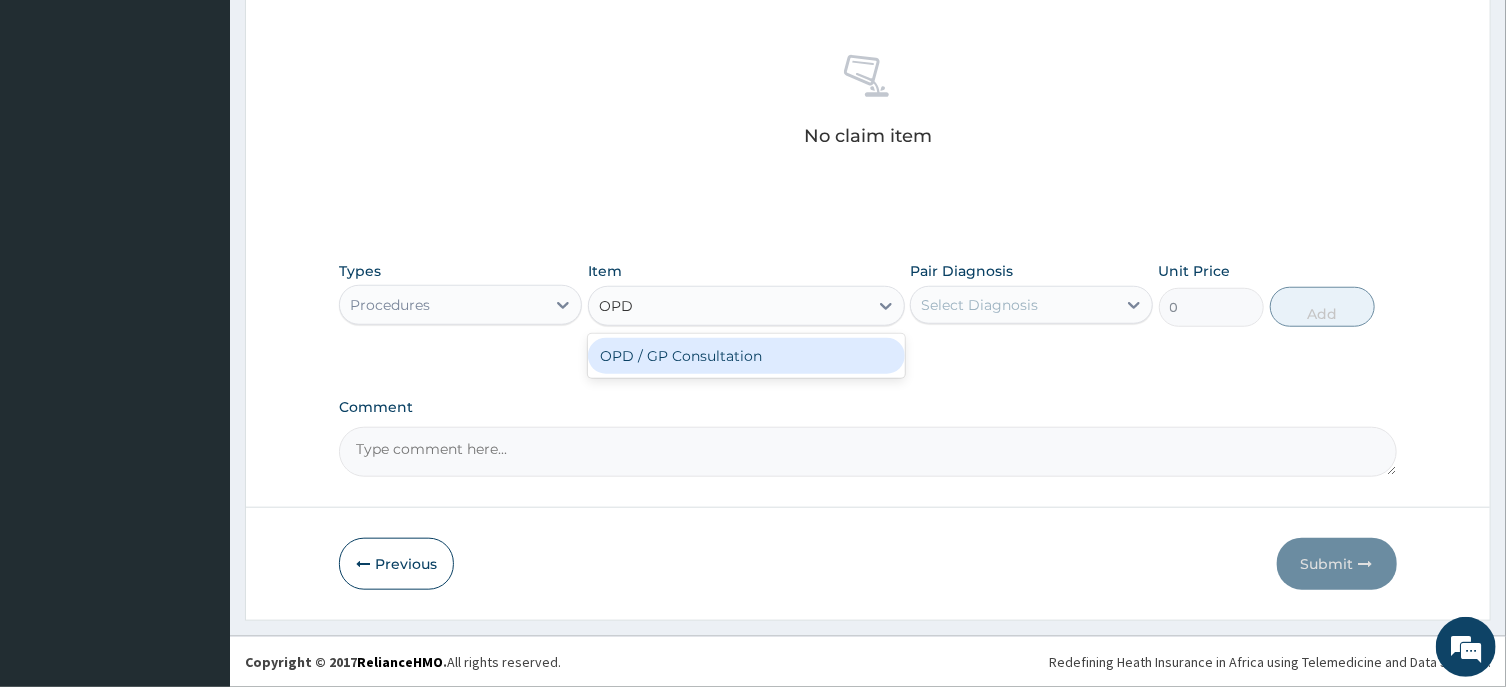 click on "OPD / GP Consultation" at bounding box center [746, 356] 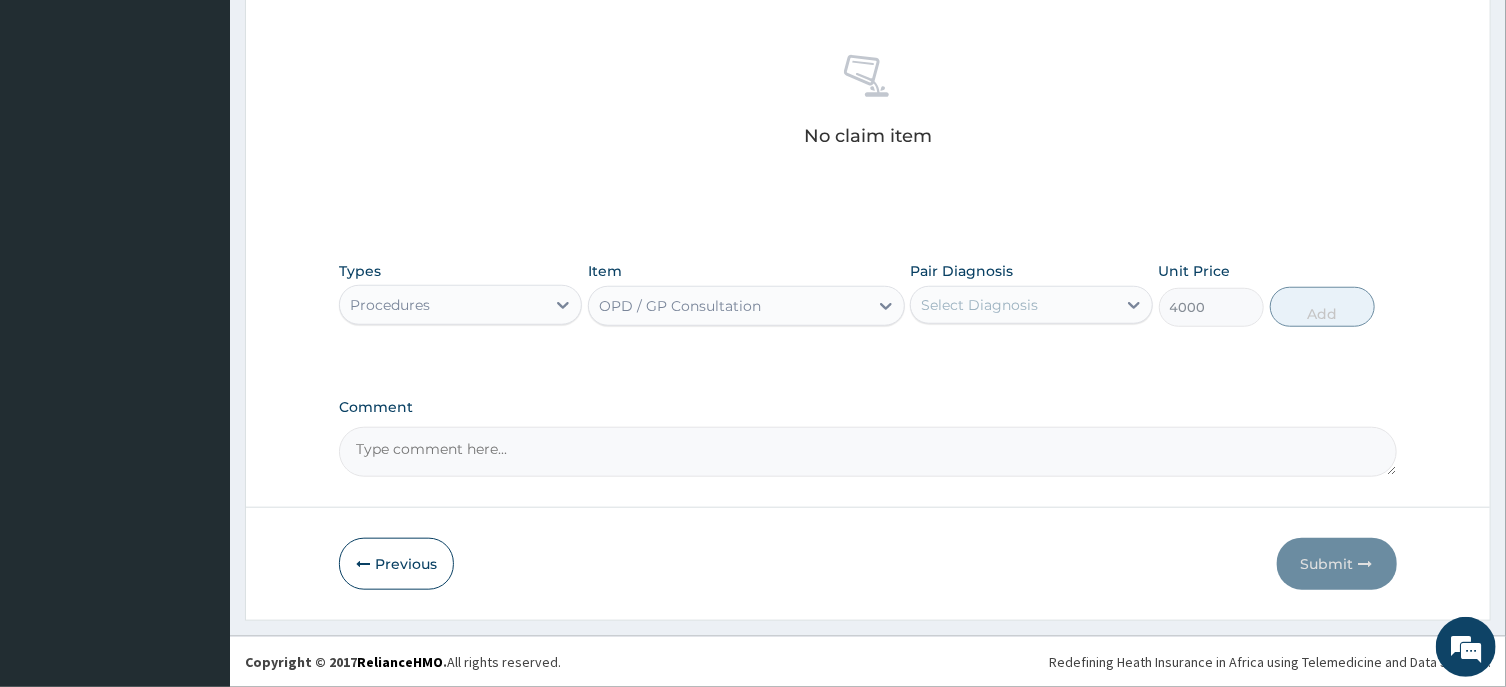 type 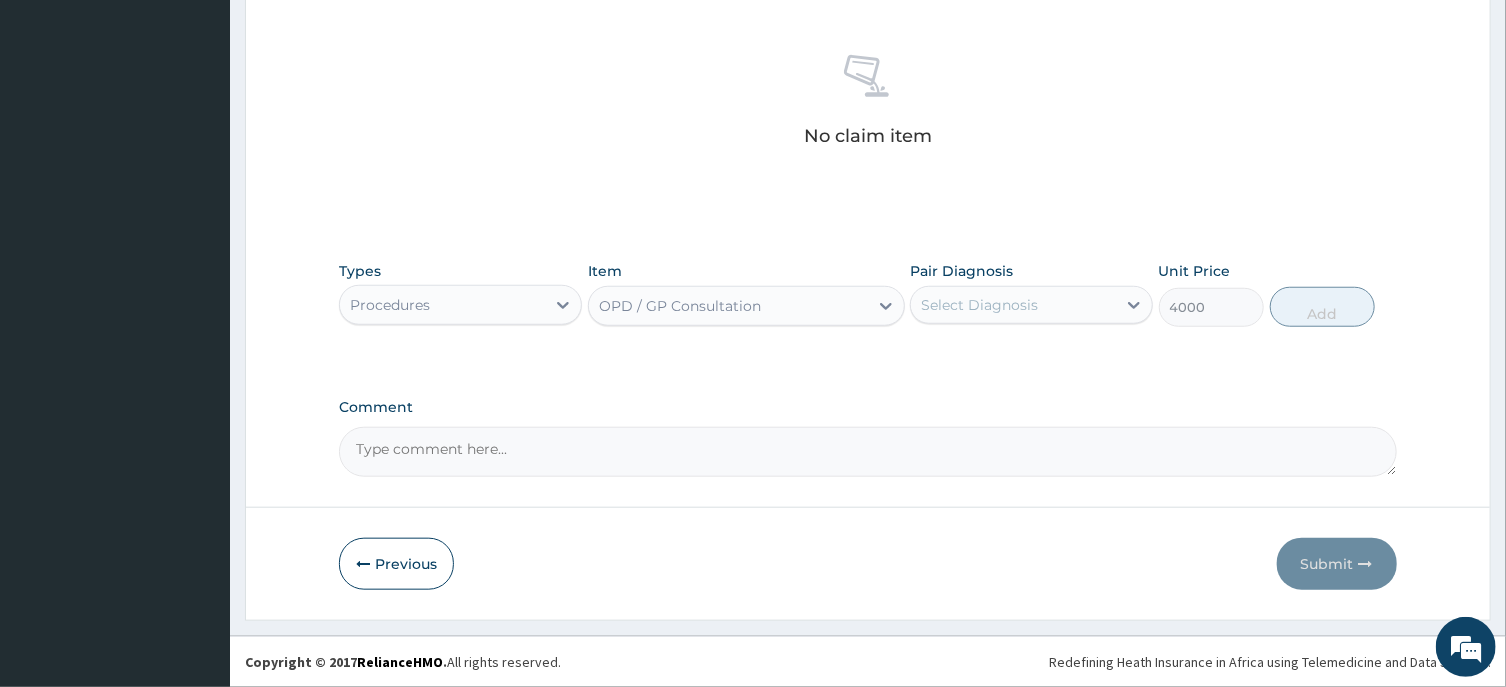 click on "Select Diagnosis" at bounding box center [1013, 305] 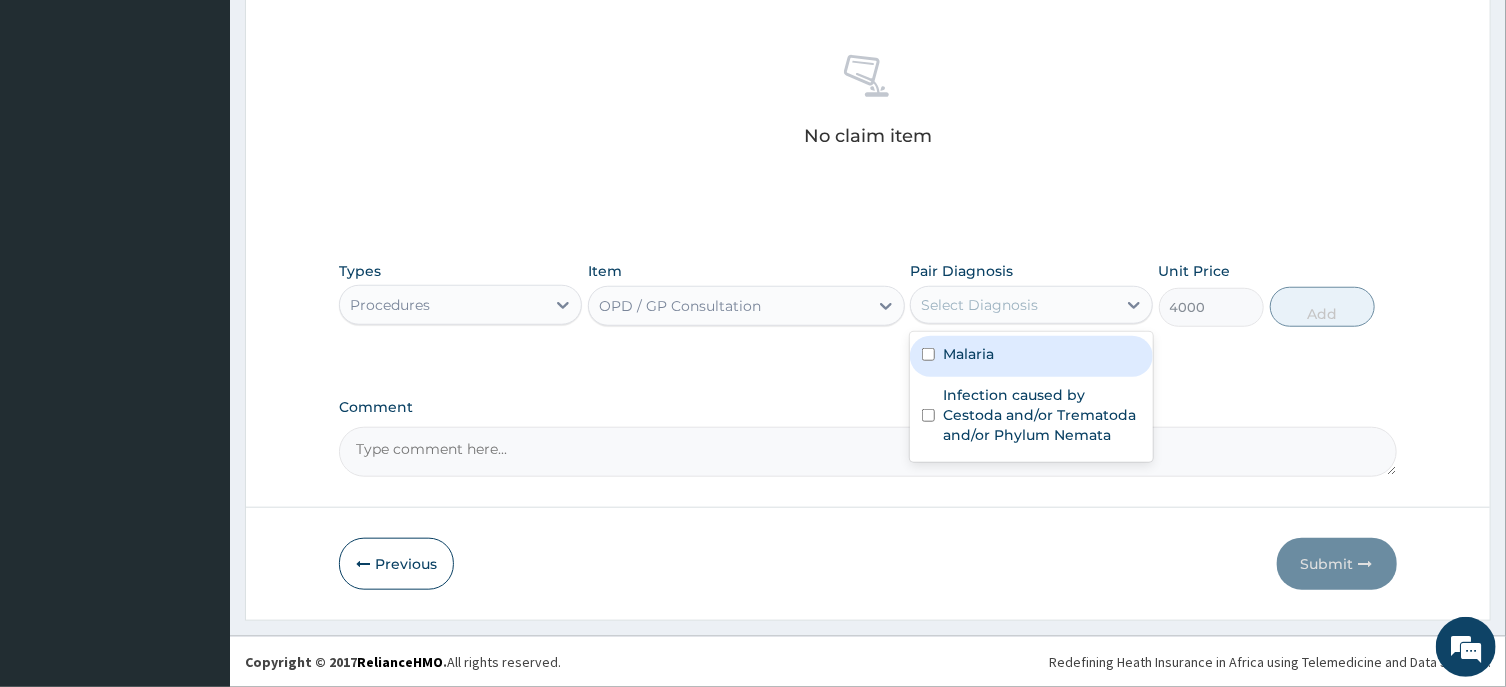 click on "Malaria" at bounding box center [1031, 356] 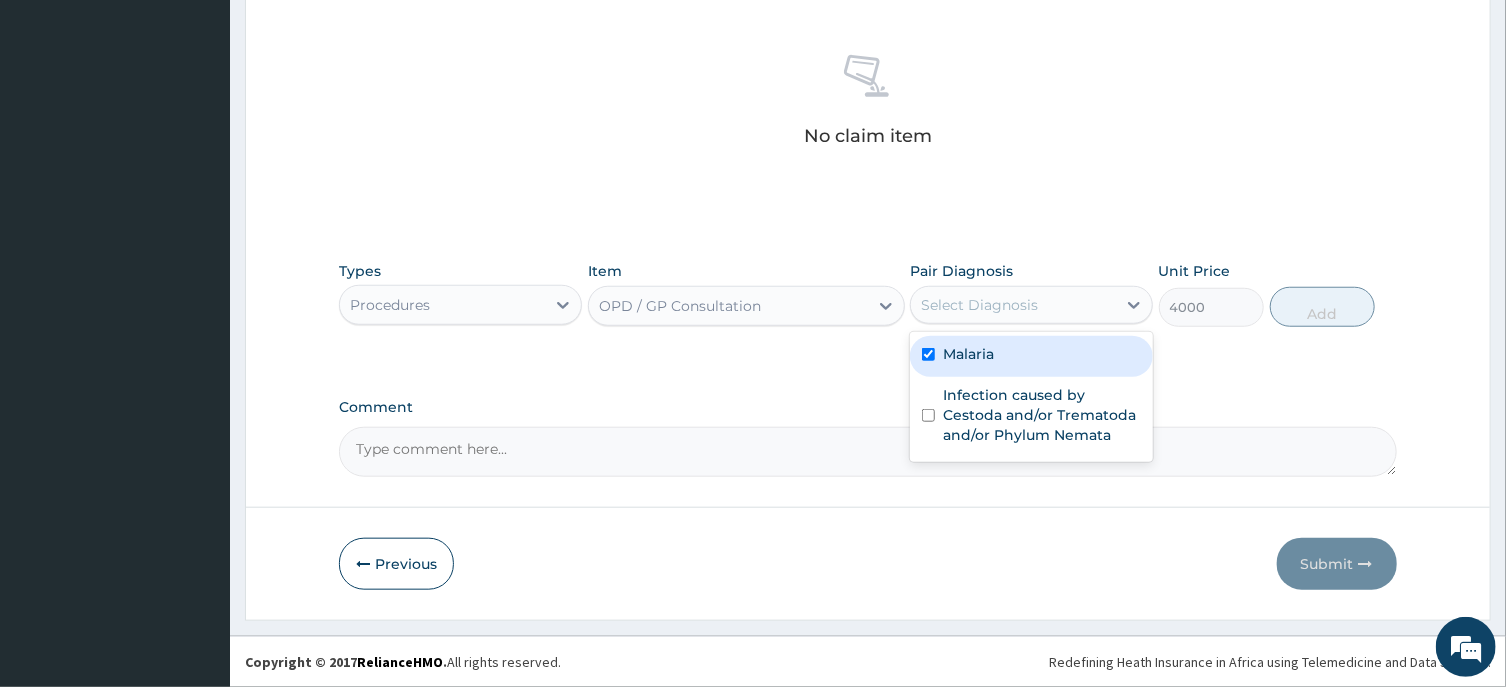 checkbox on "true" 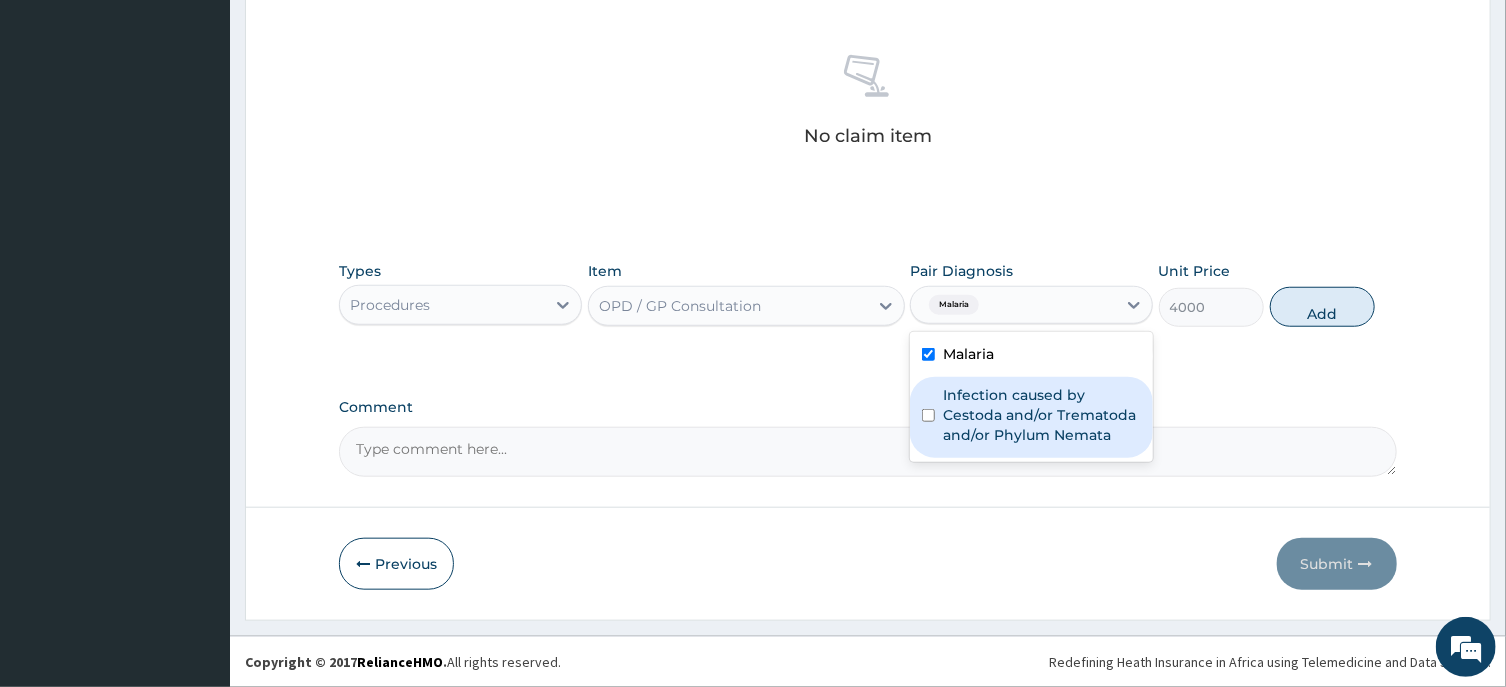 click on "Infection caused by Cestoda and/or Trematoda and/or Phylum Nemata" at bounding box center (1042, 415) 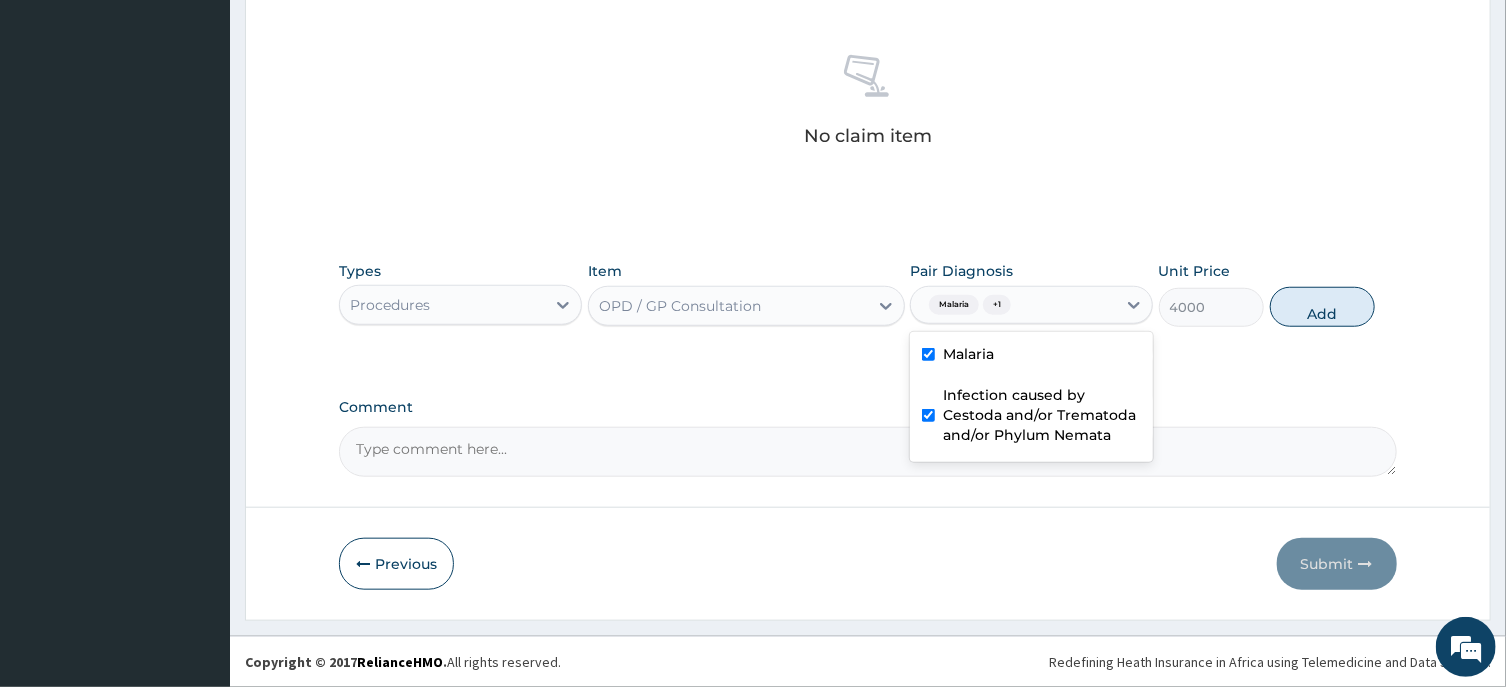 checkbox on "true" 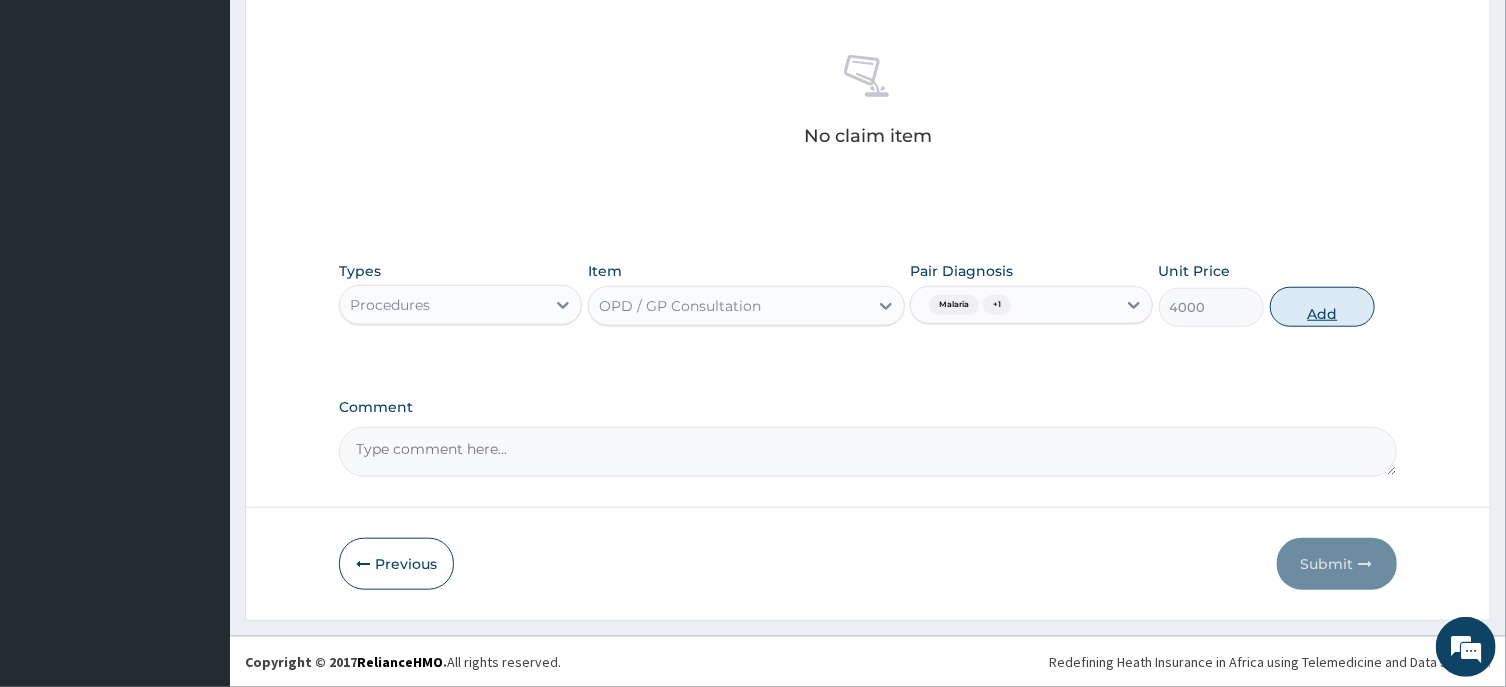 click on "Add" at bounding box center (1323, 307) 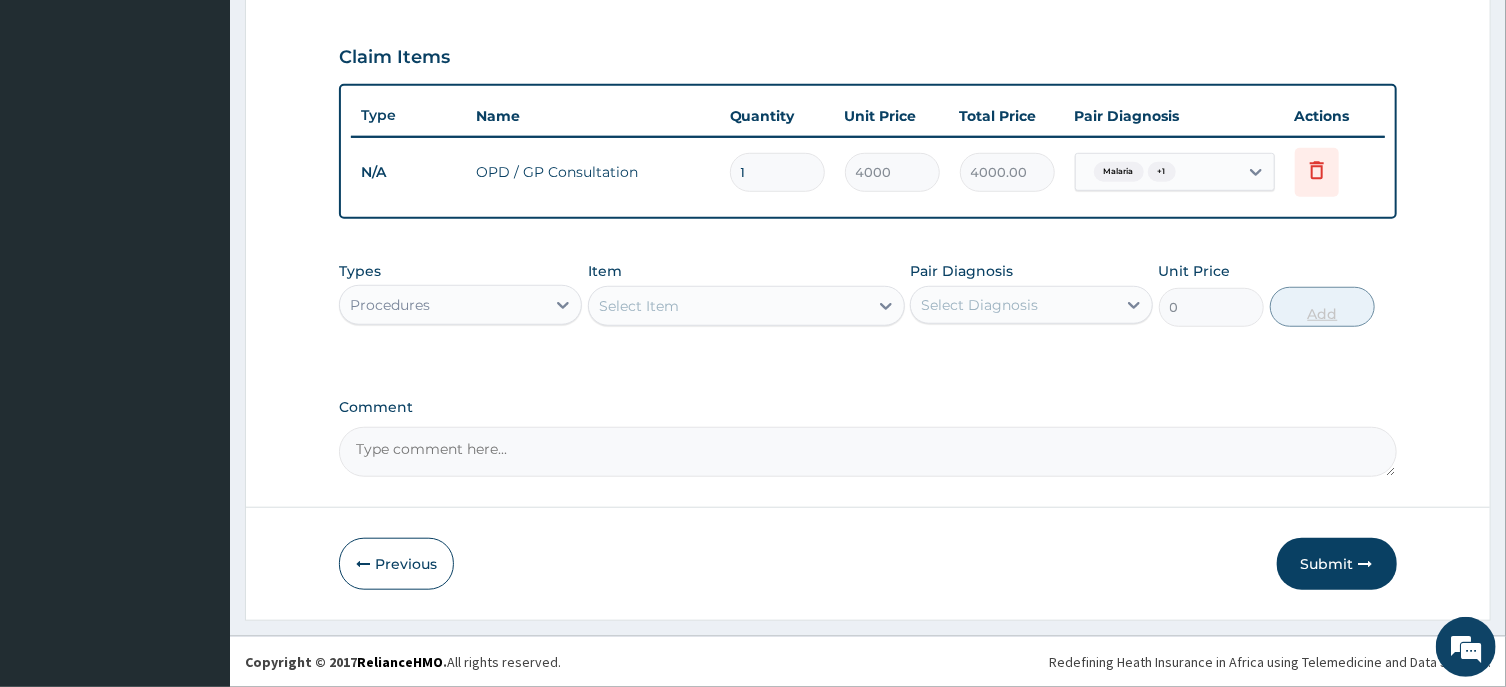 scroll, scrollTop: 658, scrollLeft: 0, axis: vertical 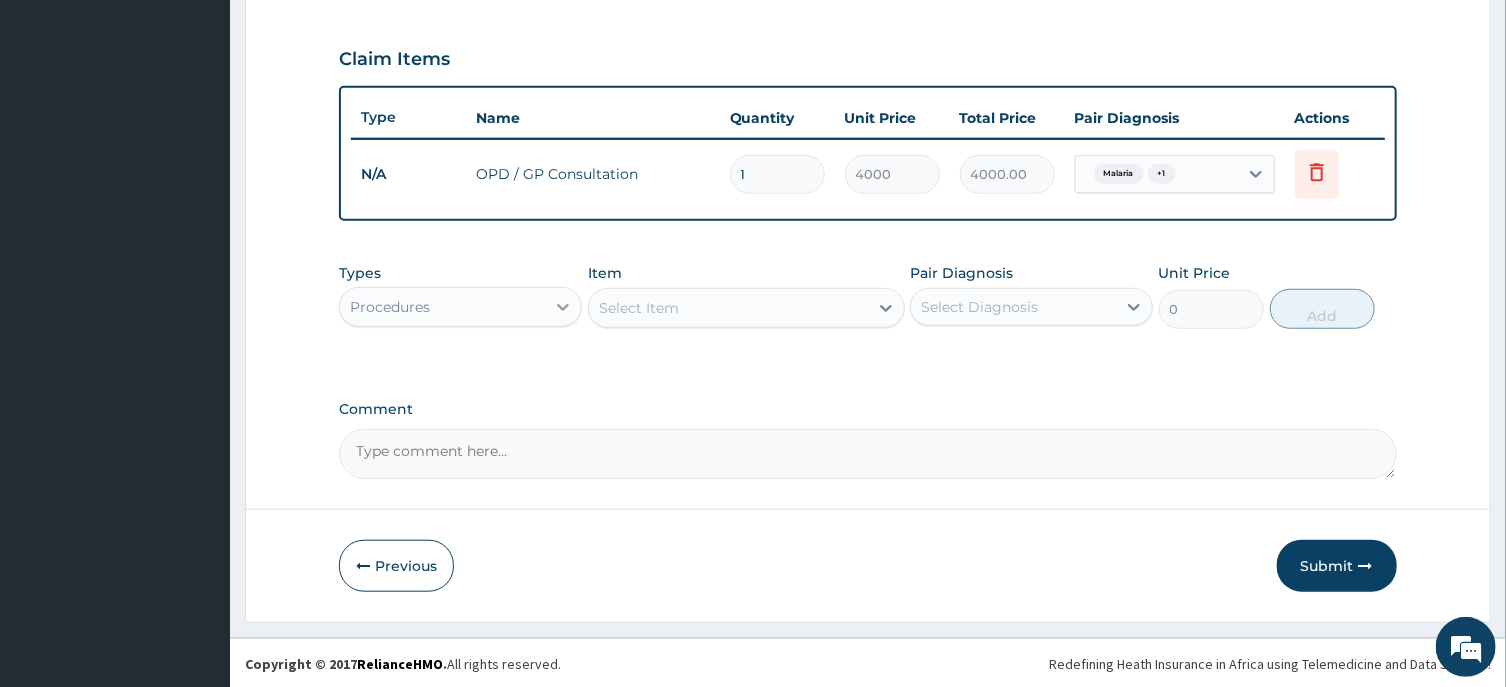 click at bounding box center (563, 307) 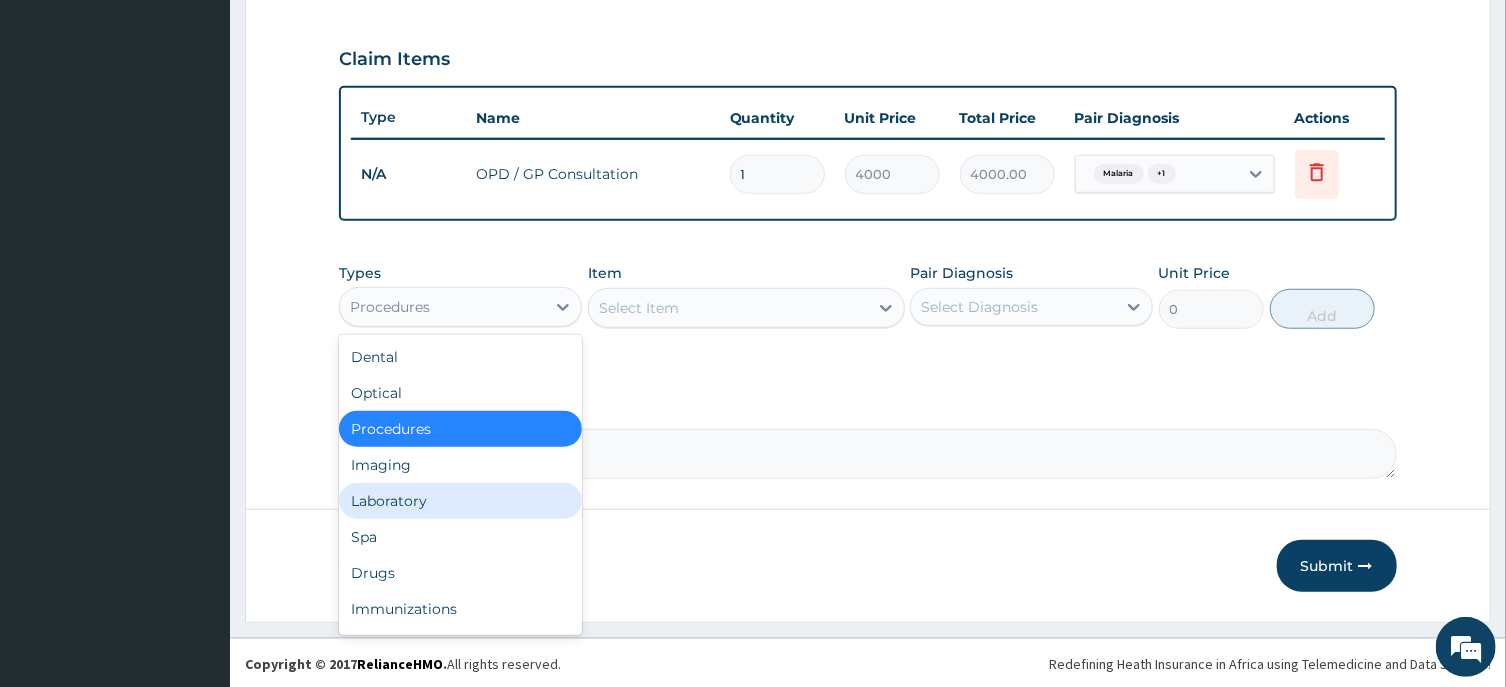 click on "Laboratory" at bounding box center (460, 501) 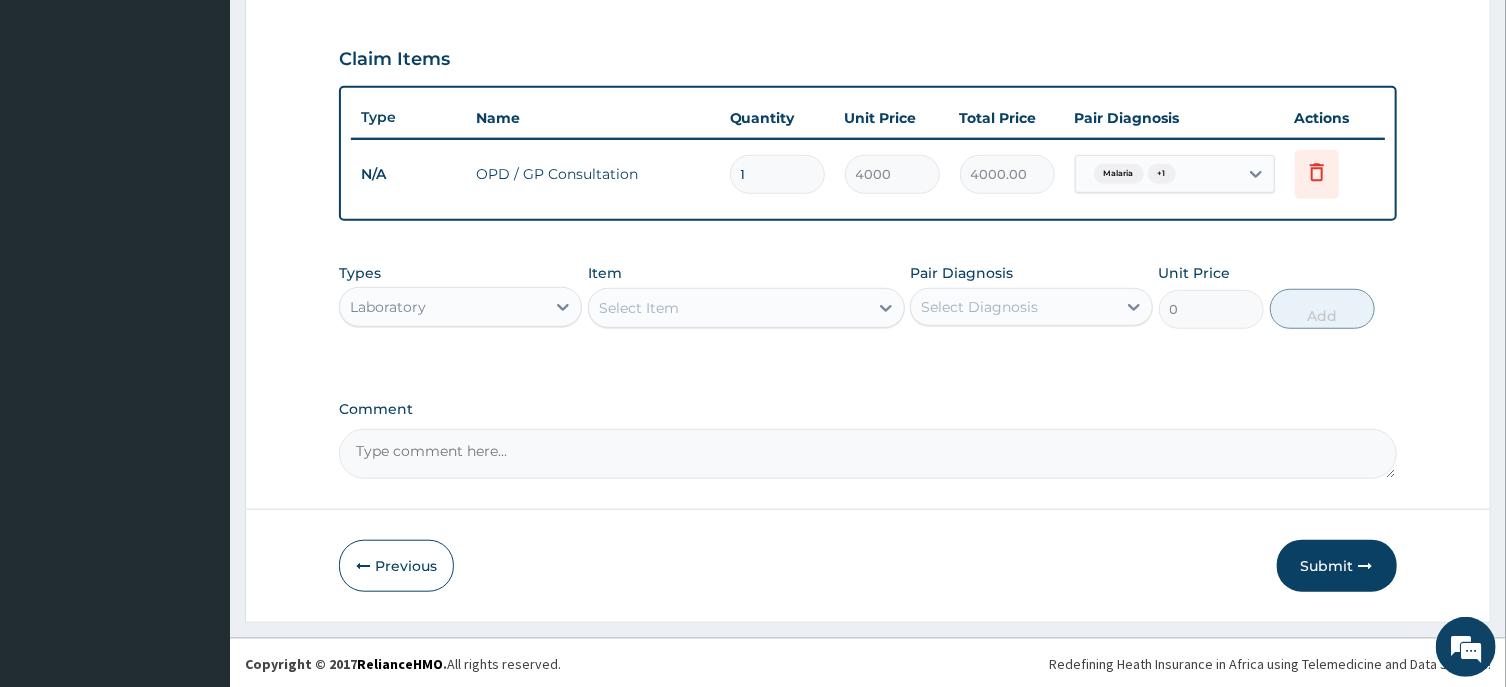 click on "Select Item" at bounding box center [728, 308] 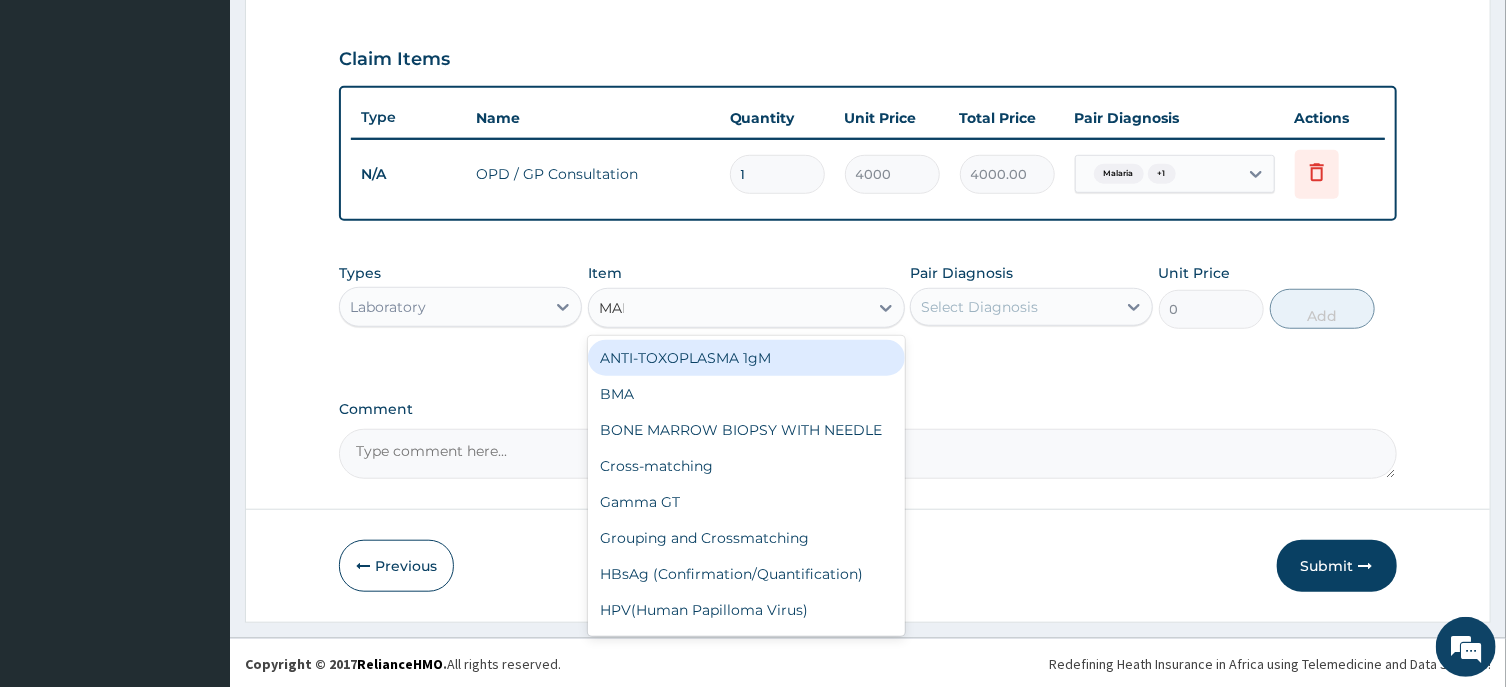 type on "MALA" 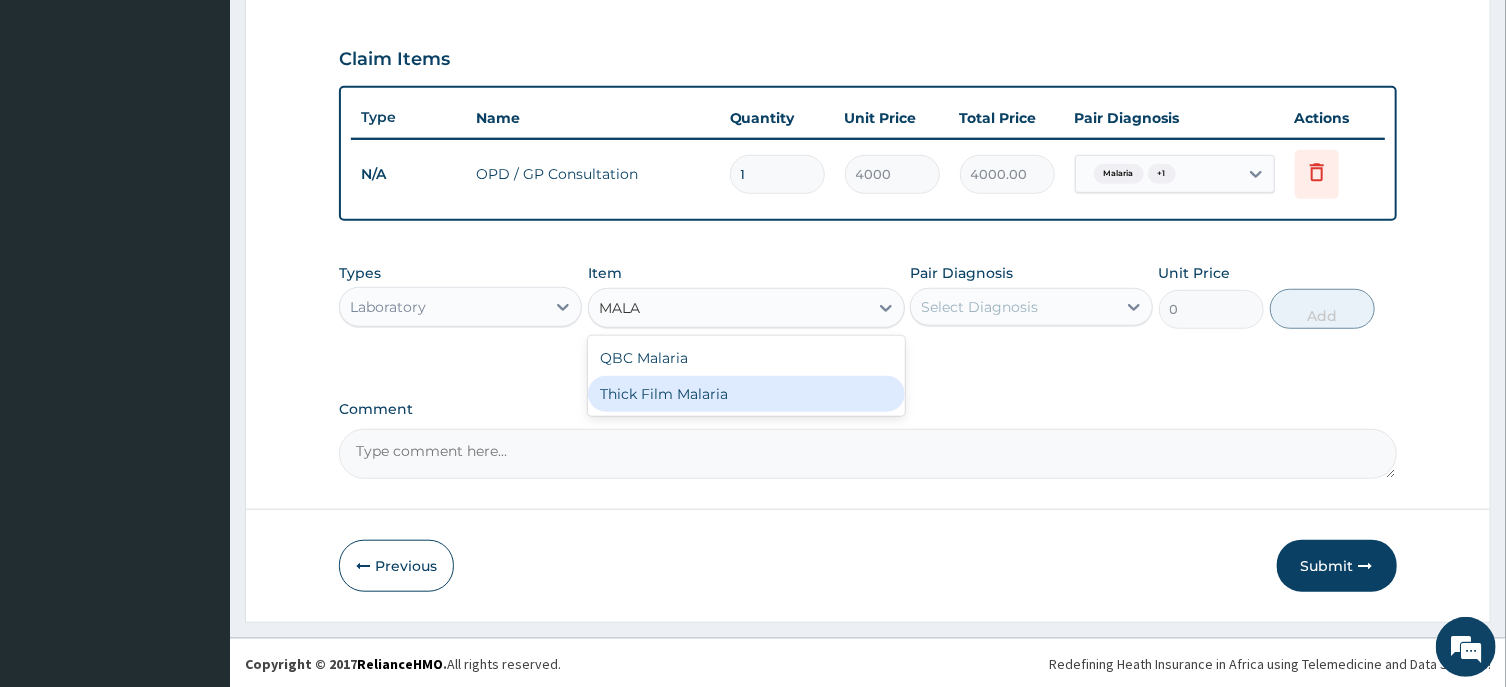 click on "Thick Film Malaria" at bounding box center (746, 394) 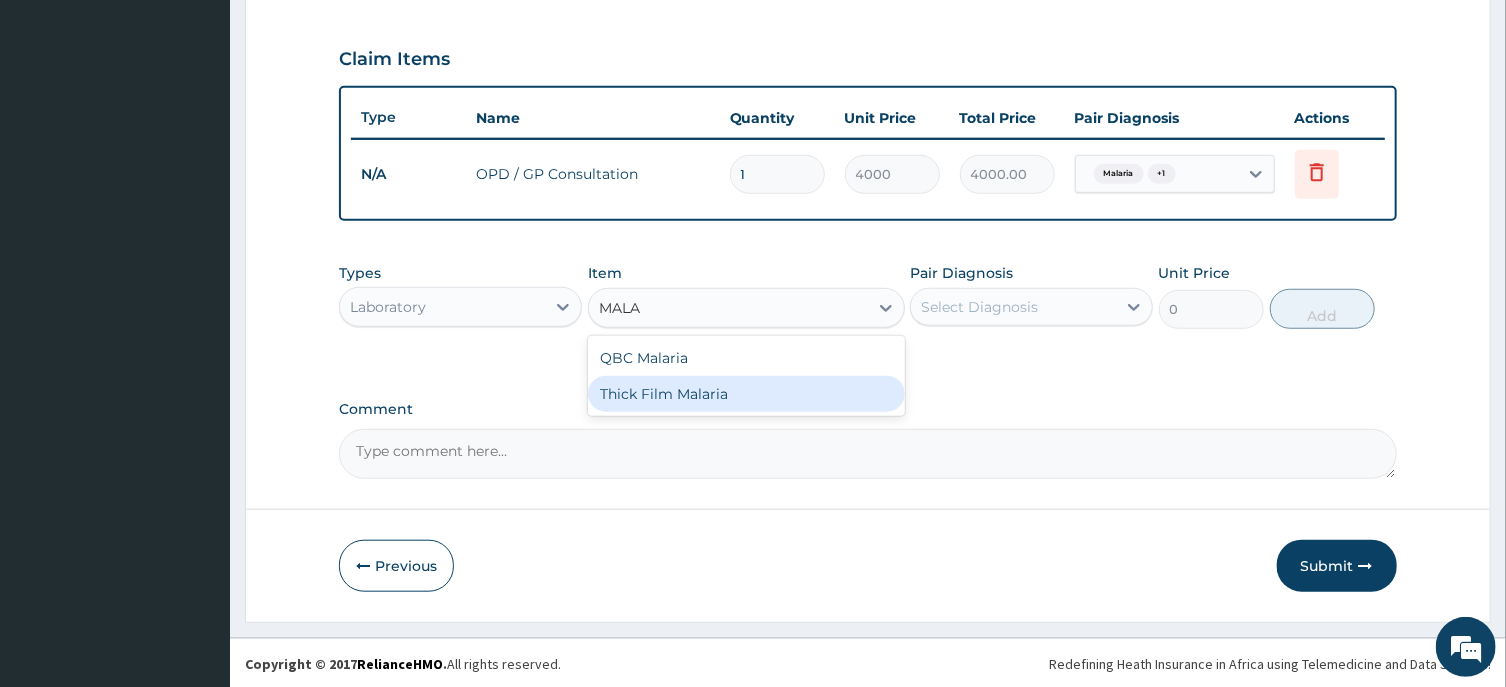 type 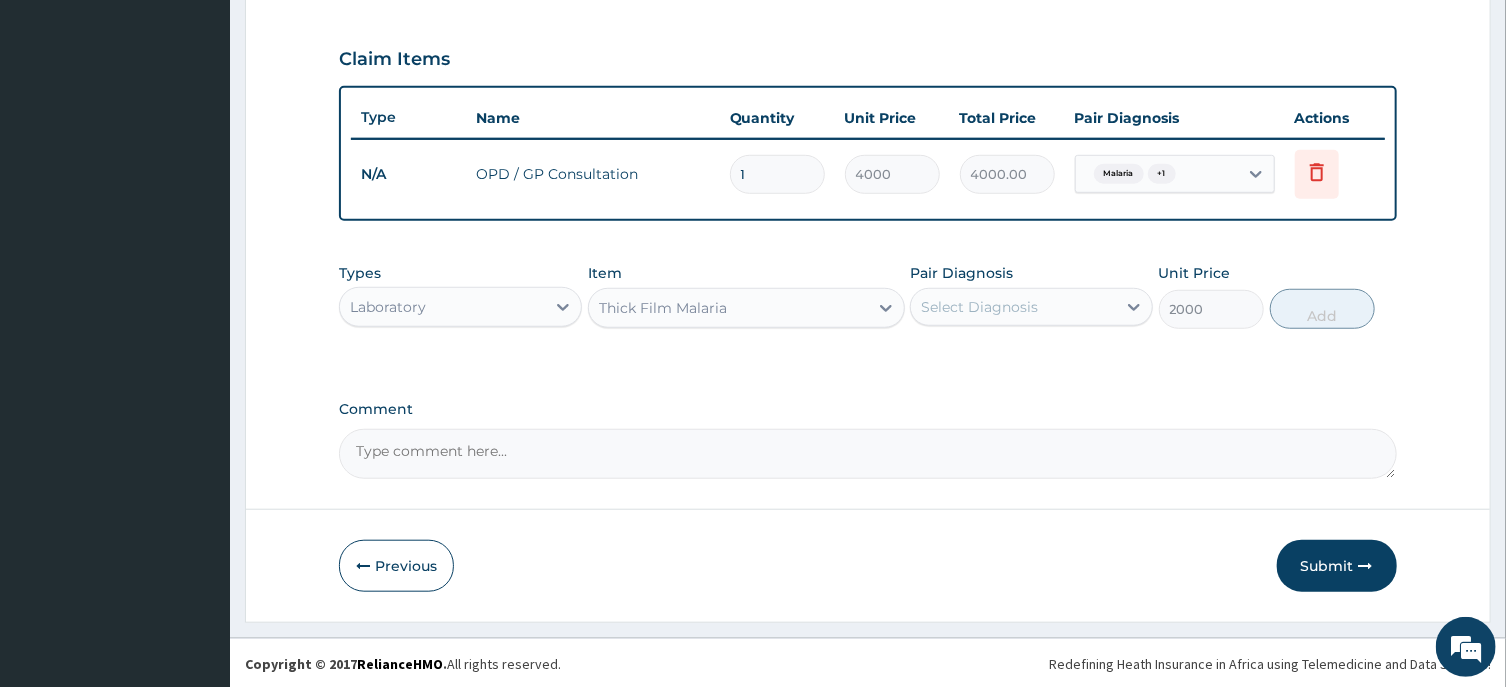 click on "Select Diagnosis" at bounding box center (979, 307) 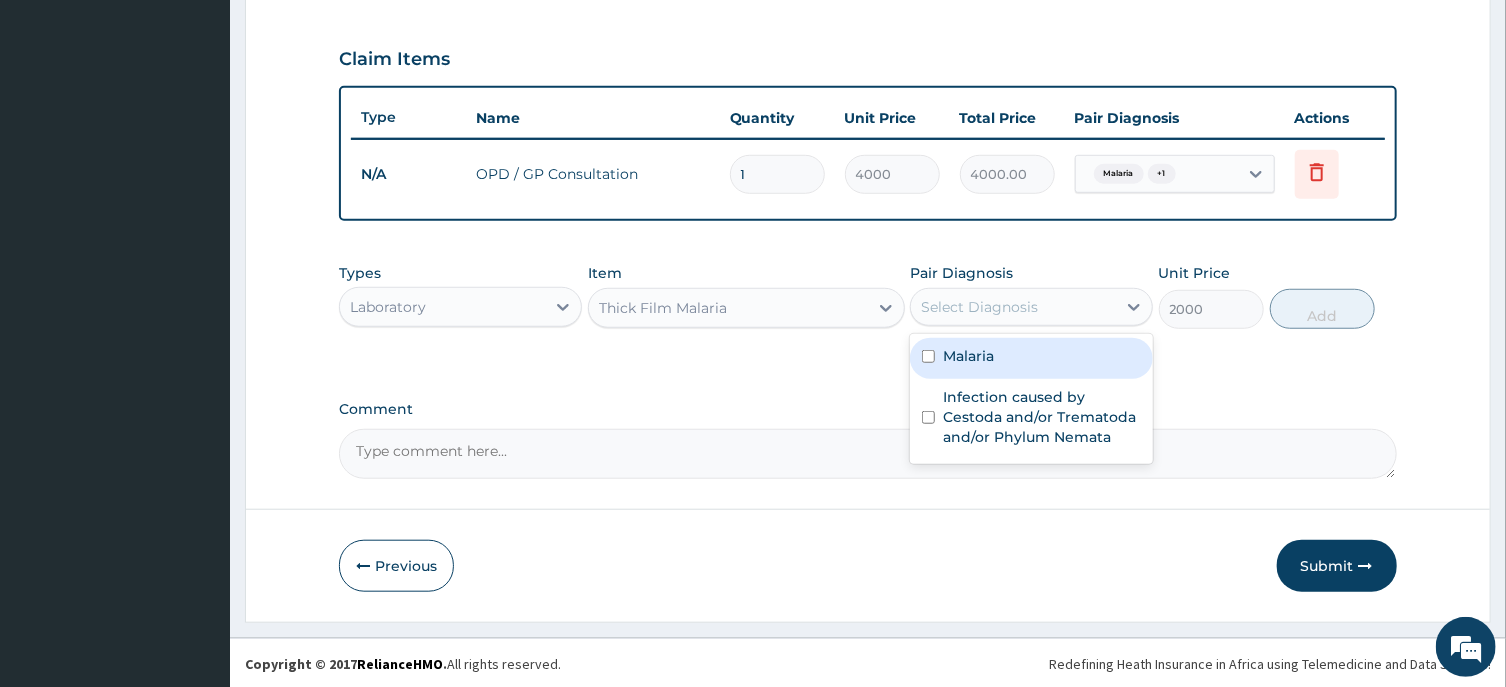 click on "Malaria" at bounding box center [1031, 358] 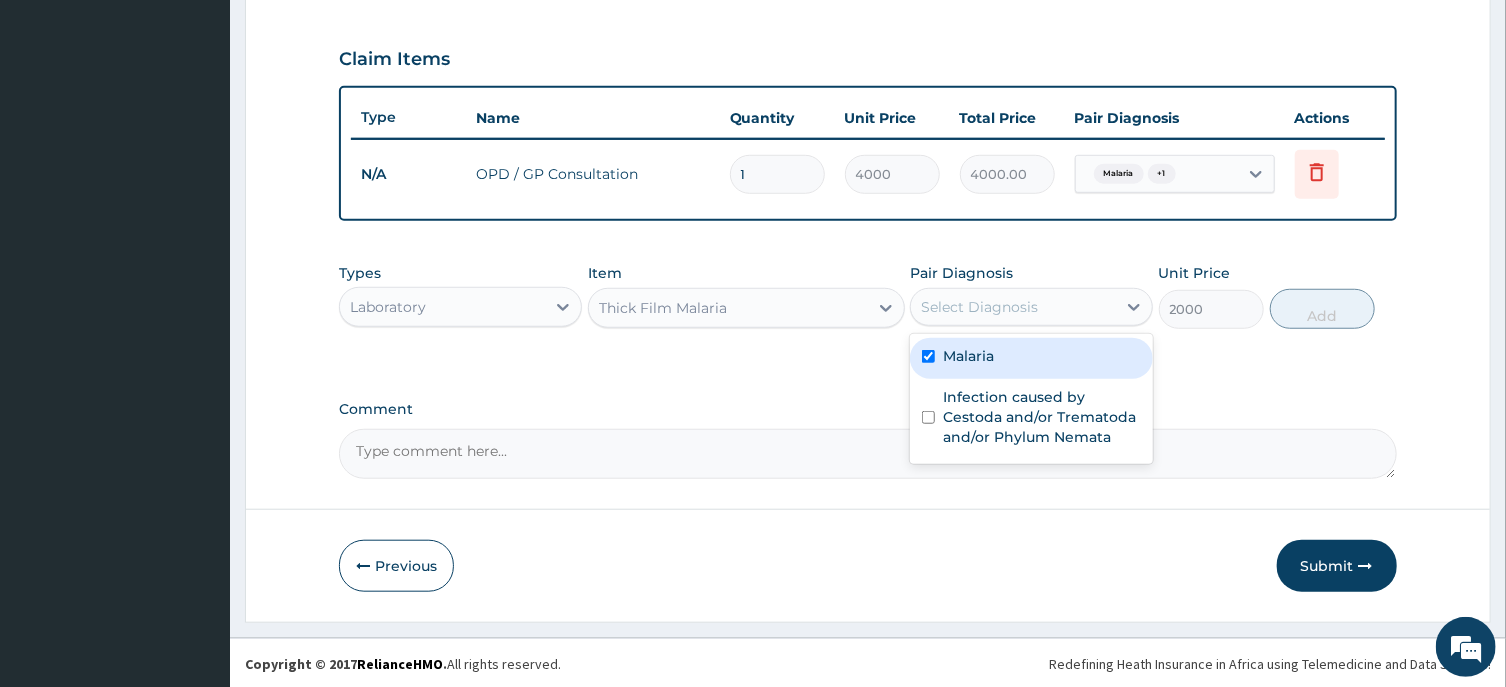 checkbox on "true" 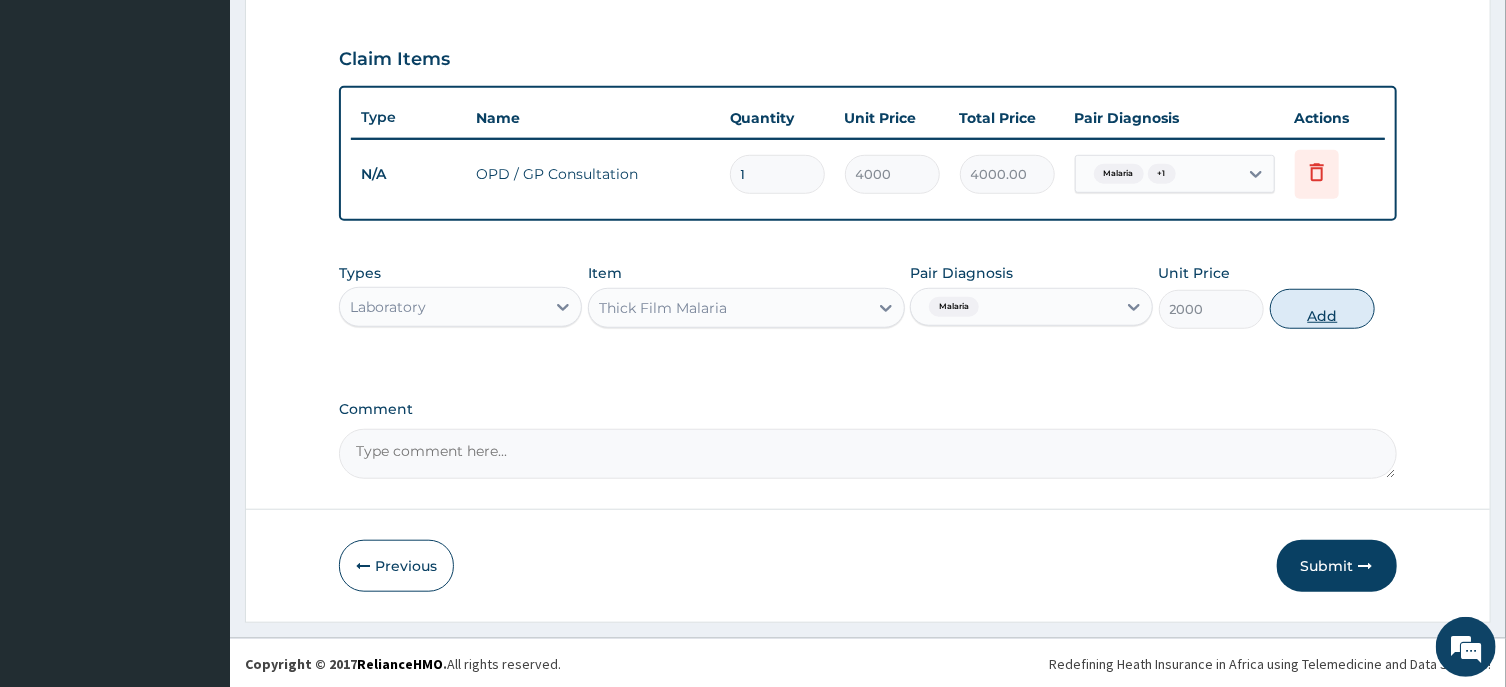 click on "Add" at bounding box center [1323, 309] 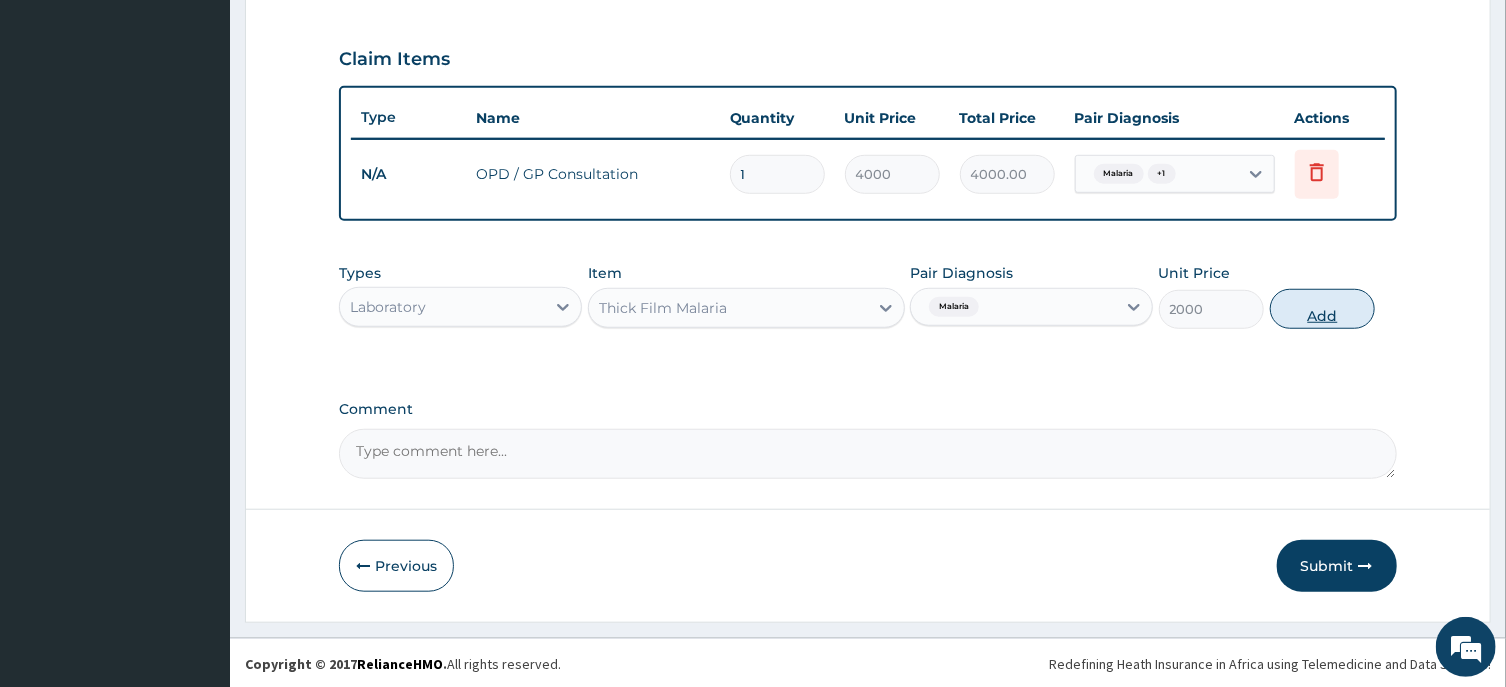 type on "0" 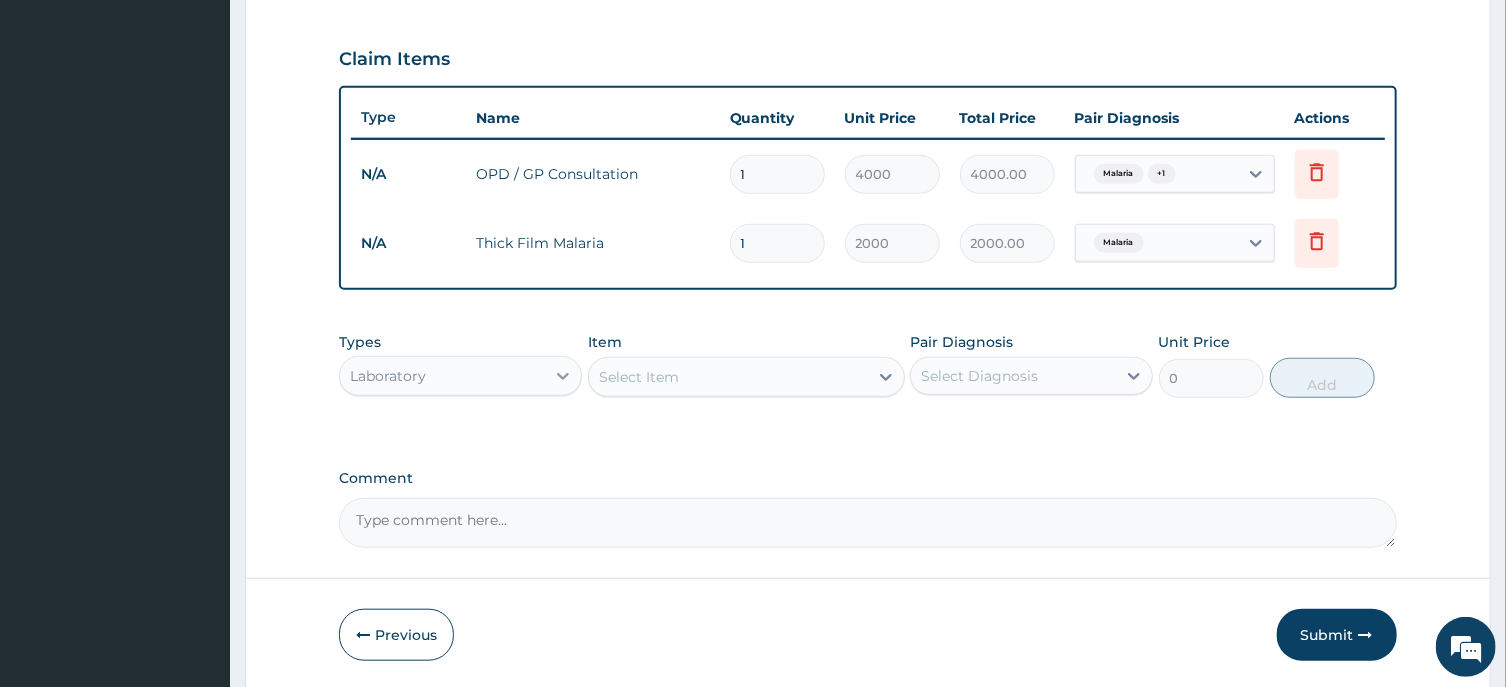click at bounding box center [563, 376] 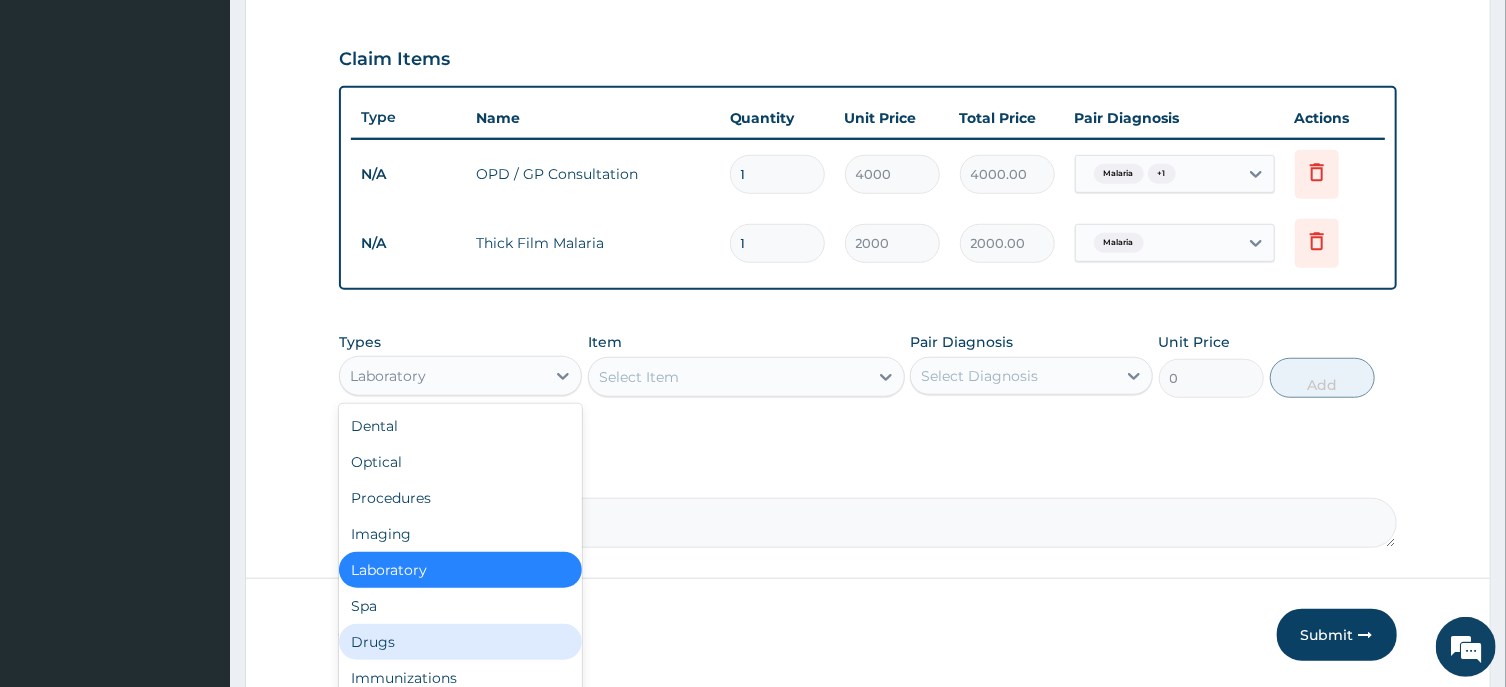click on "Drugs" at bounding box center [460, 642] 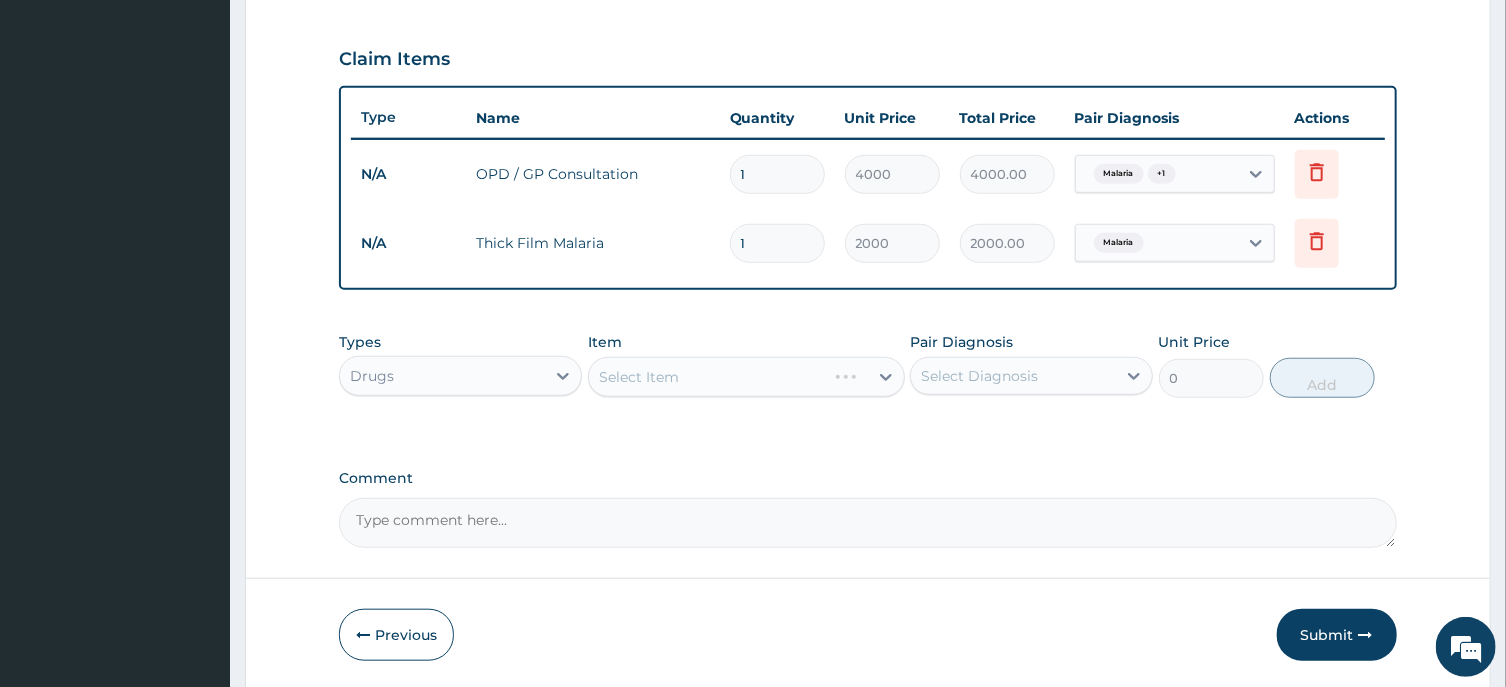 click on "Item Select Item" at bounding box center (746, 365) 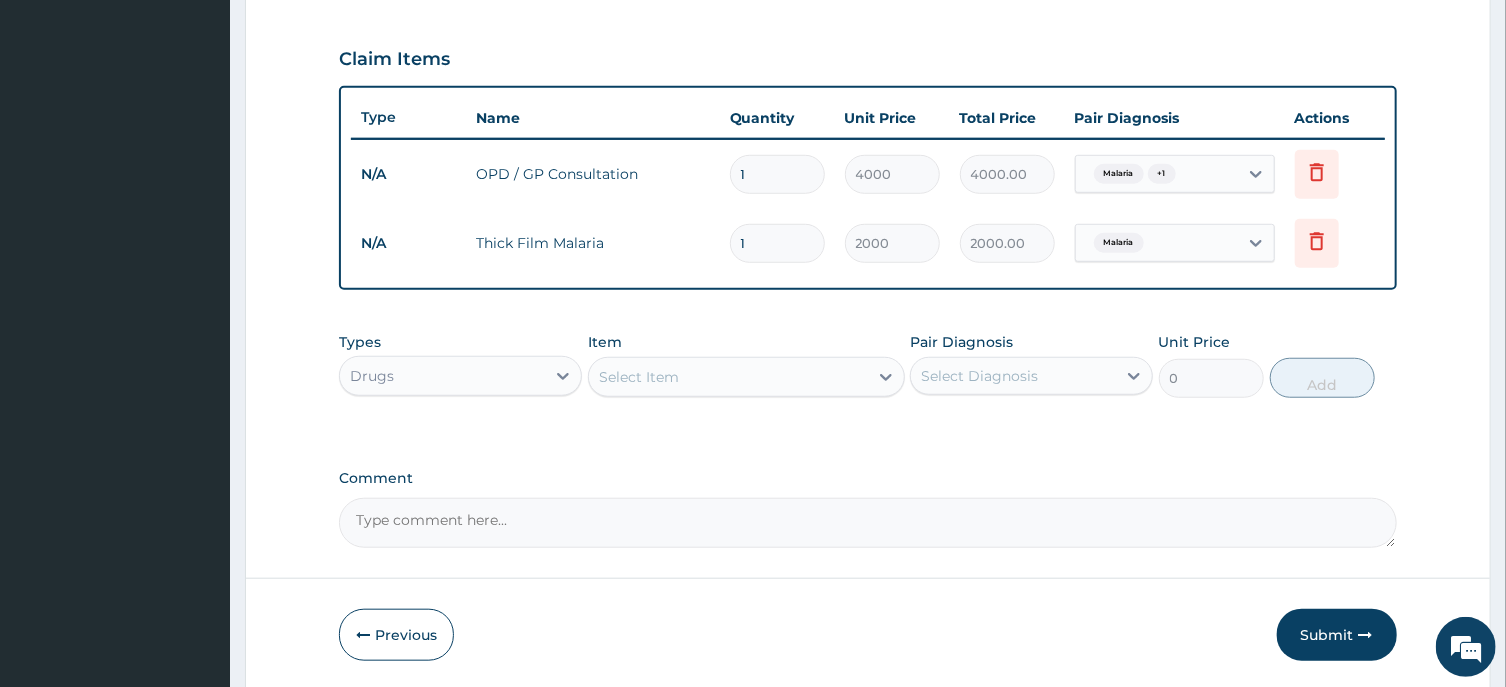 click on "Select Item" at bounding box center (728, 377) 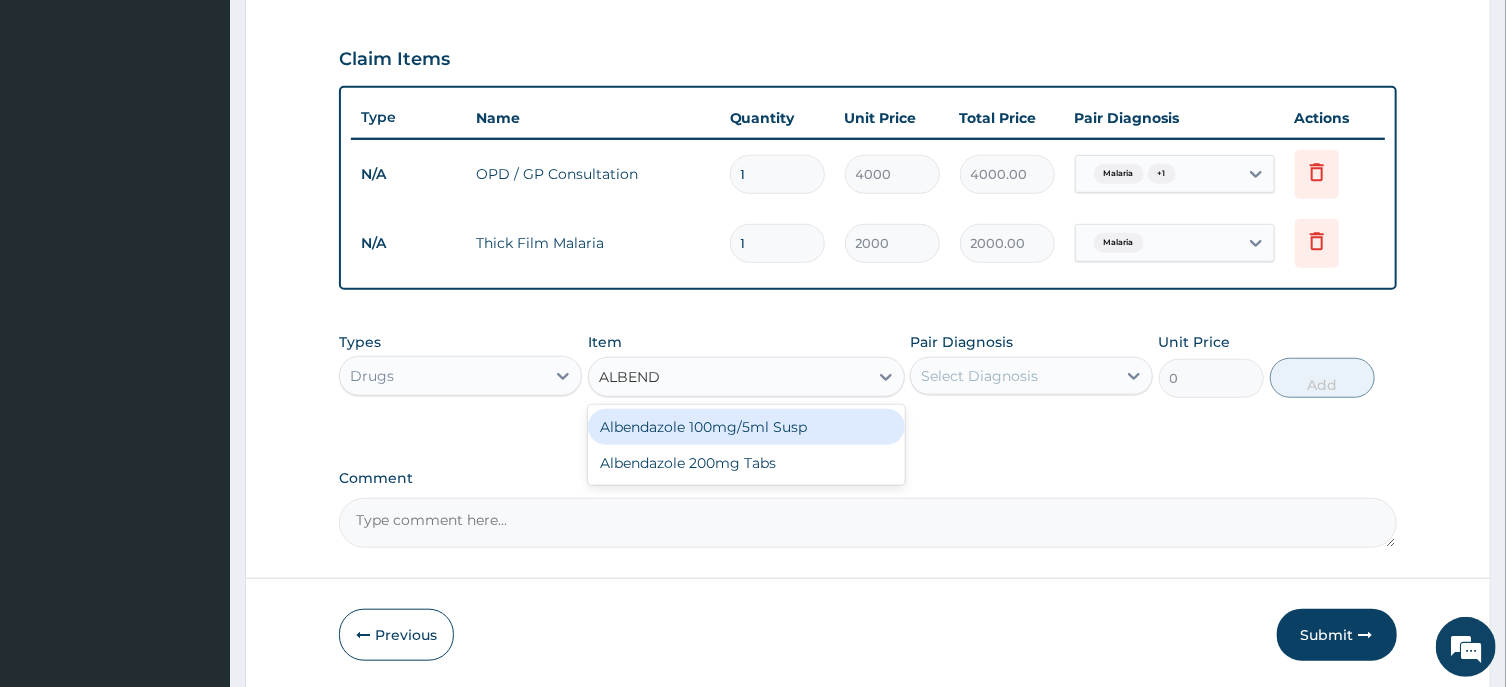 type on "ALBENDA" 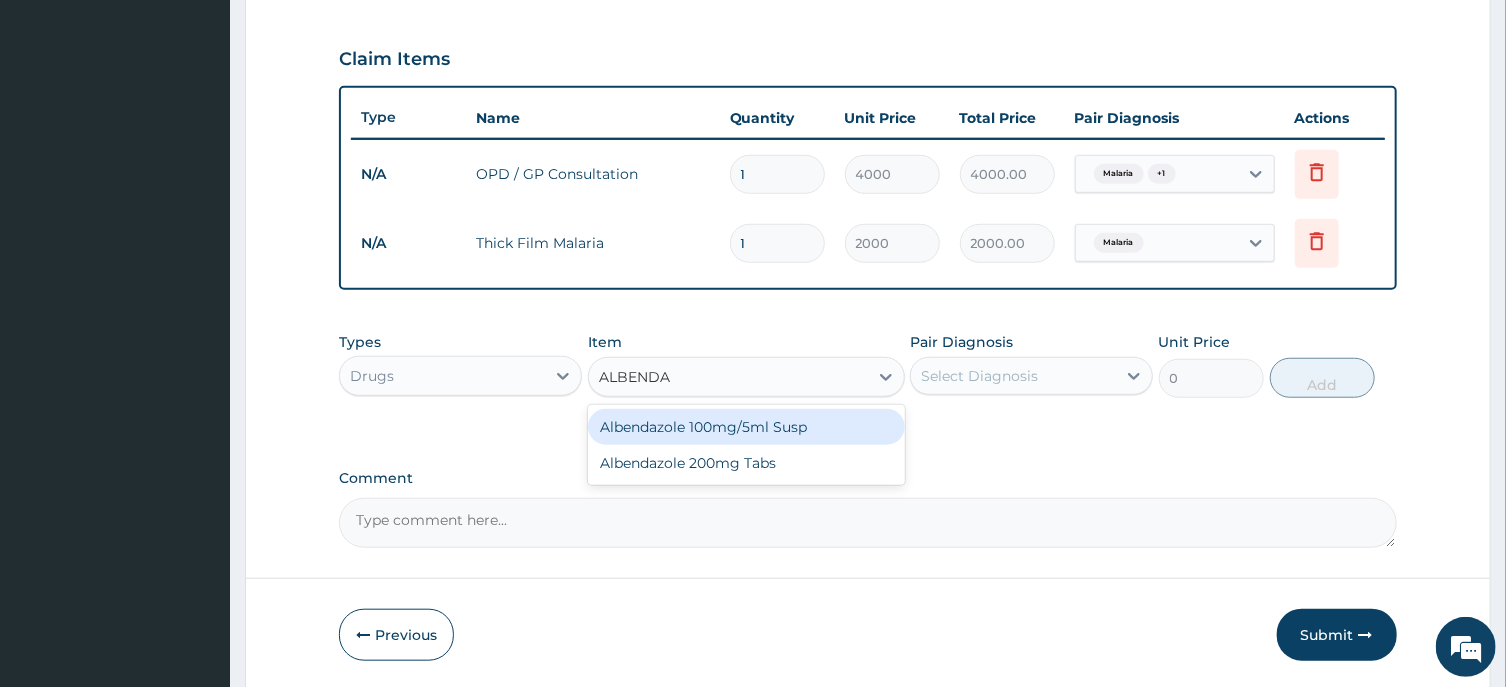click on "Albendazole 100mg/5ml Susp" at bounding box center (746, 427) 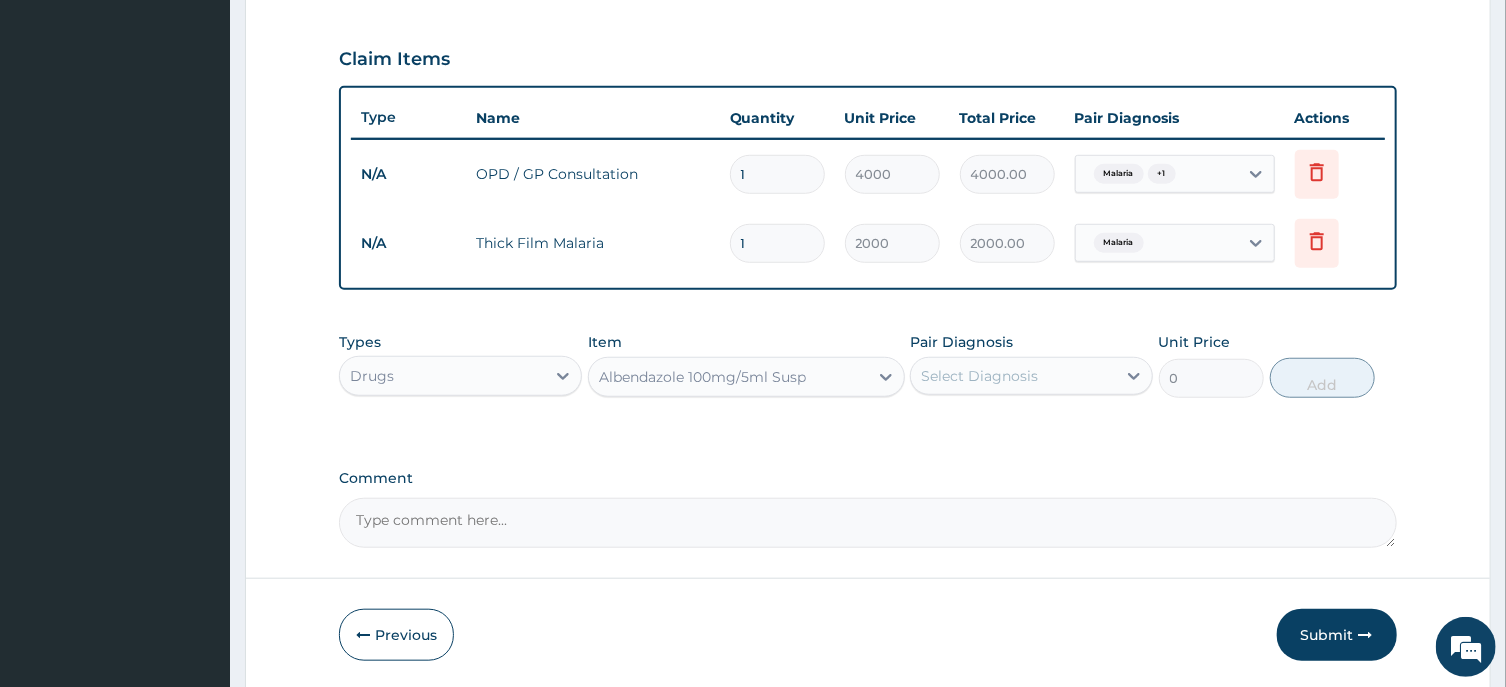 type 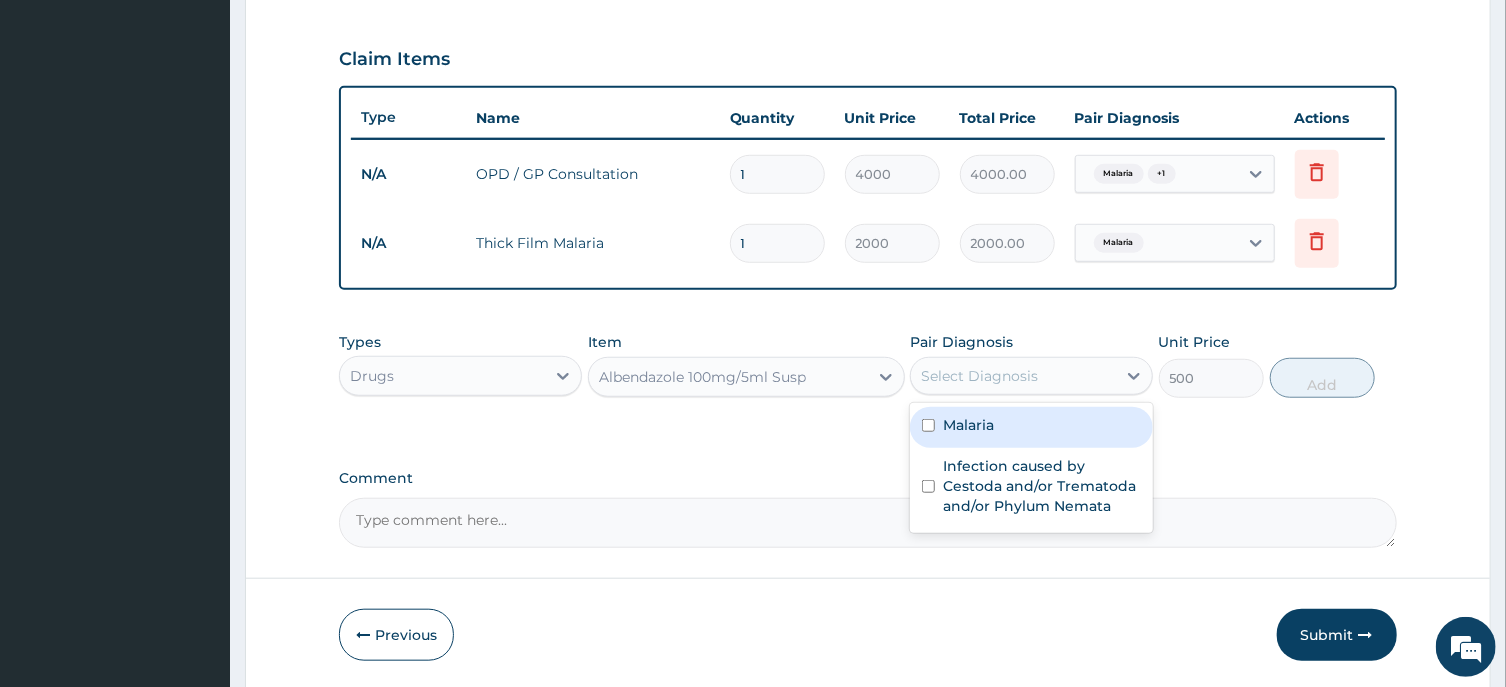 click on "Select Diagnosis" at bounding box center (1013, 376) 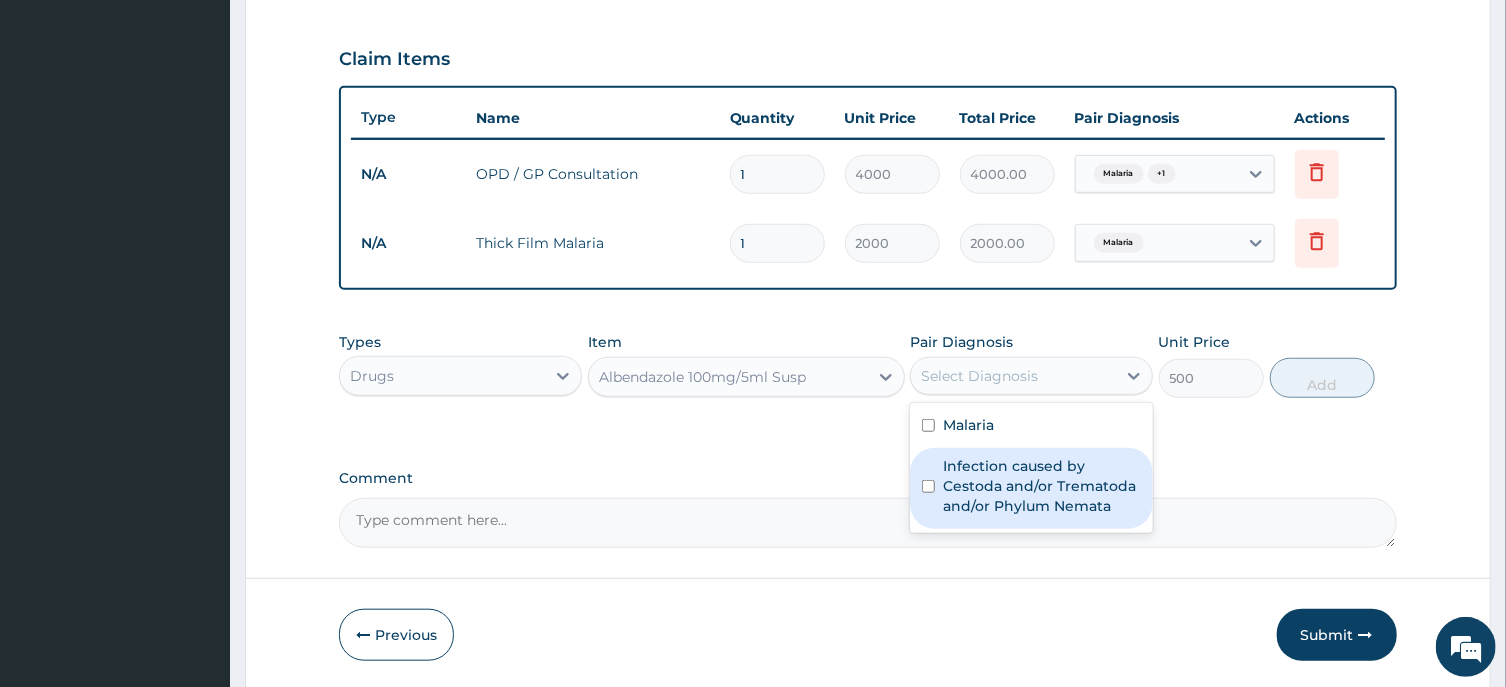 click on "Infection caused by Cestoda and/or Trematoda and/or Phylum Nemata" at bounding box center (1042, 486) 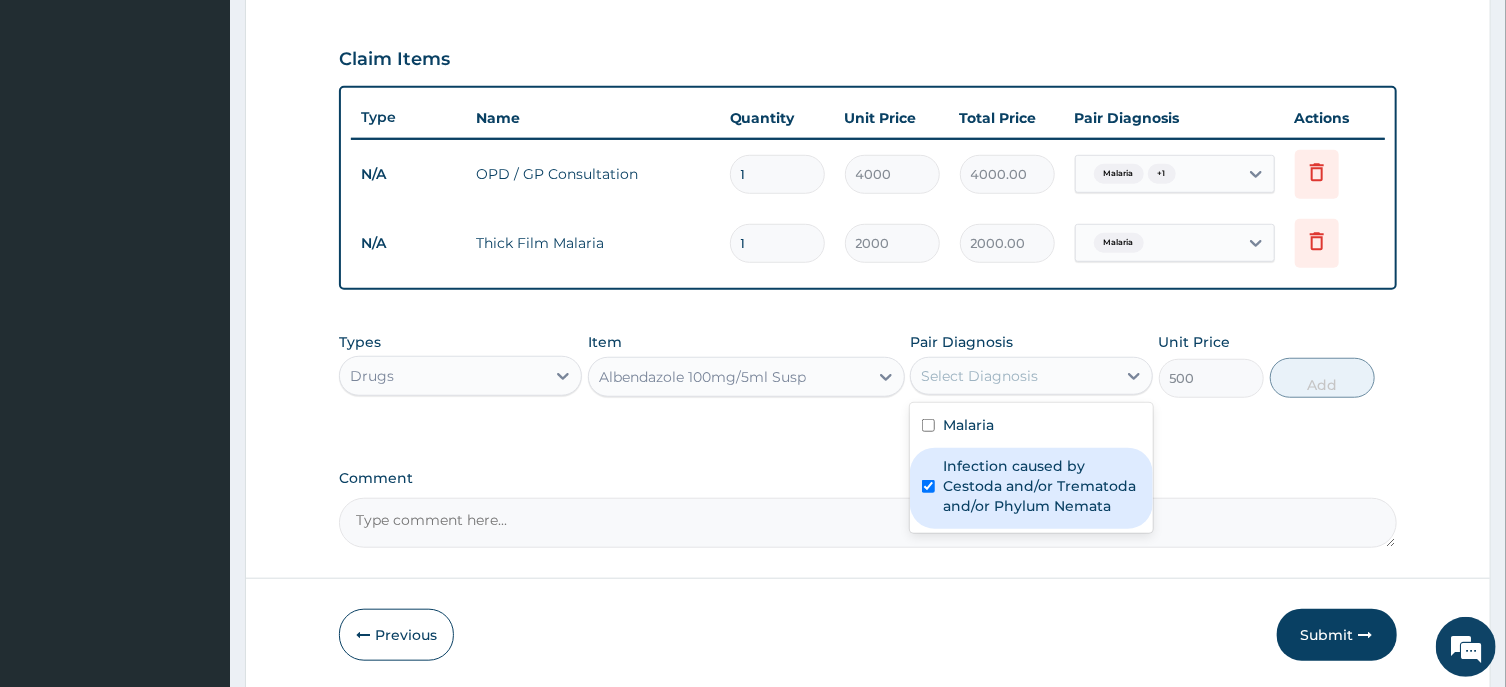 checkbox on "true" 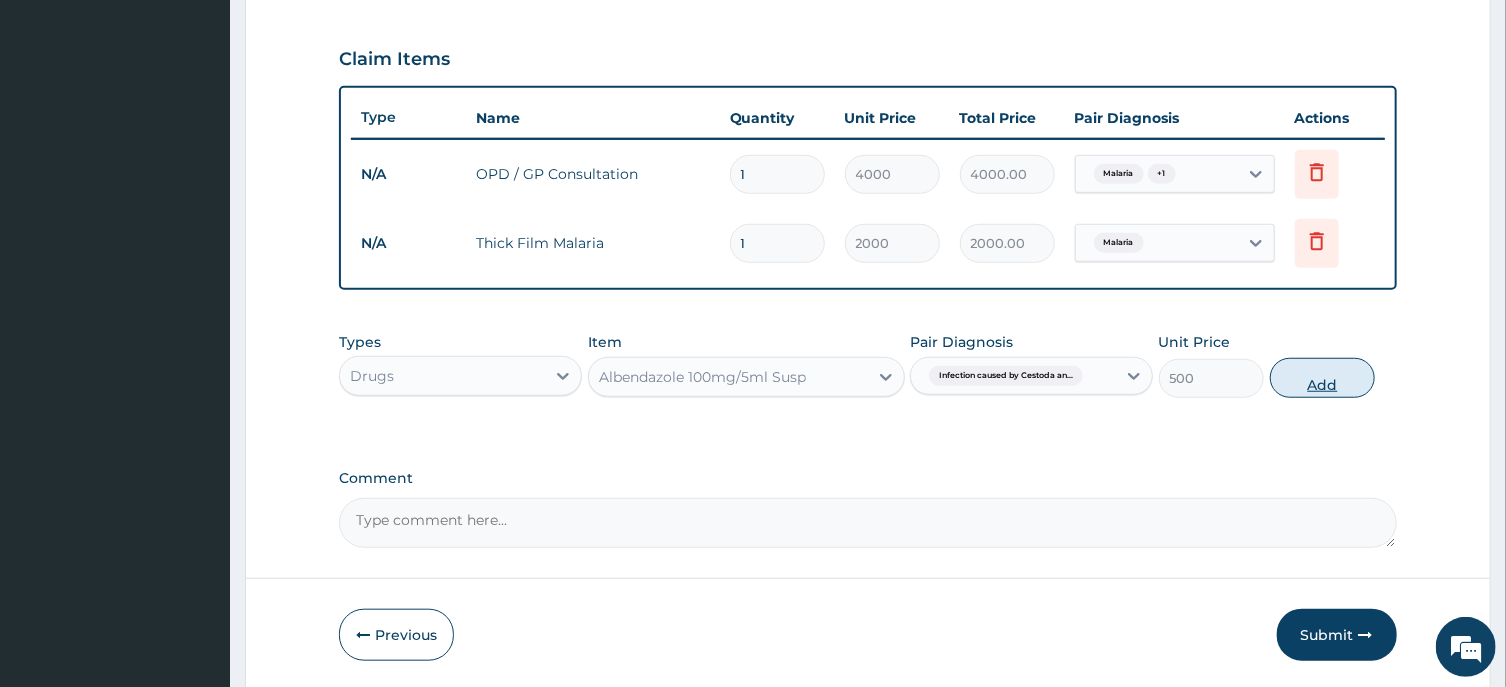 click on "Add" at bounding box center [1323, 378] 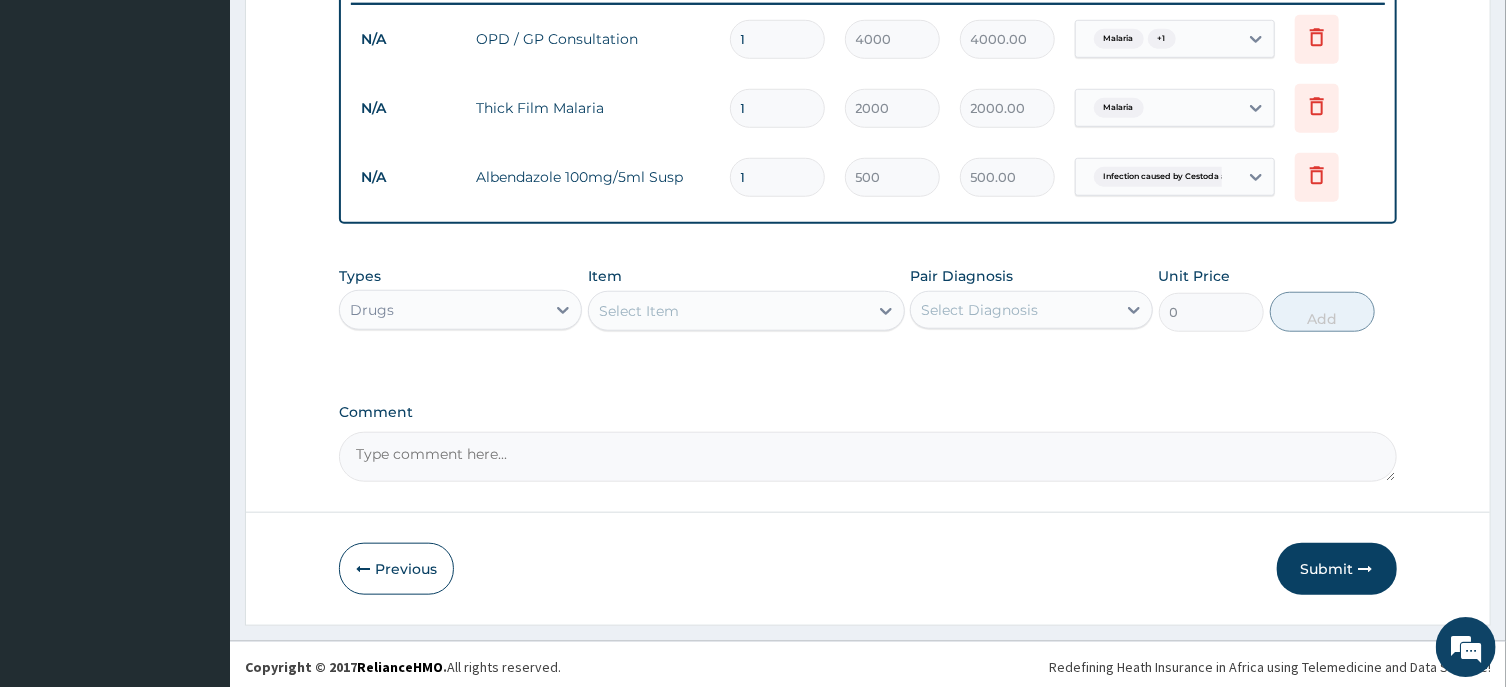 scroll, scrollTop: 796, scrollLeft: 0, axis: vertical 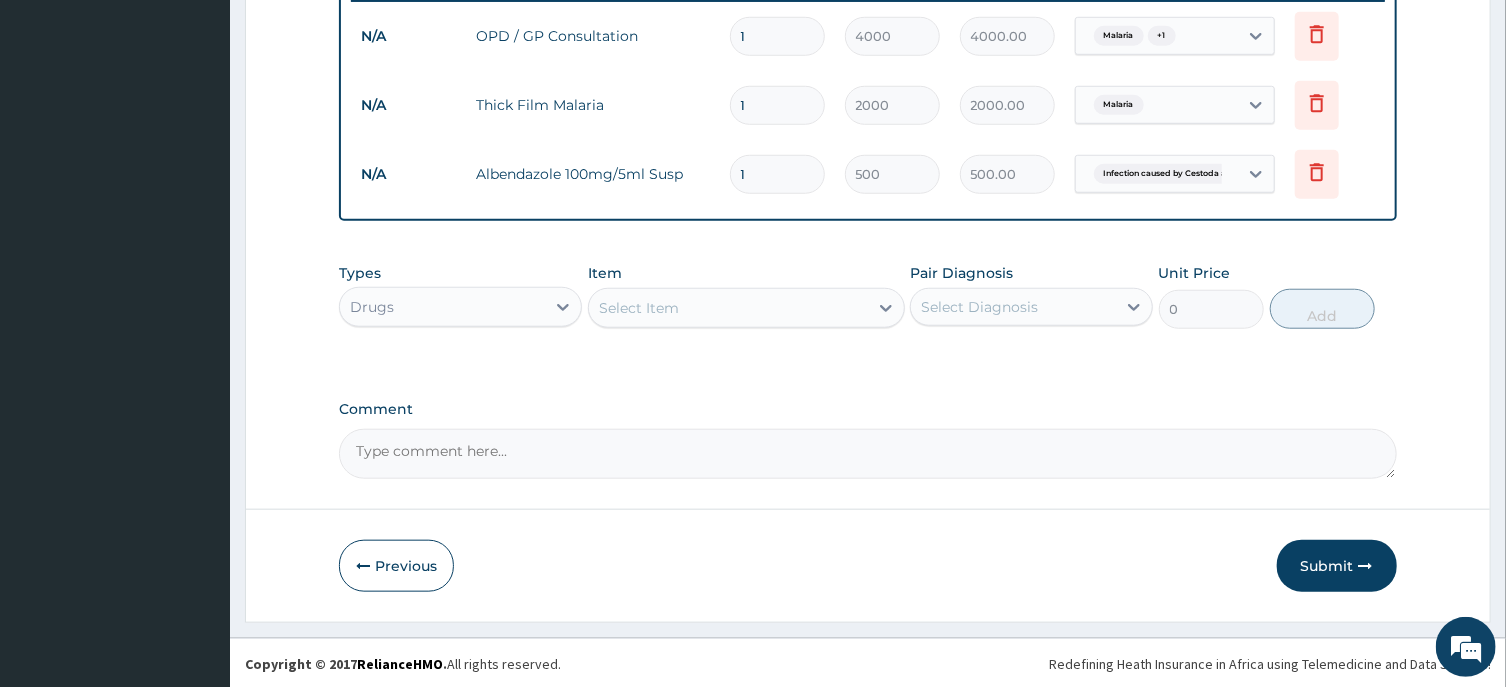 click on "Select Item" at bounding box center [639, 308] 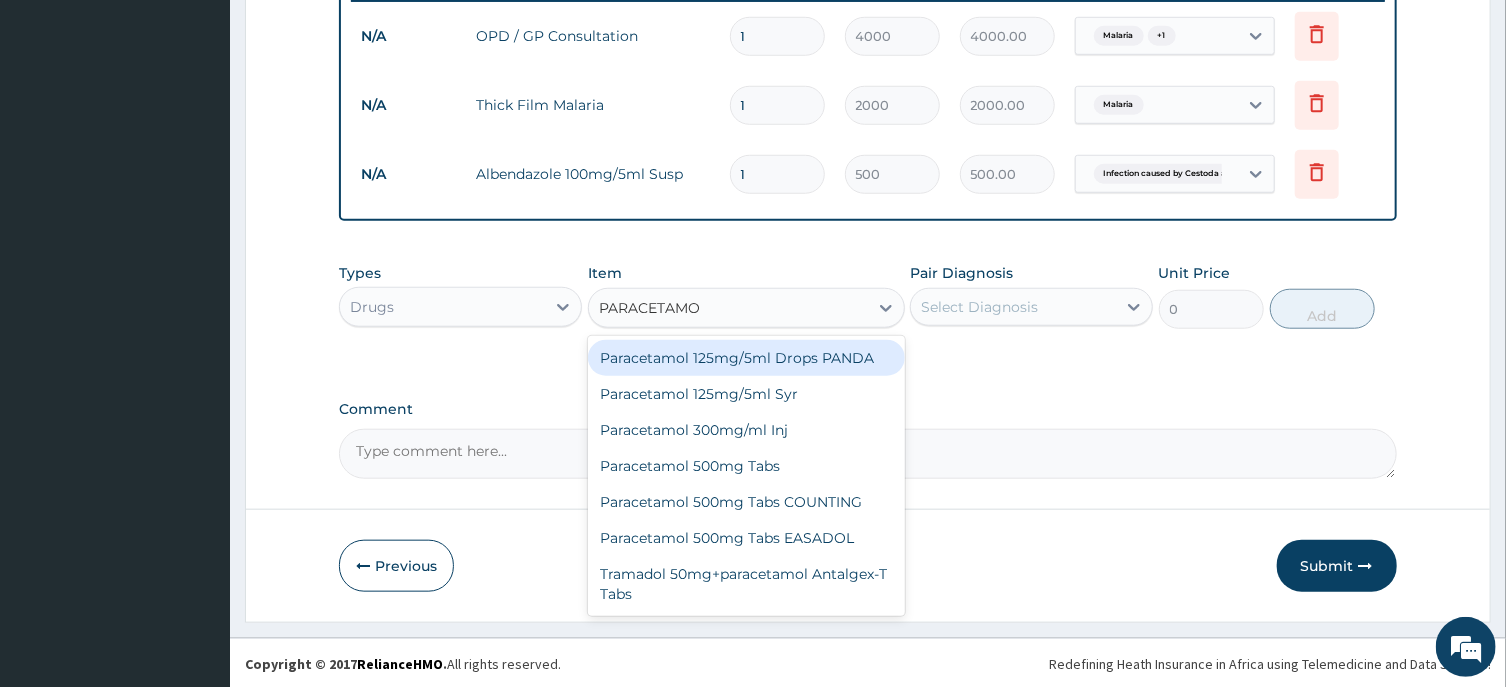 type on "PARACETAMOL" 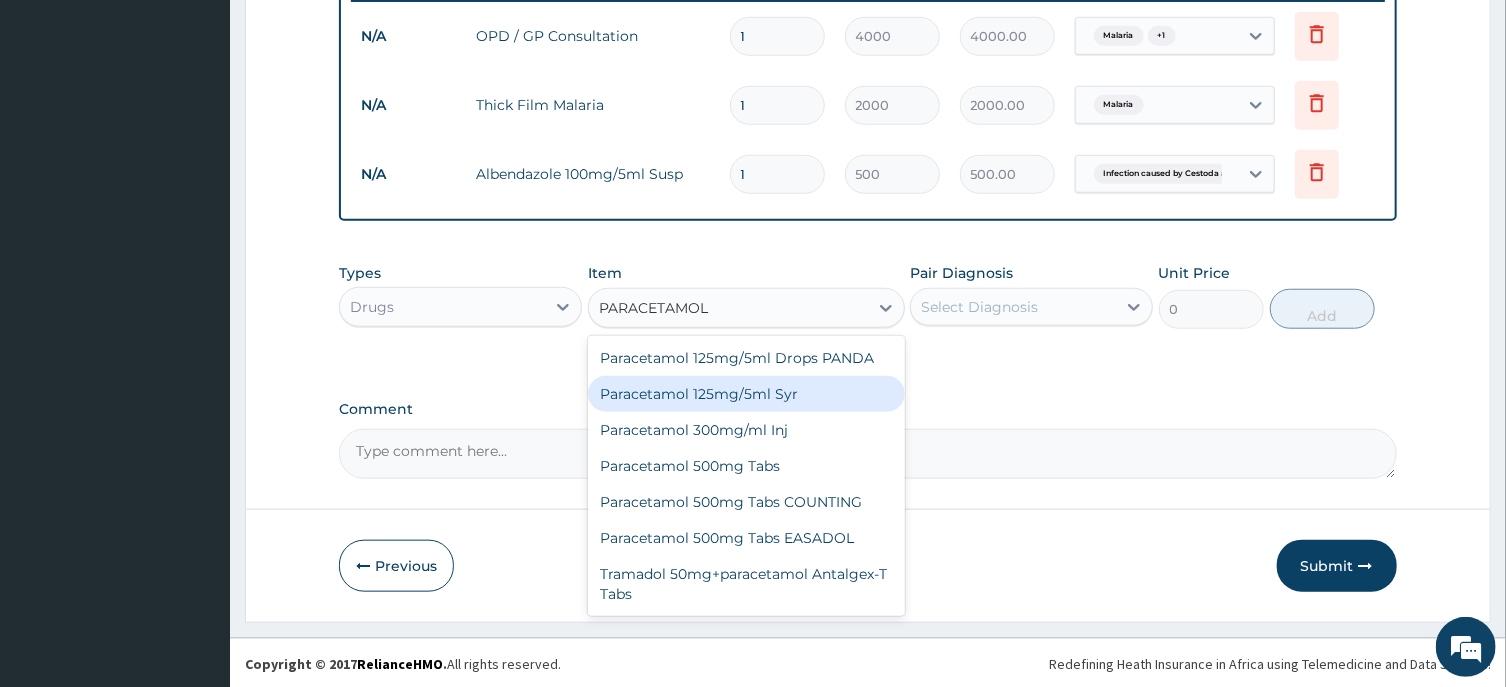 click on "Paracetamol 125mg/5ml Syr" at bounding box center [746, 394] 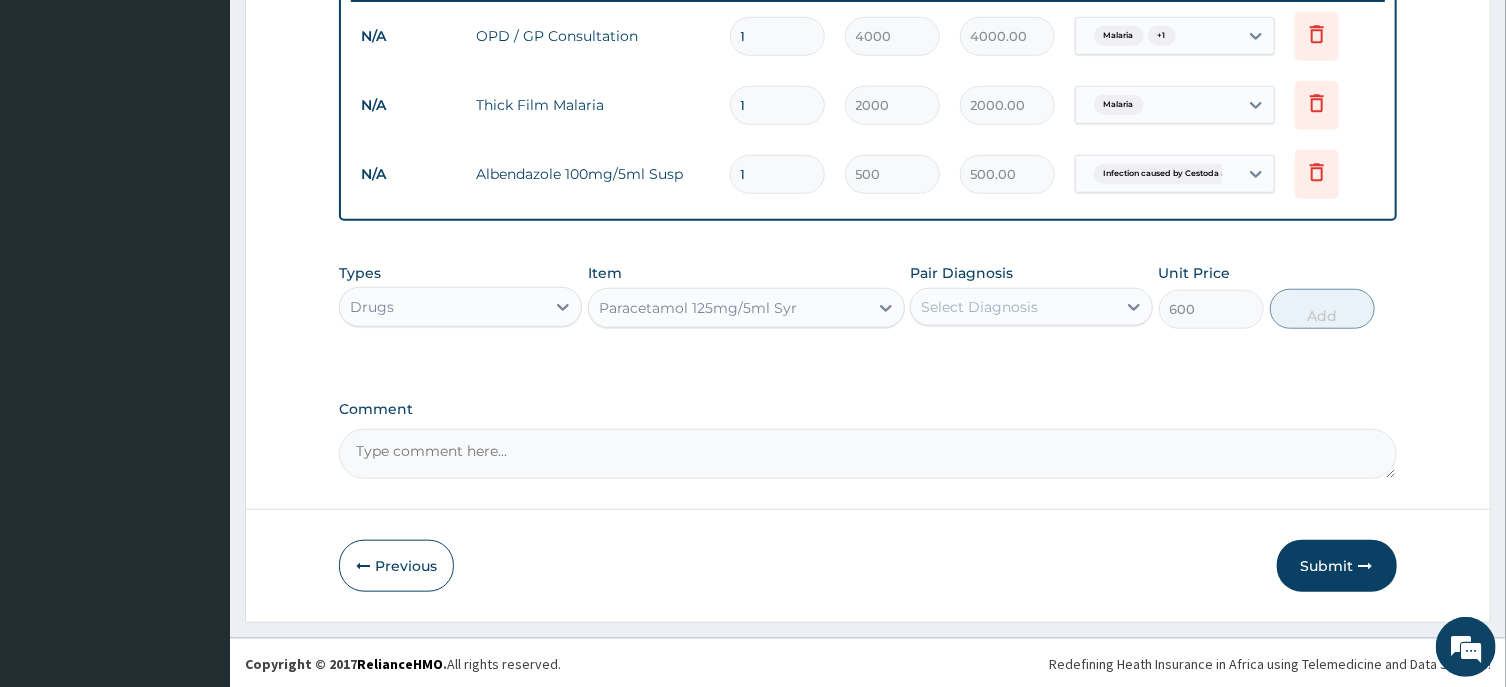 click on "Select Diagnosis" at bounding box center (1013, 307) 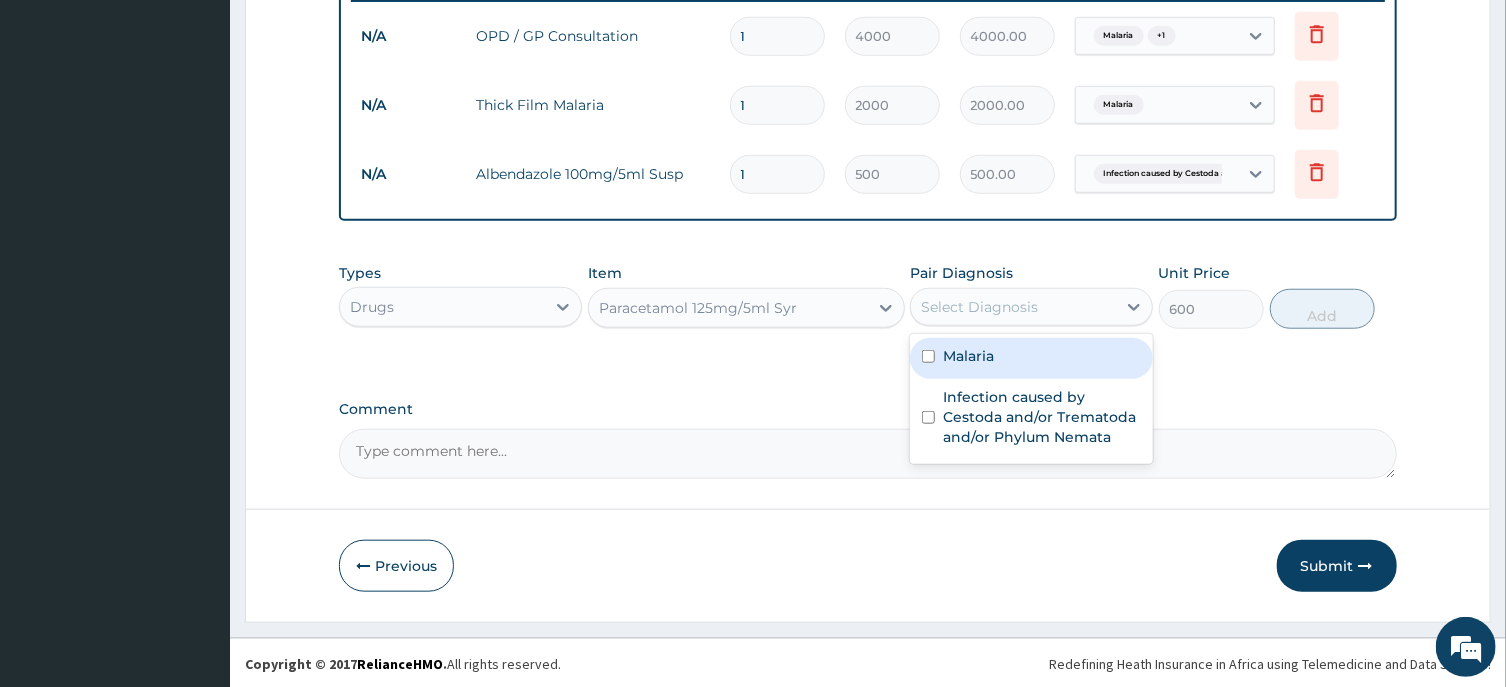 click on "Malaria" at bounding box center (1031, 358) 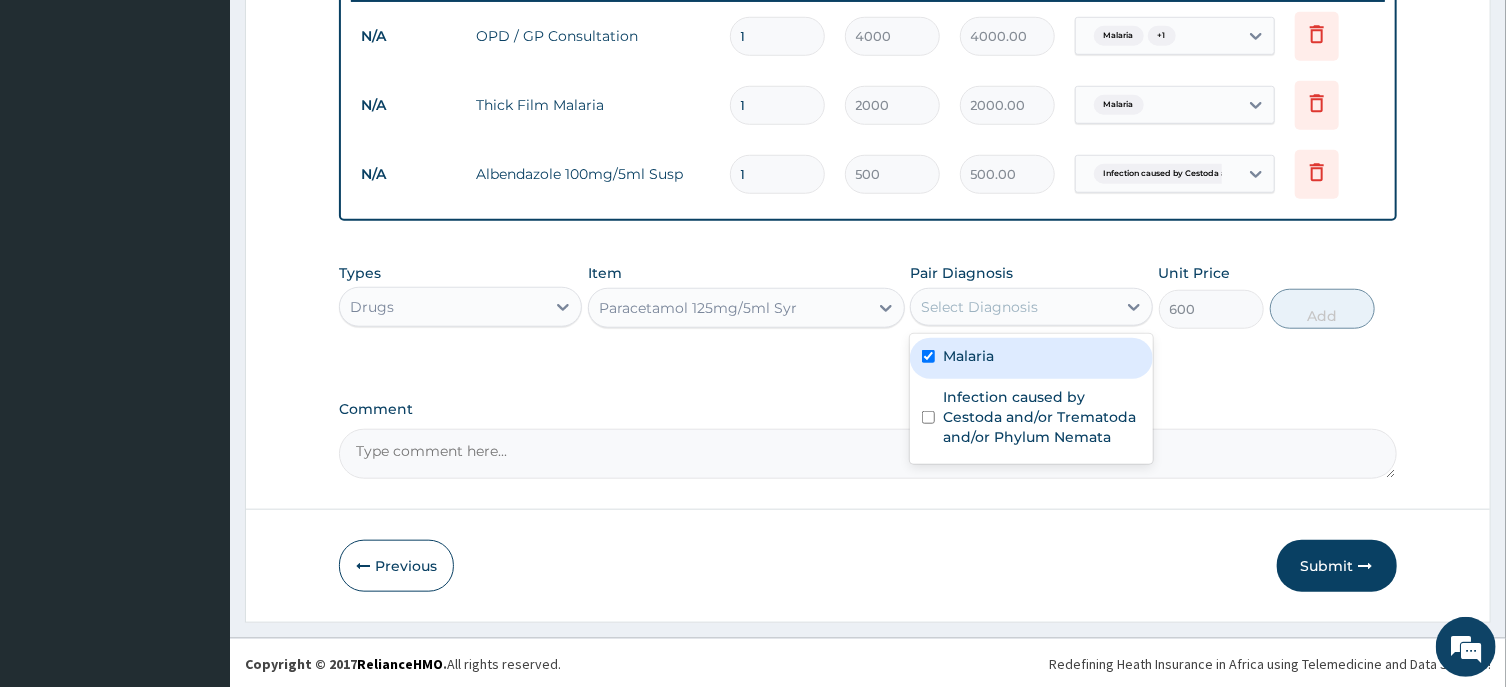 checkbox on "true" 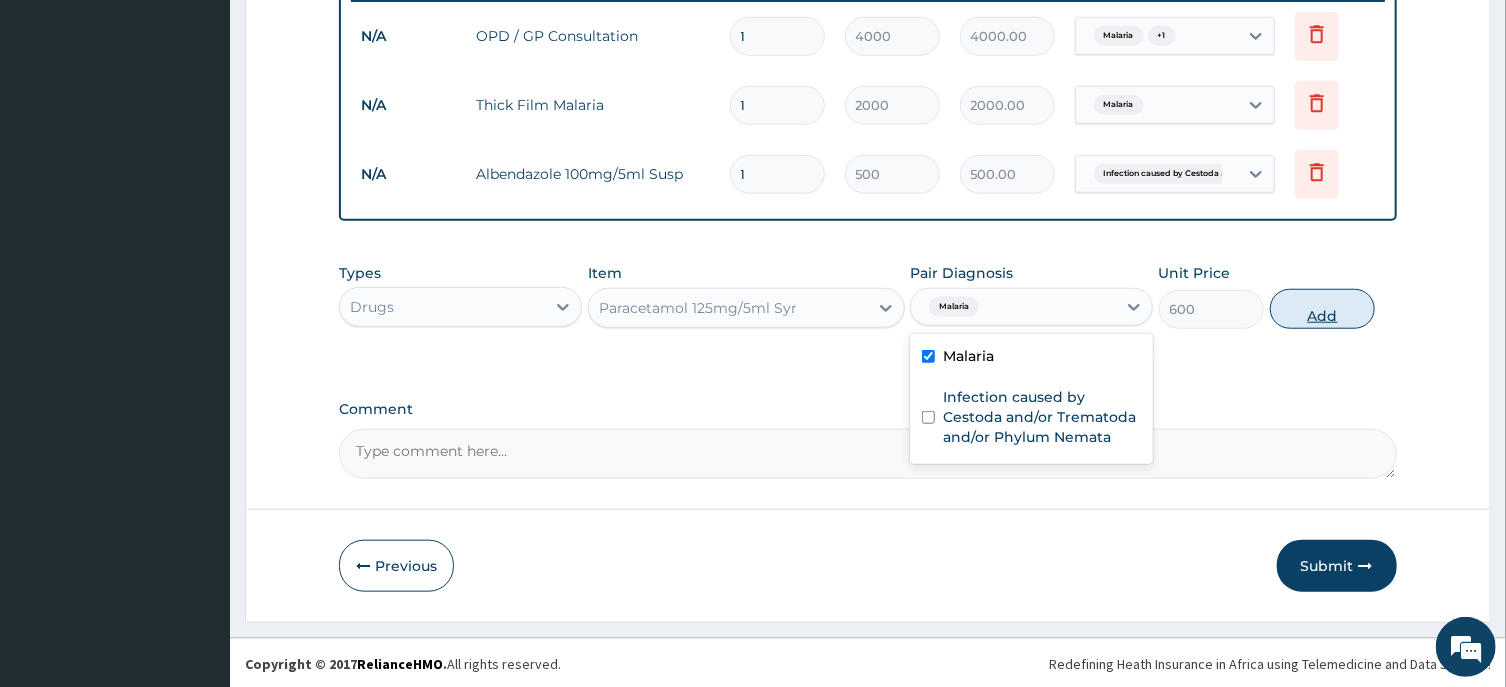 click on "Add" at bounding box center (1323, 309) 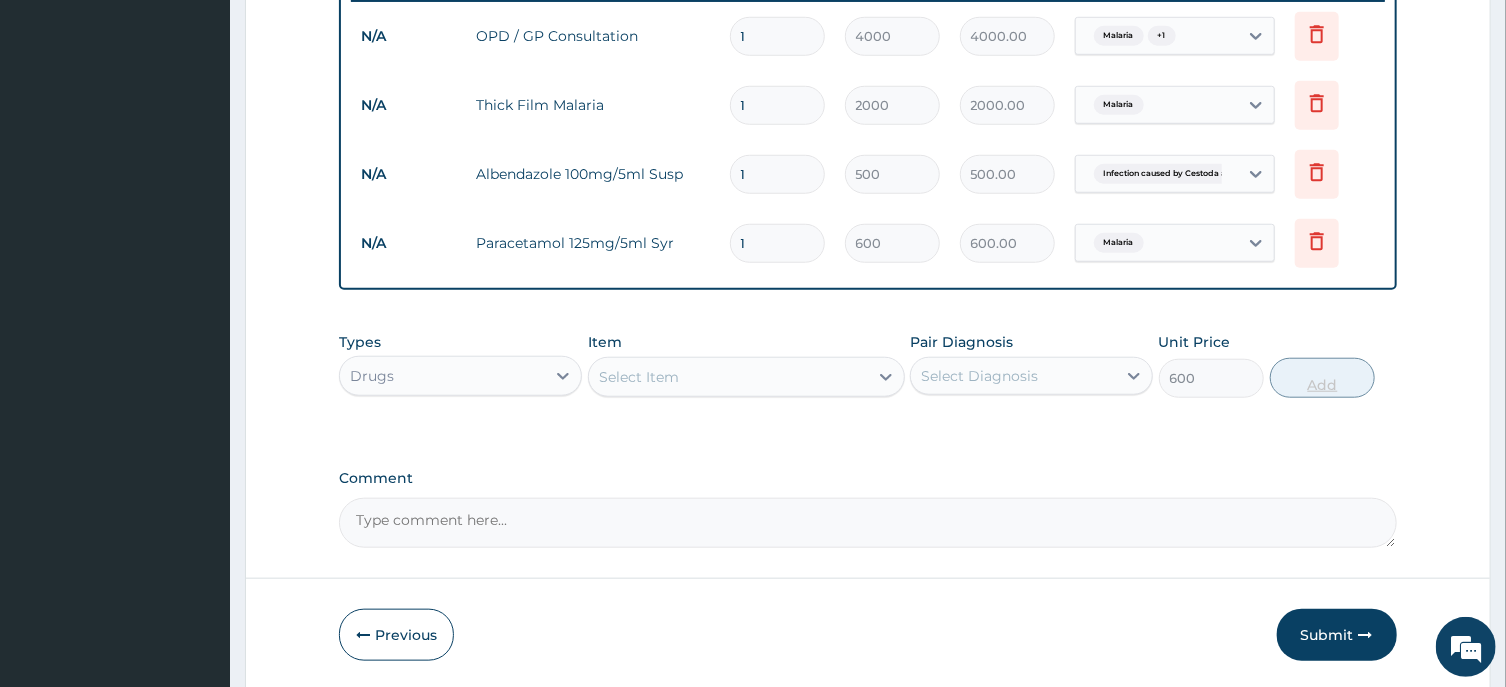 type on "0" 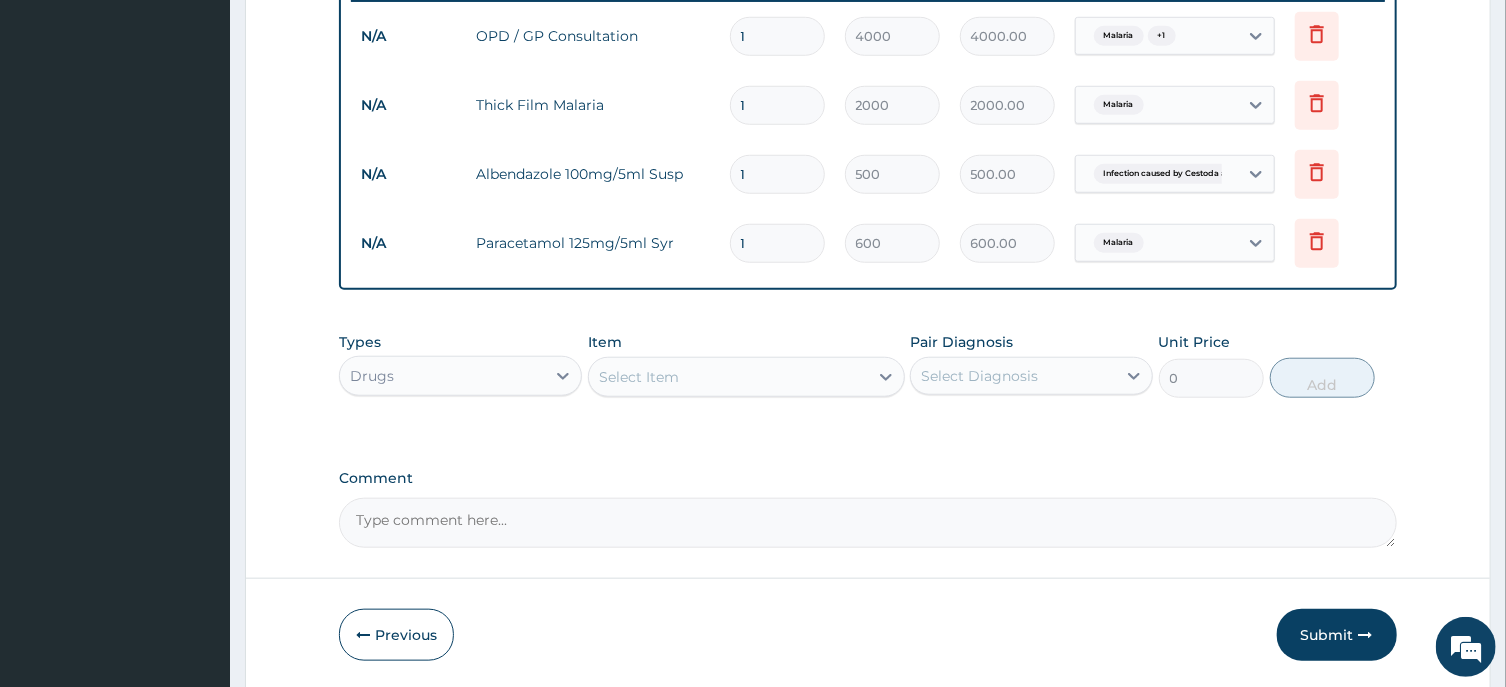 click on "Select Item" at bounding box center (728, 377) 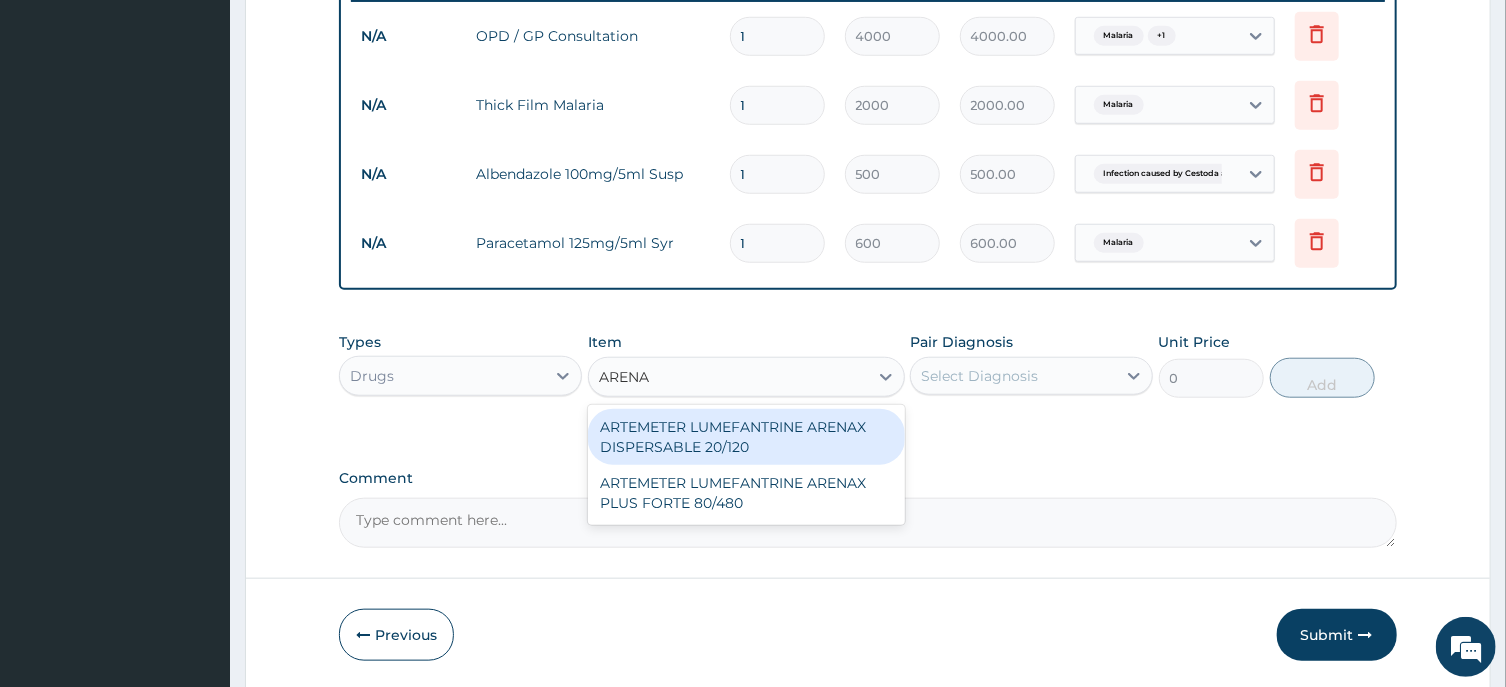 type on "ARENAX" 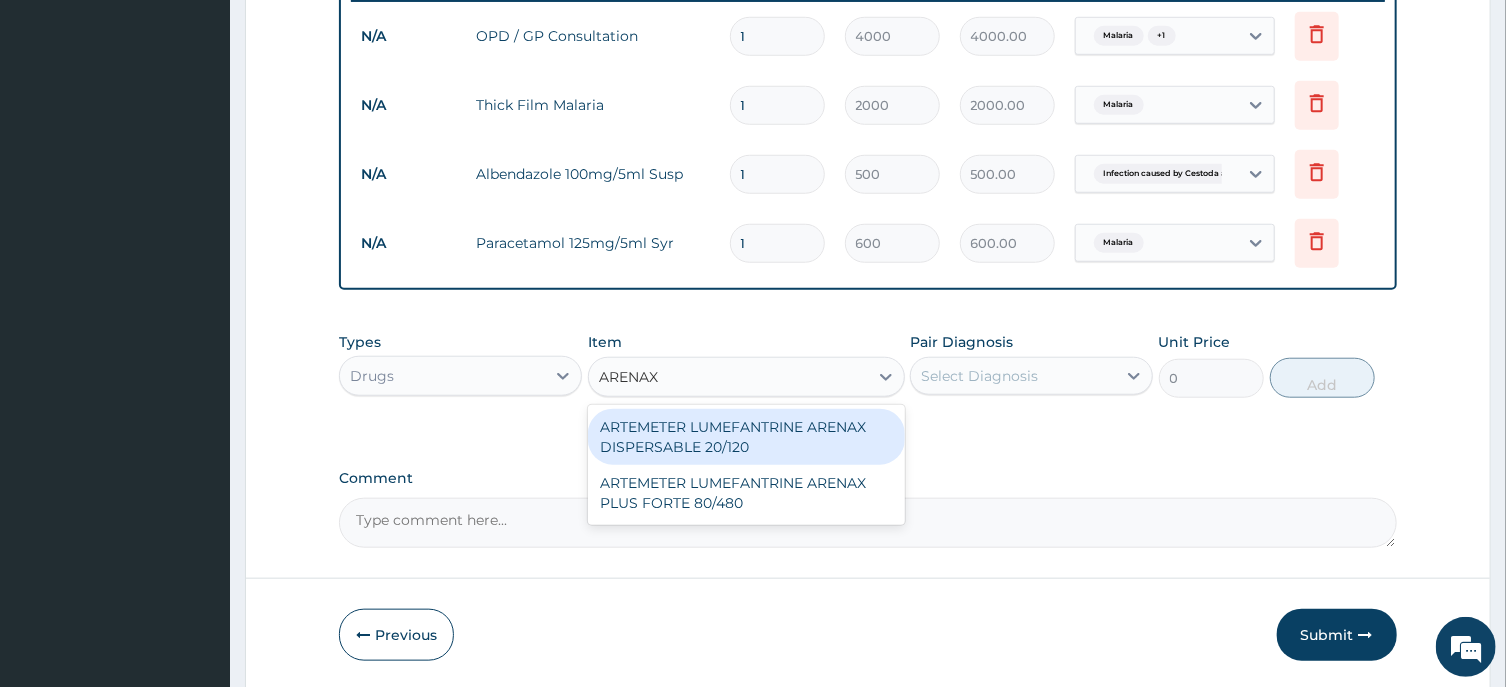 click on "ARTEMETER LUMEFANTRINE ARENAX DISPERSABLE 20/120" at bounding box center (746, 437) 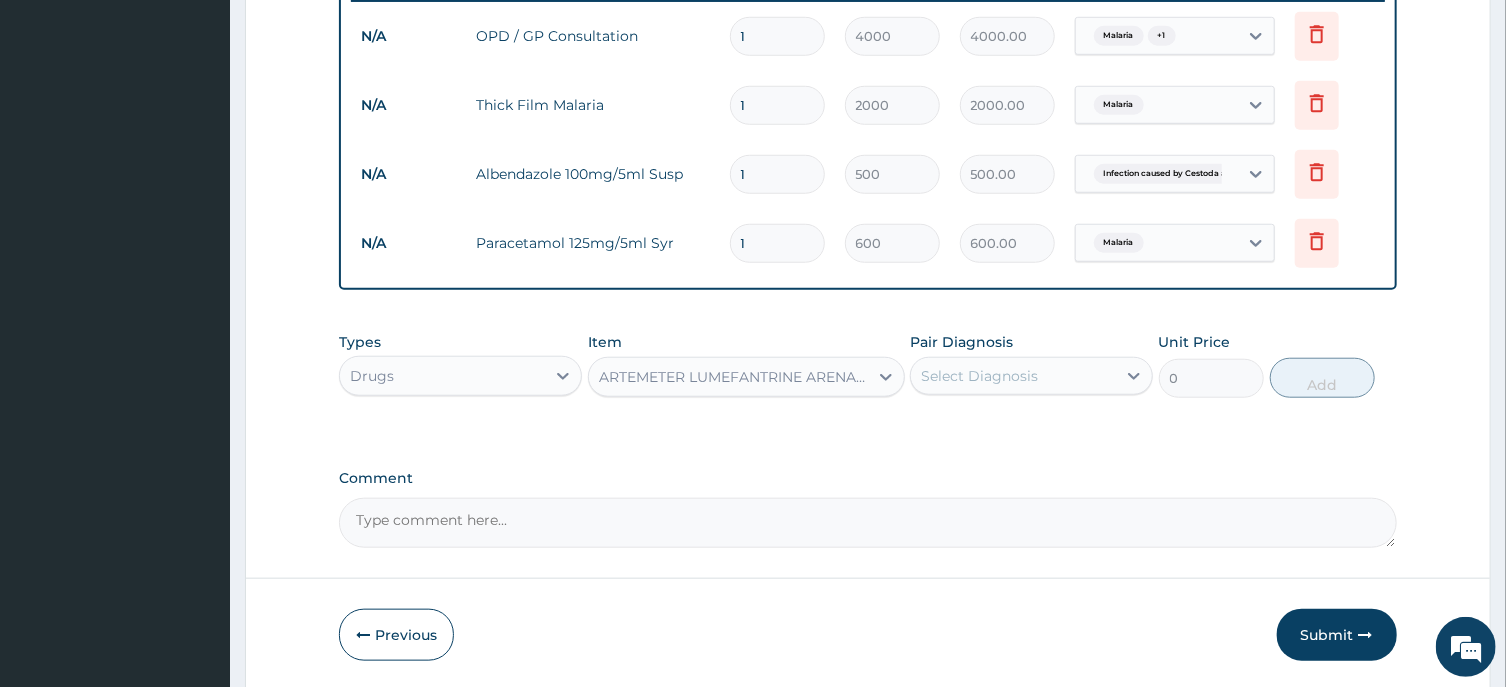 type 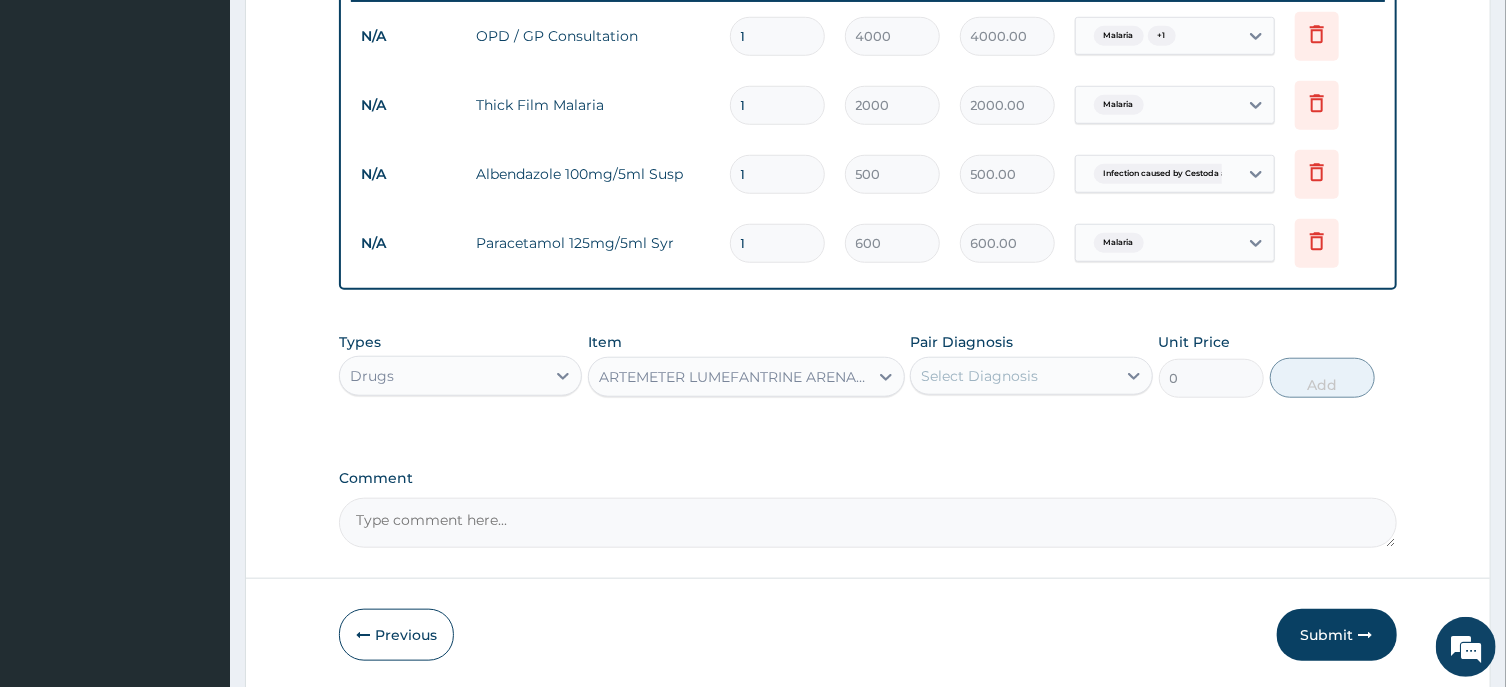 type on "150" 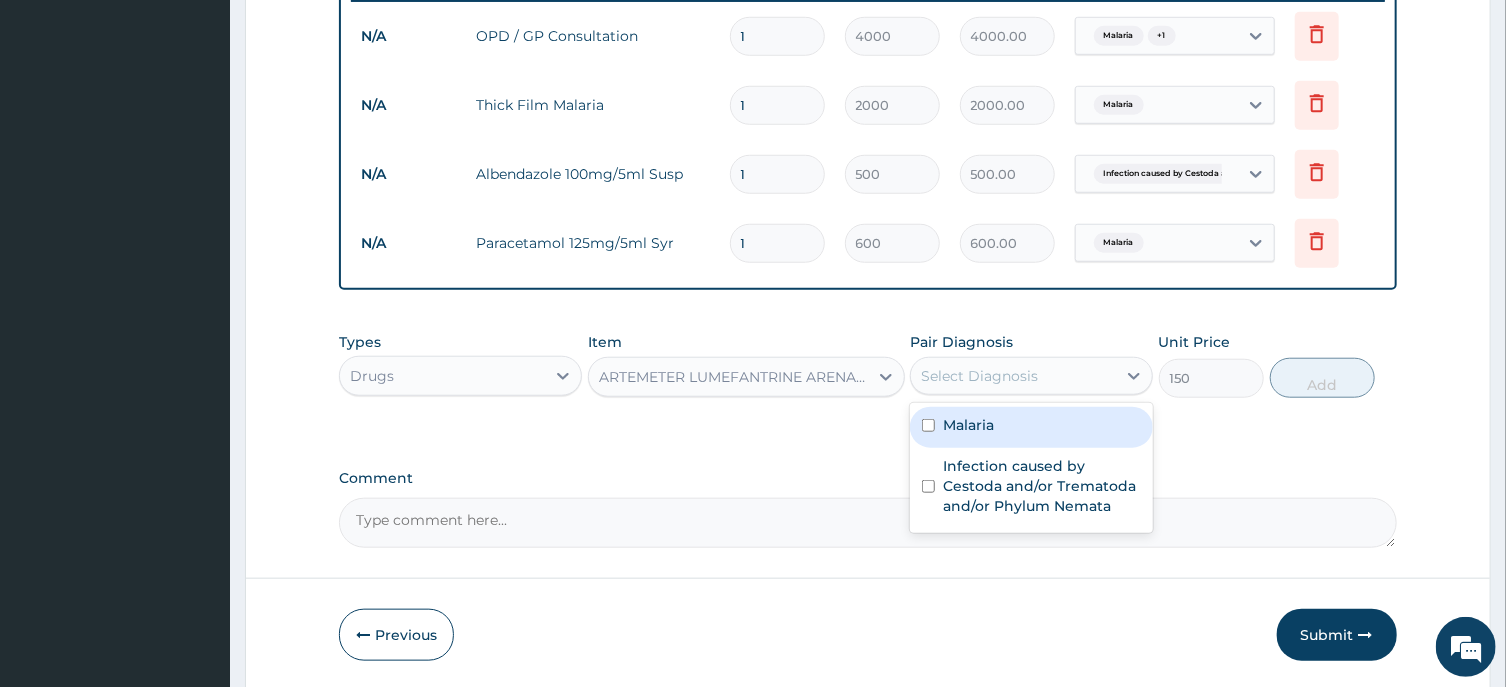click on "Select Diagnosis" at bounding box center (1013, 376) 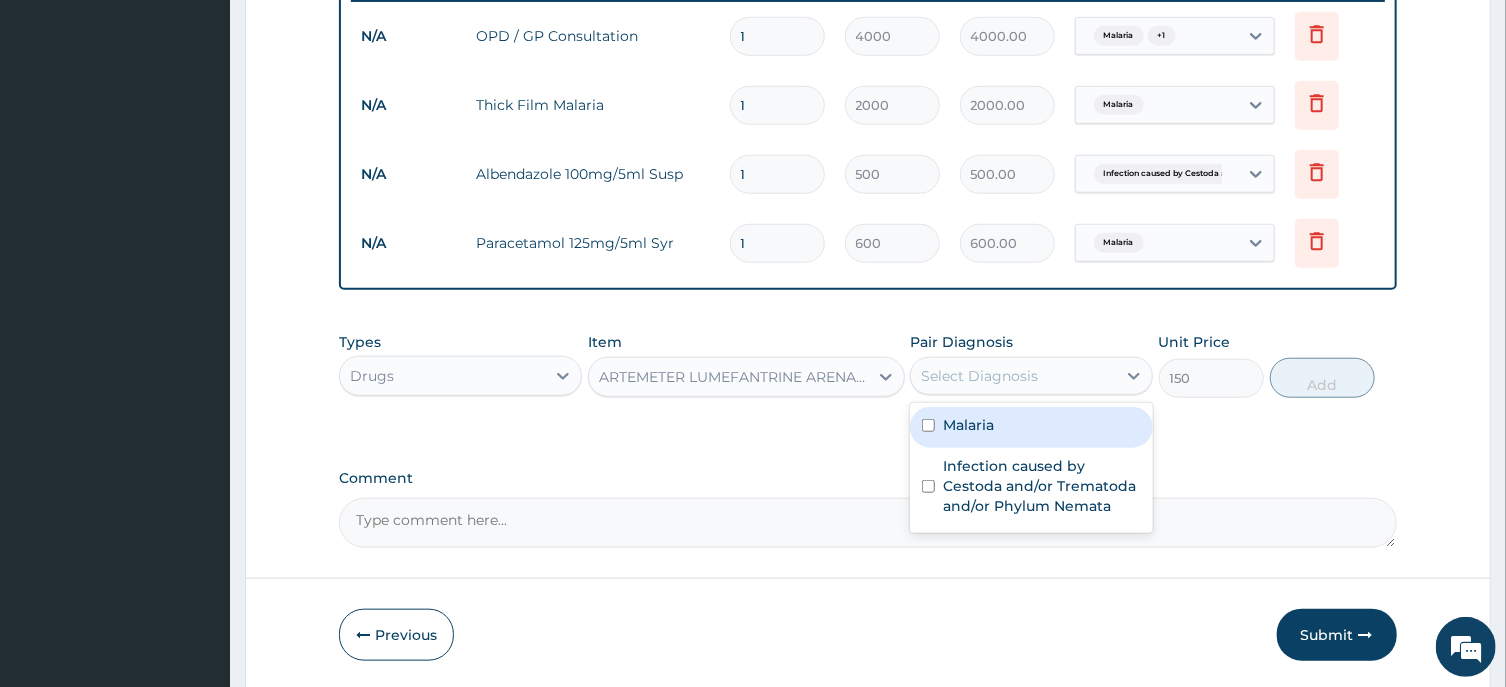 click on "Malaria" at bounding box center [1031, 427] 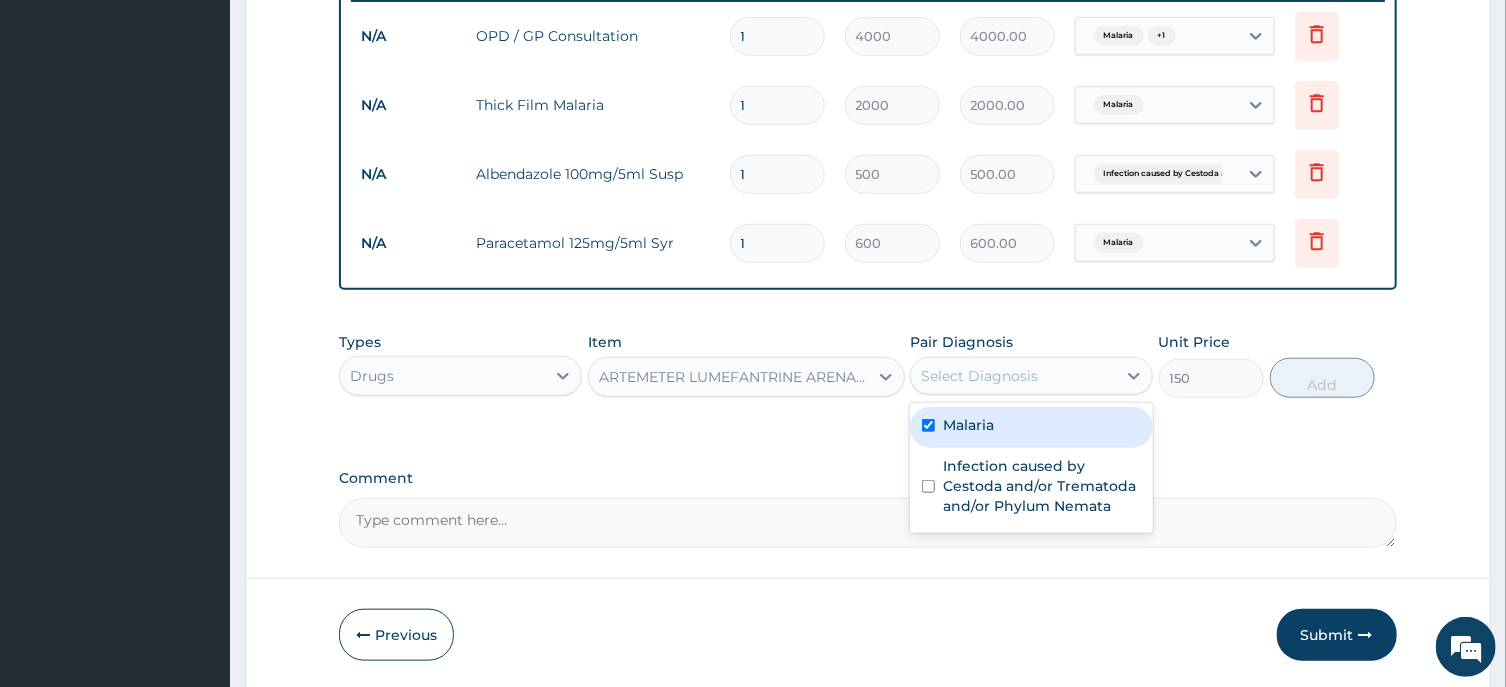 checkbox on "true" 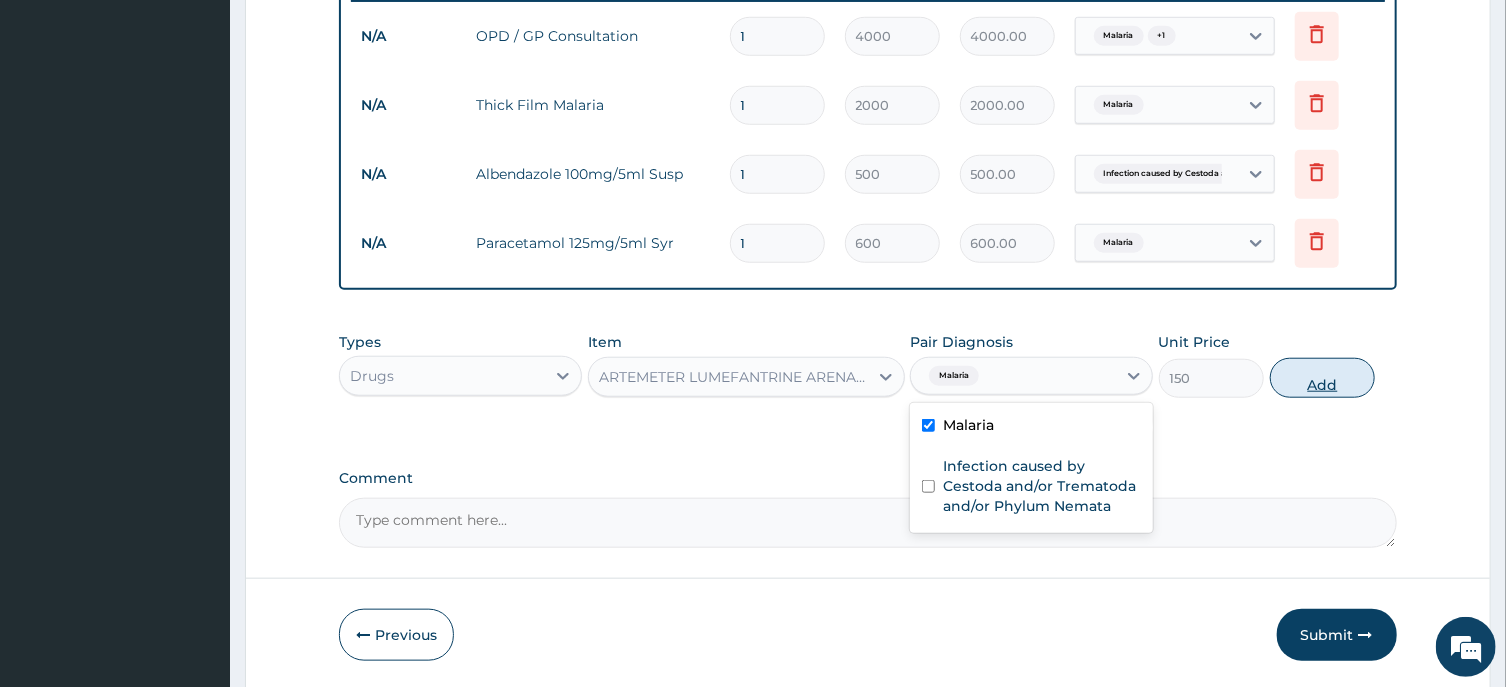 click on "Add" at bounding box center (1323, 378) 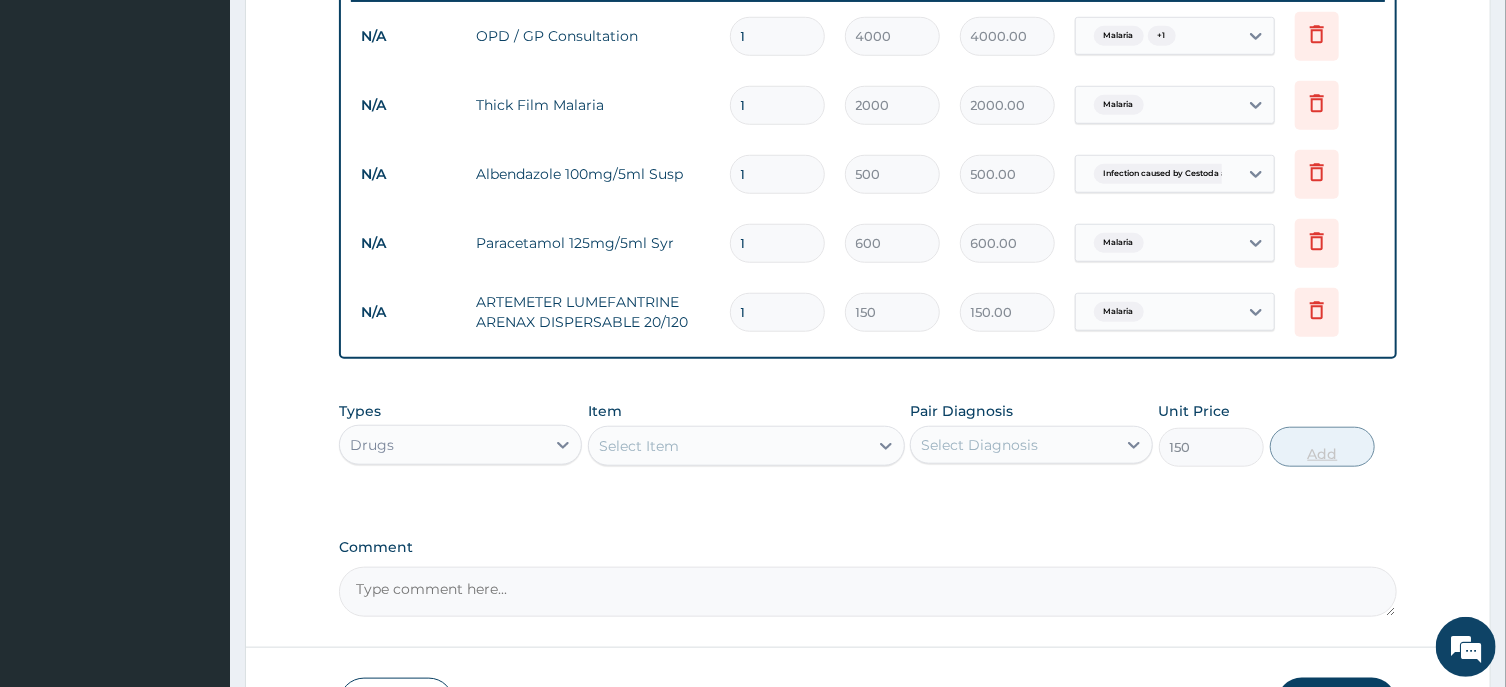 type on "0" 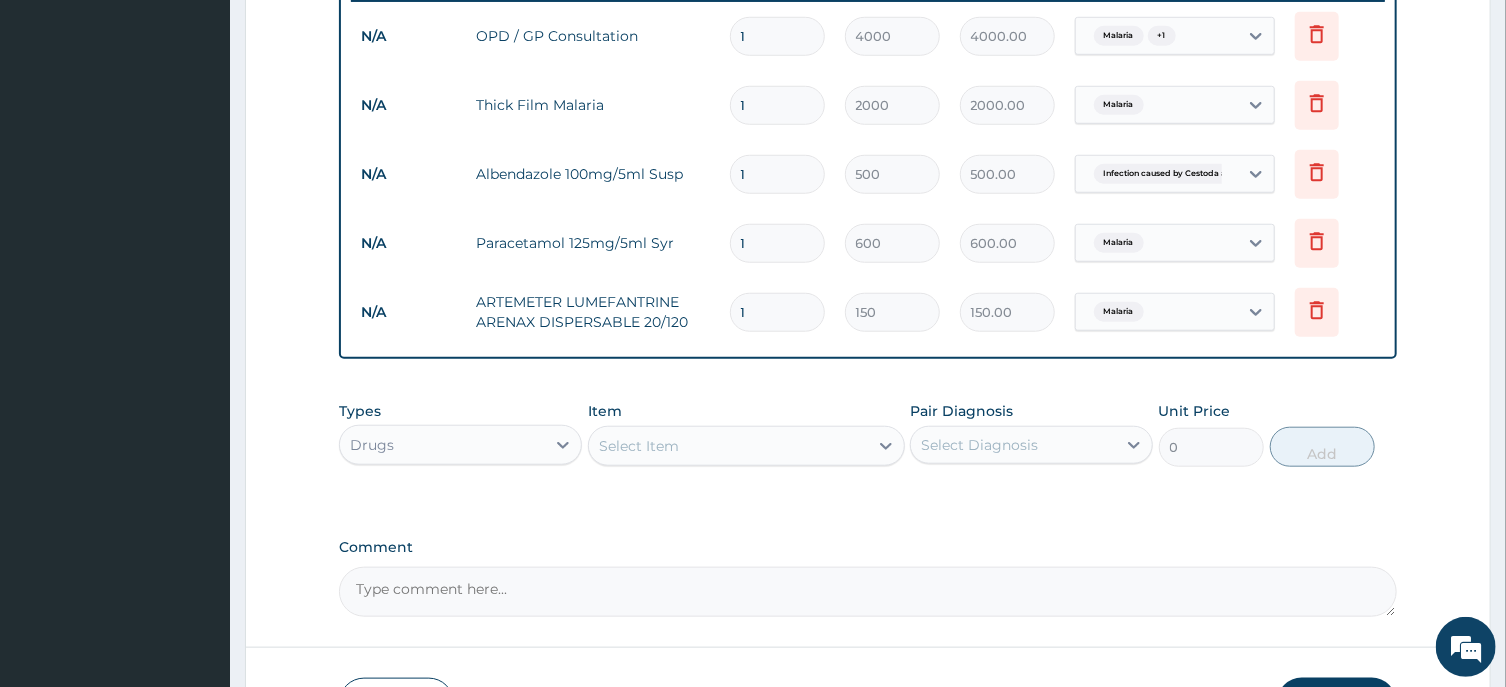 click on "1" at bounding box center (777, 312) 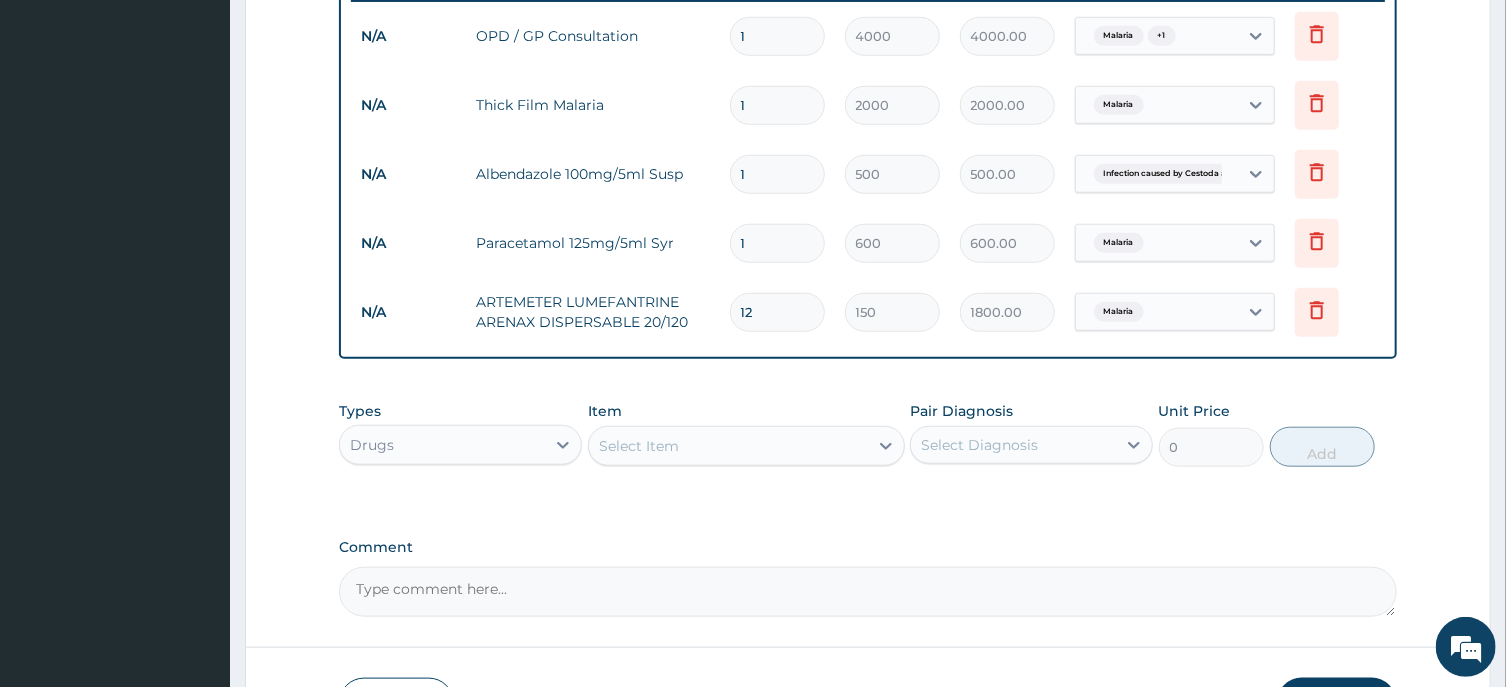 scroll, scrollTop: 934, scrollLeft: 0, axis: vertical 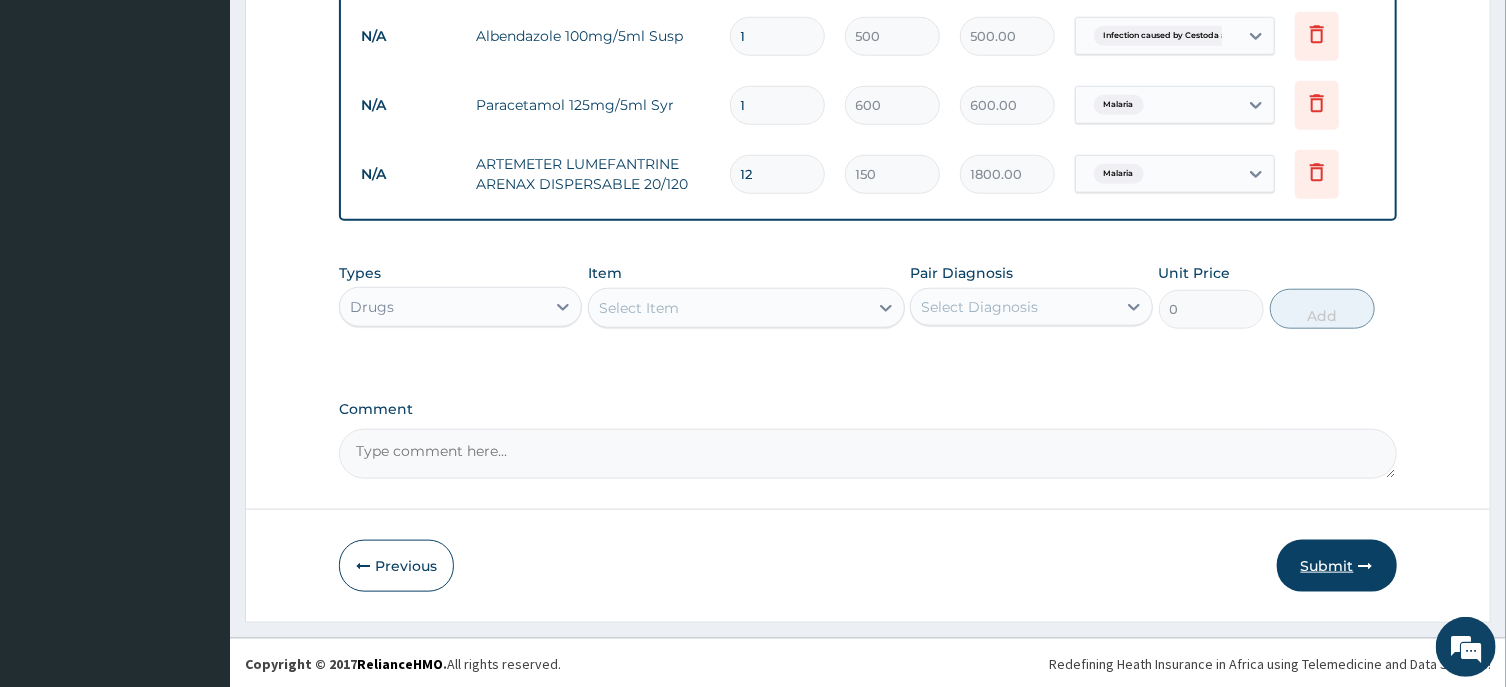 type on "12" 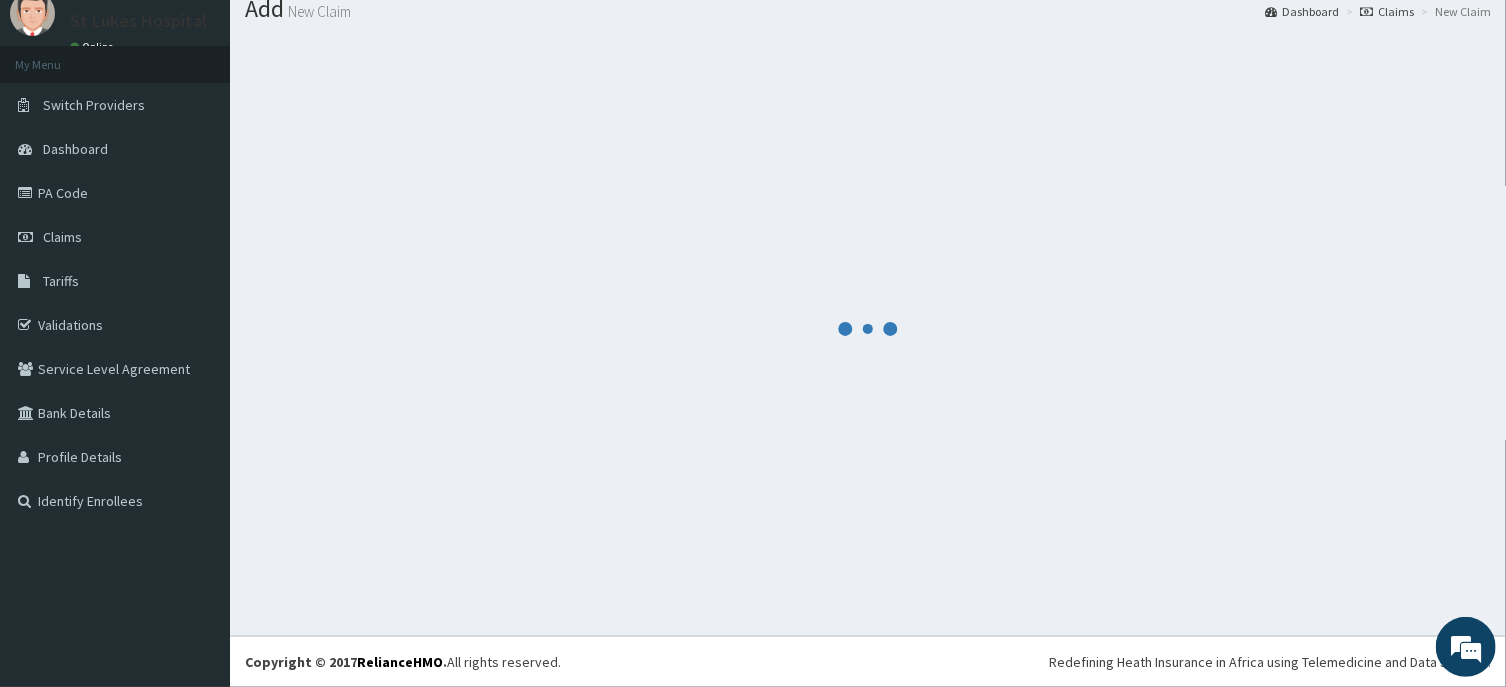 scroll, scrollTop: 69, scrollLeft: 0, axis: vertical 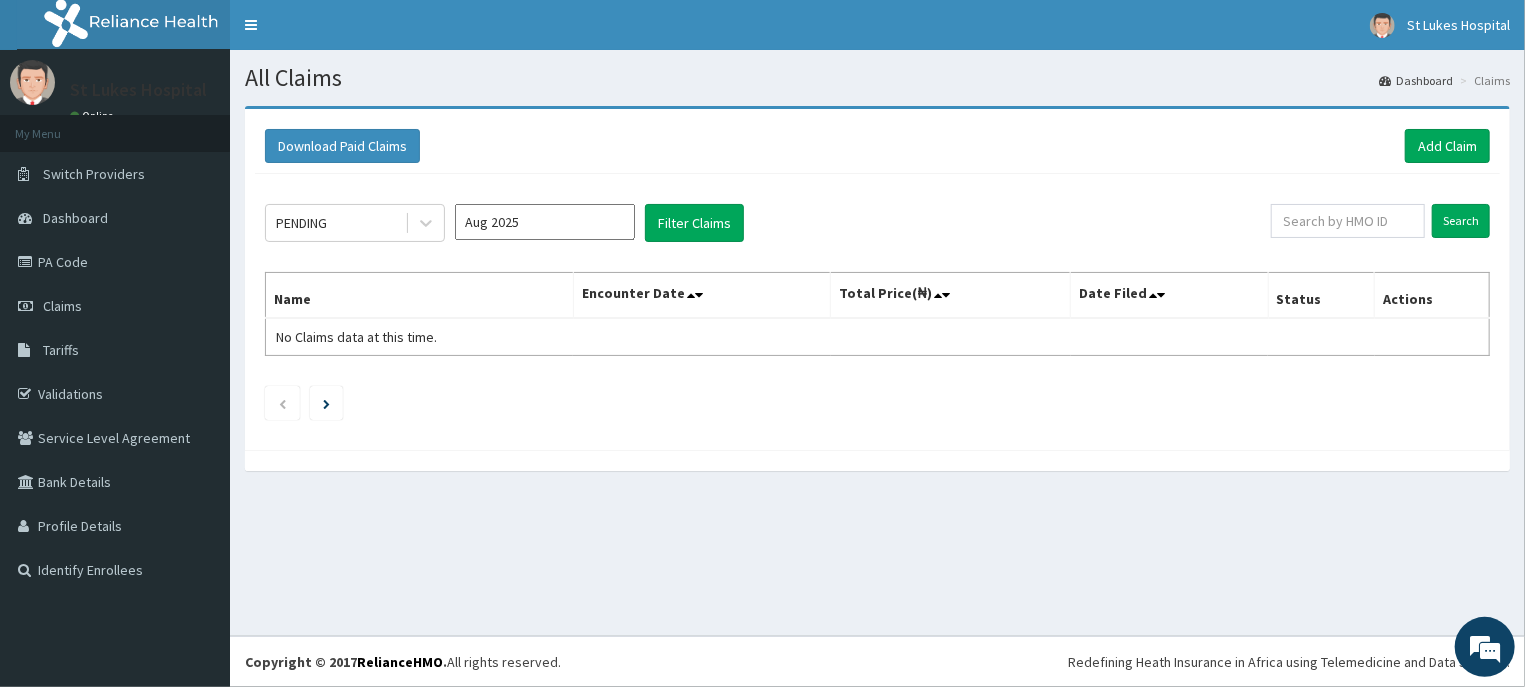 click on "Aug 2025" at bounding box center (545, 222) 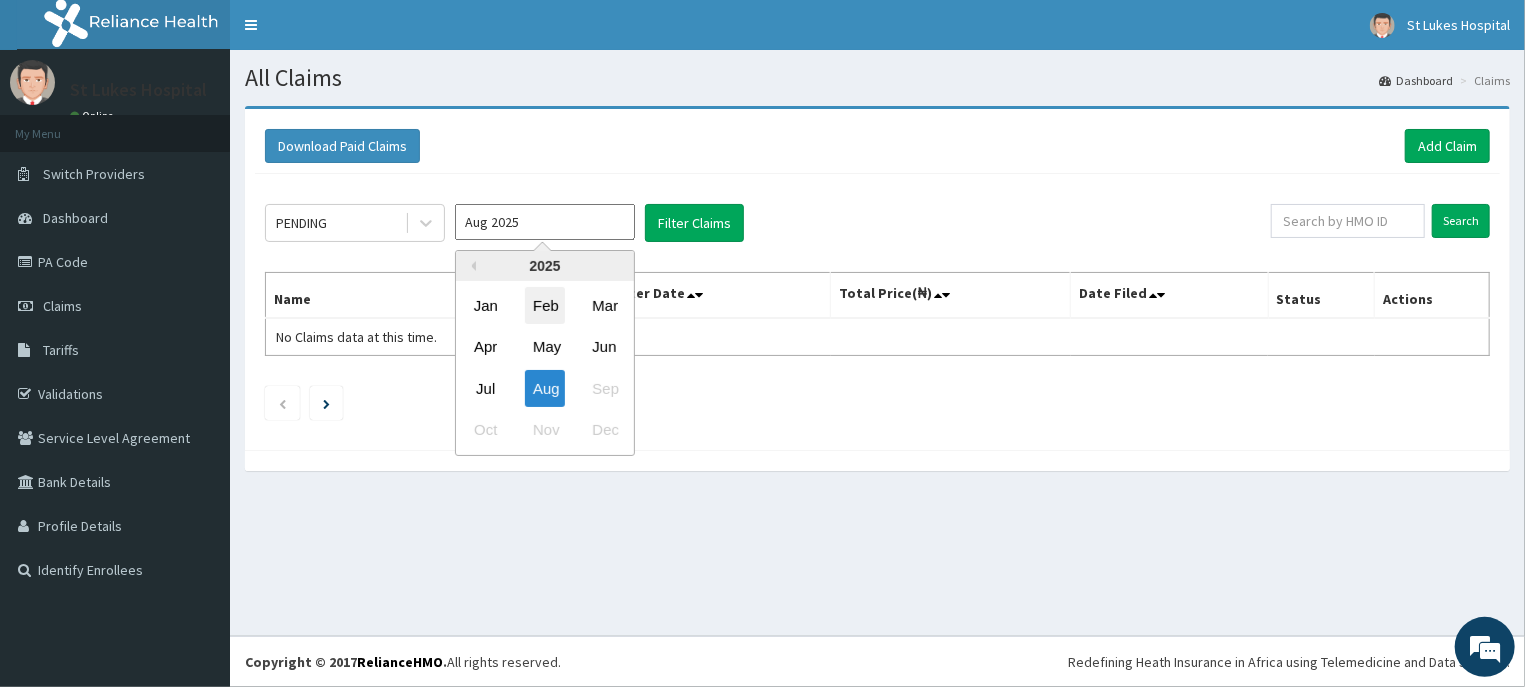 click on "Feb" at bounding box center (545, 305) 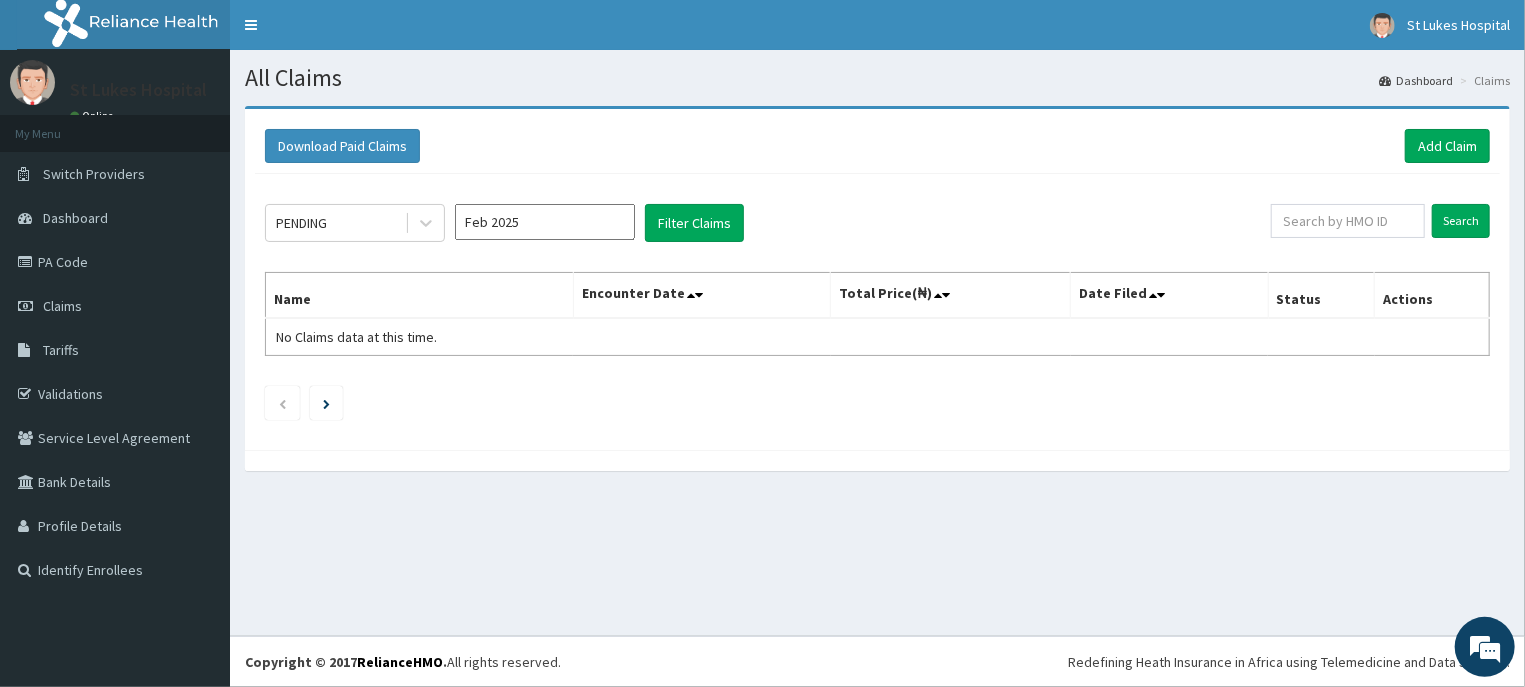 type on "Feb 2025" 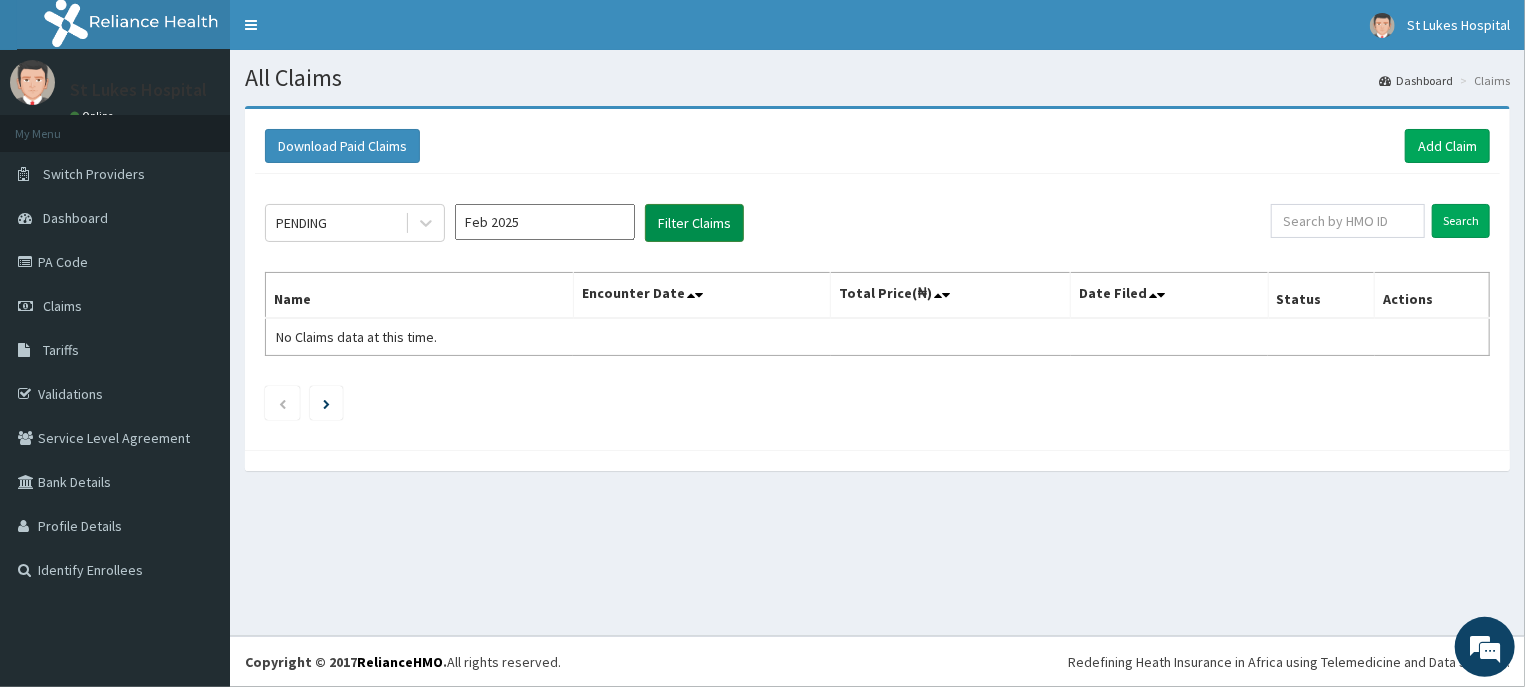 click on "Filter Claims" at bounding box center [694, 223] 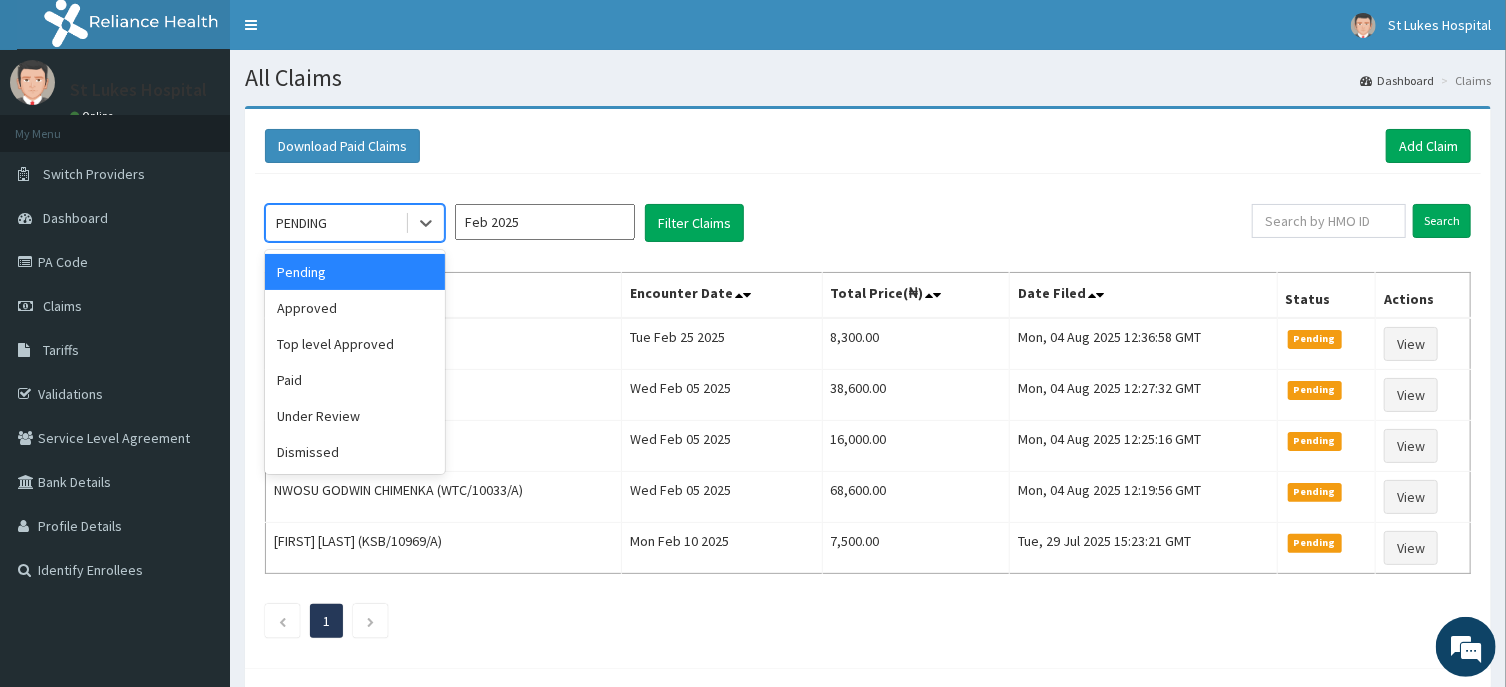 click at bounding box center (424, 223) 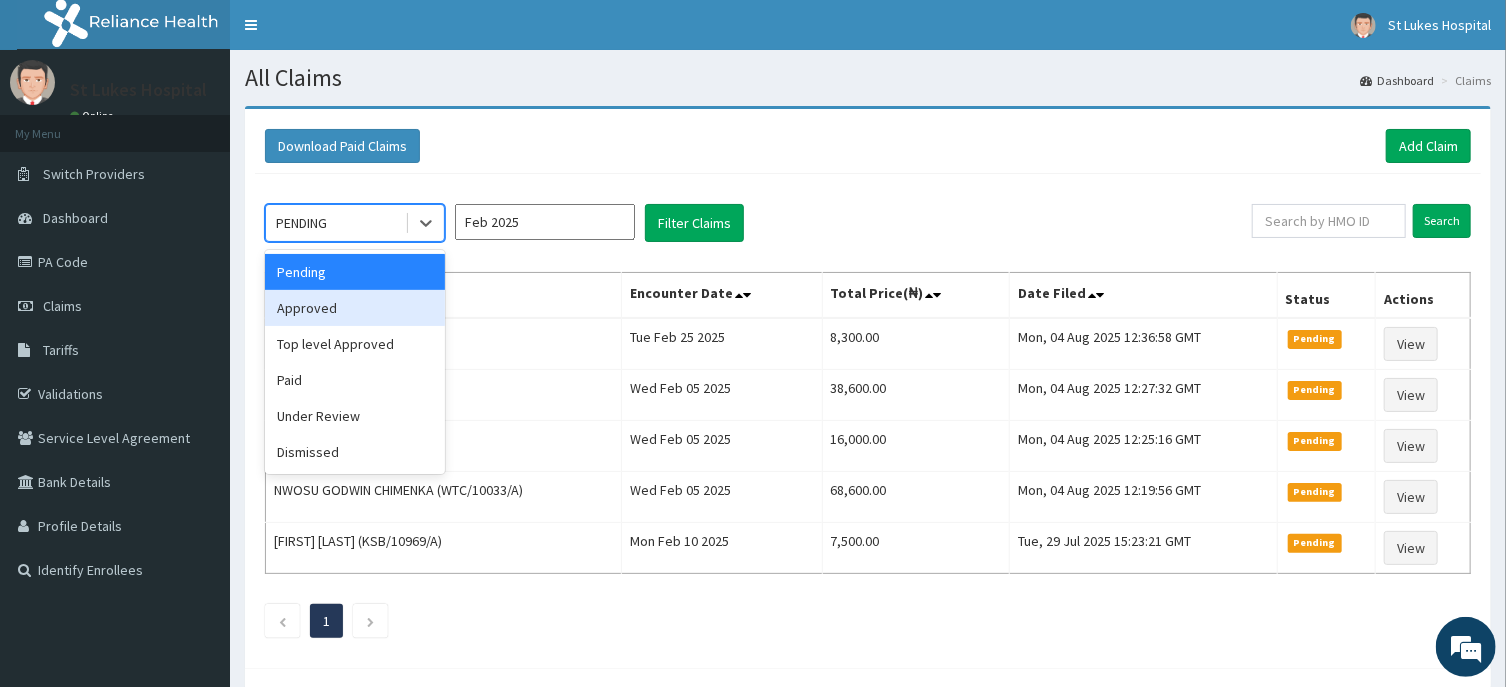 click on "Approved" at bounding box center (355, 308) 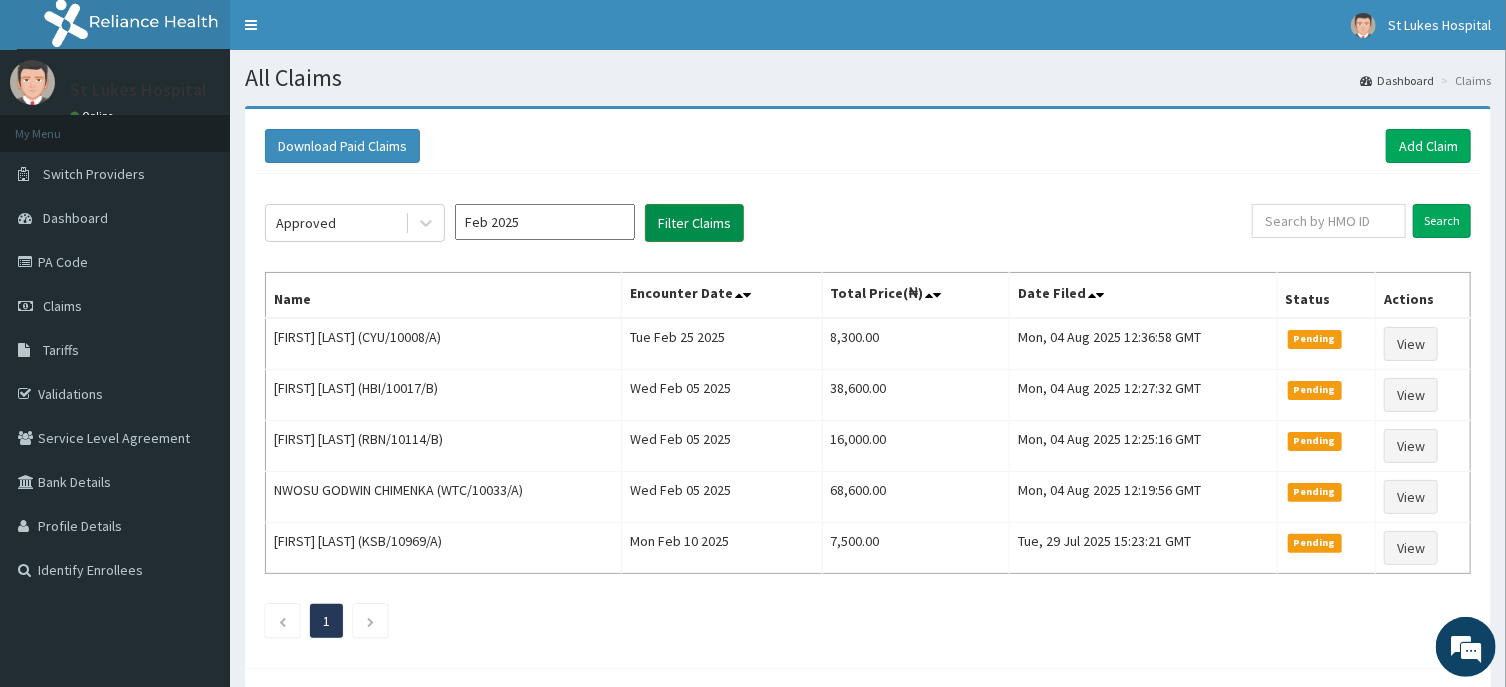 click on "Filter Claims" at bounding box center (694, 223) 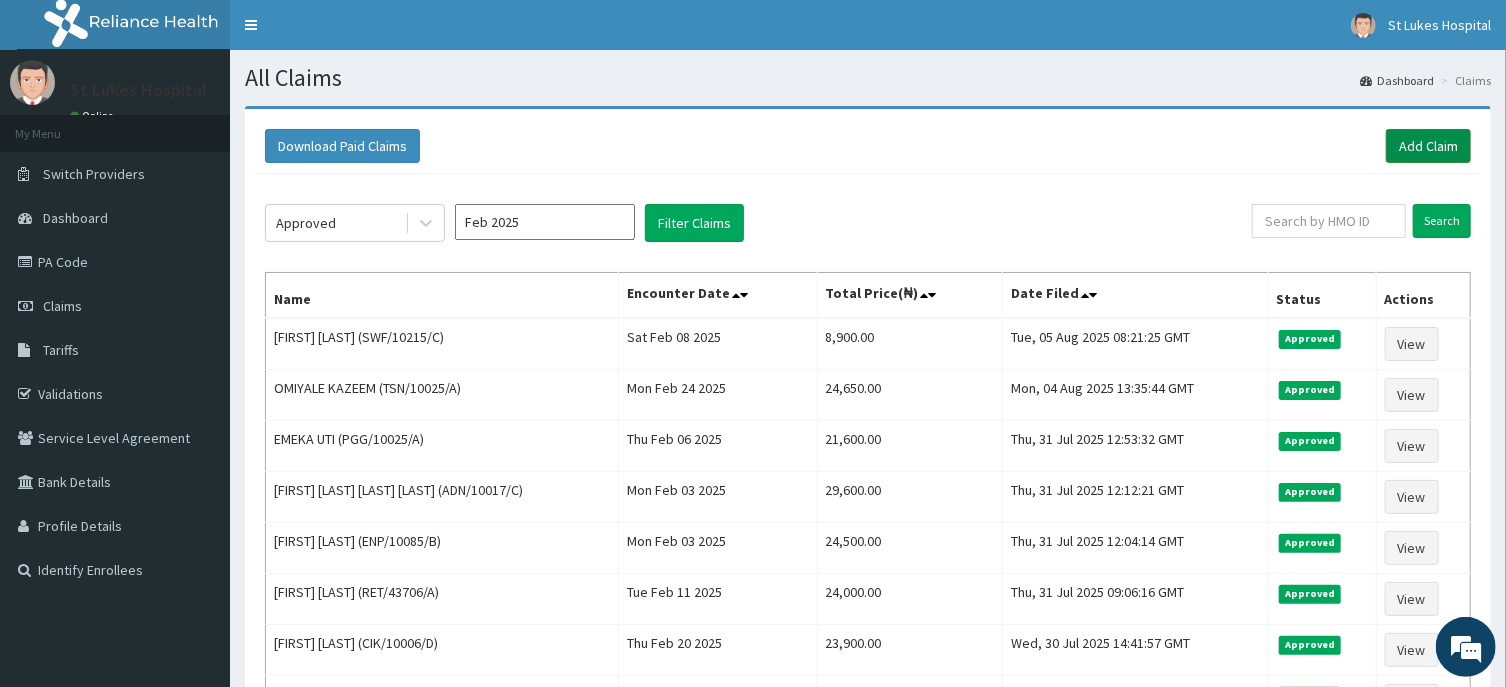 click on "Add Claim" at bounding box center (1428, 146) 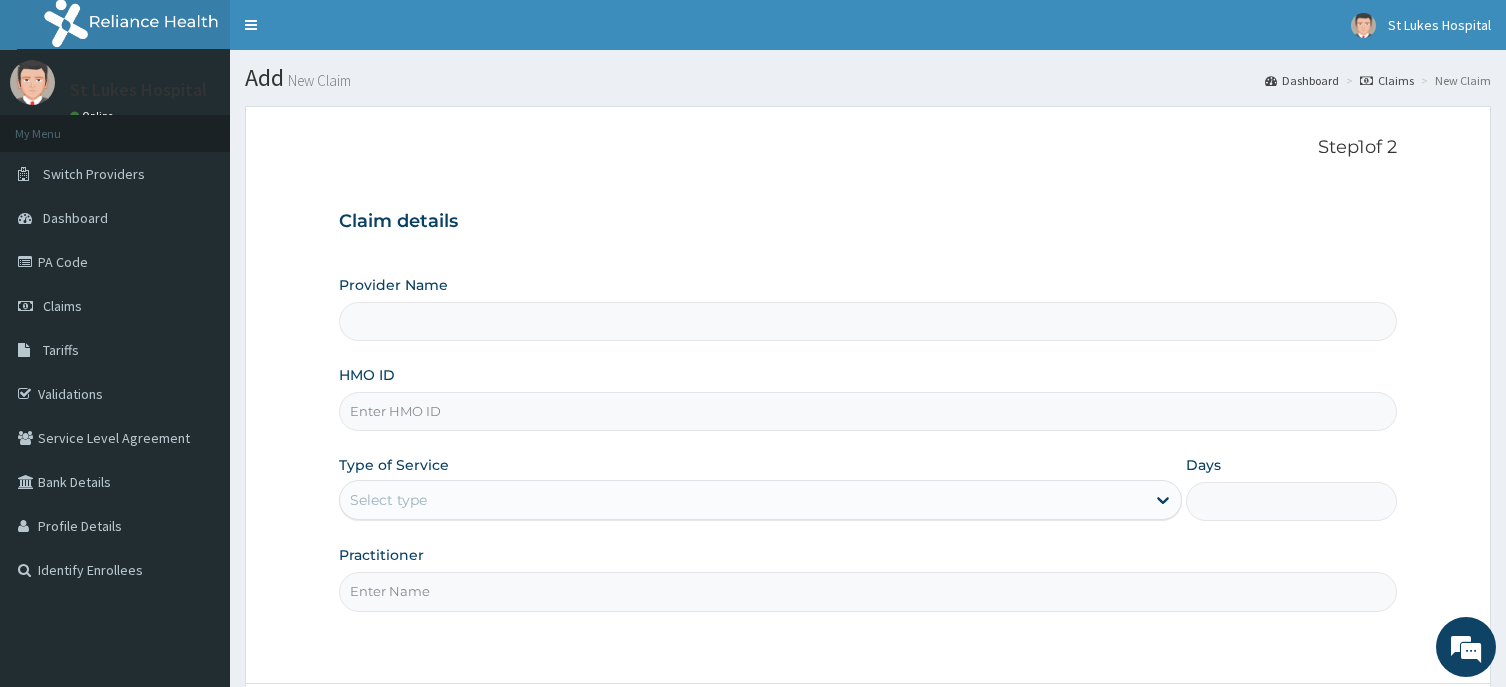 scroll, scrollTop: 0, scrollLeft: 0, axis: both 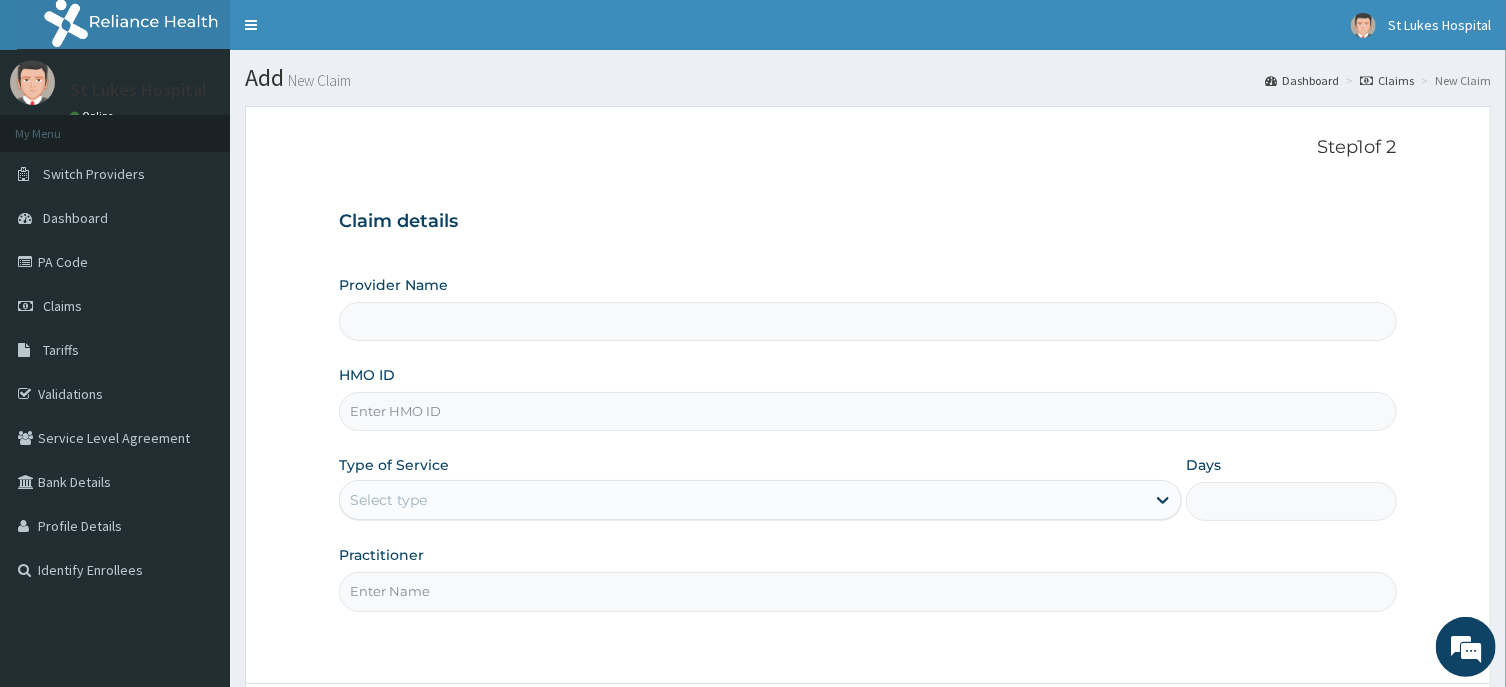type on "St Lukes Hospital -ASABA" 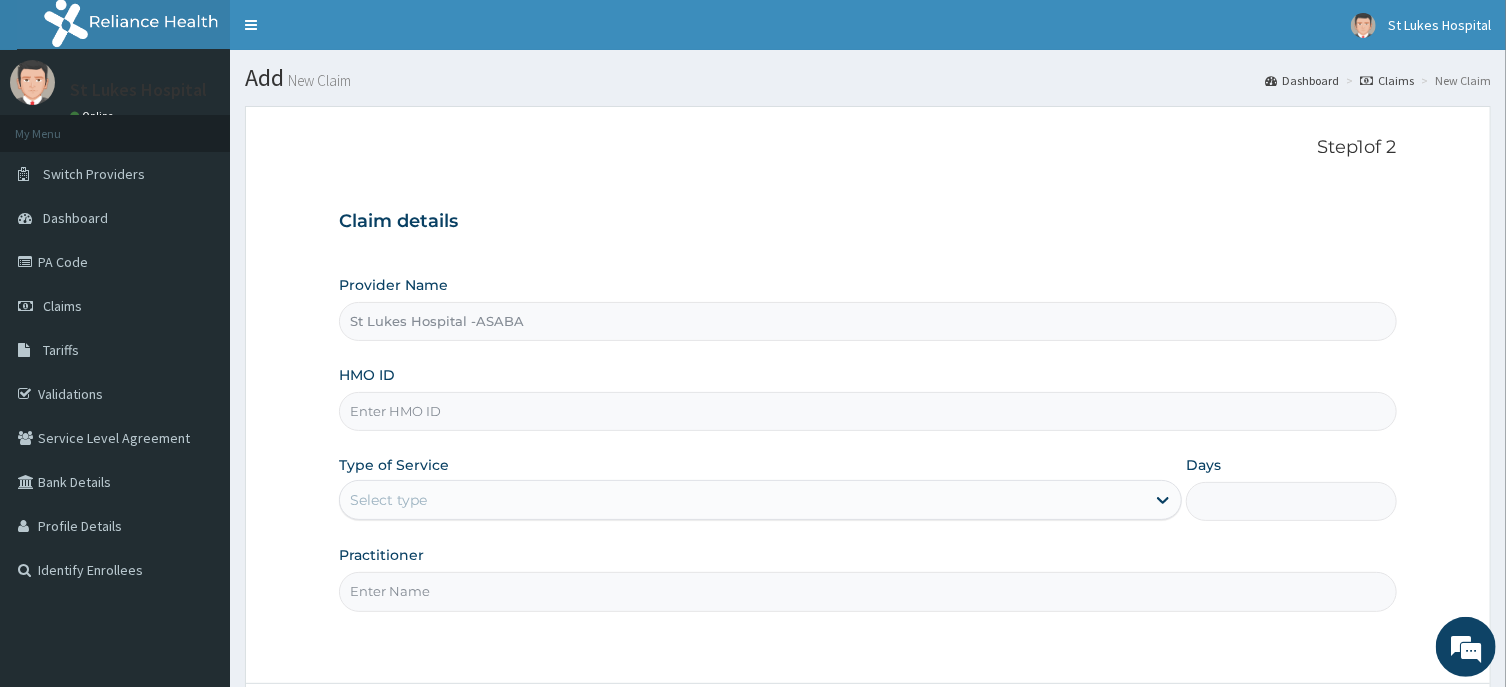 scroll, scrollTop: 0, scrollLeft: 0, axis: both 